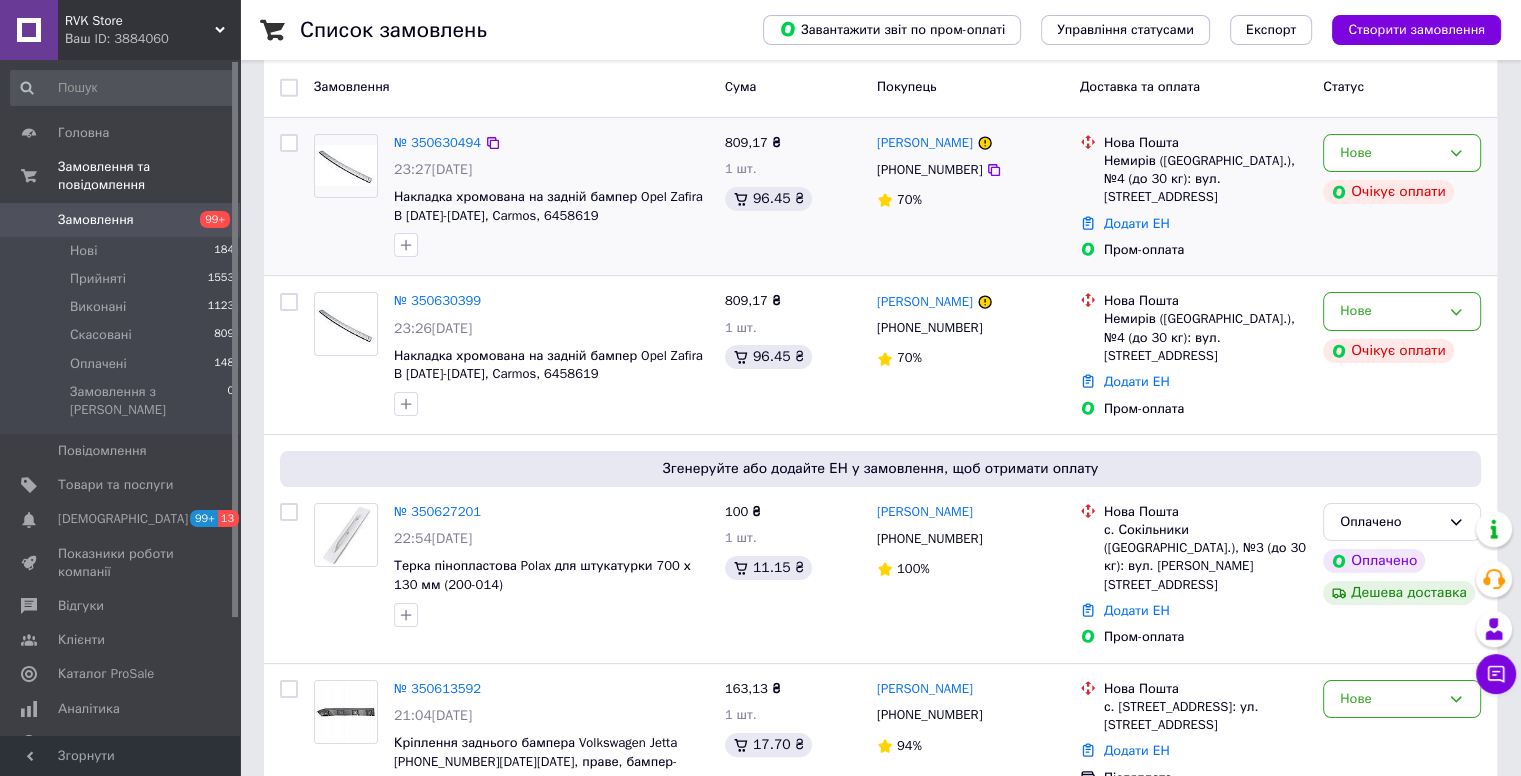 scroll, scrollTop: 100, scrollLeft: 0, axis: vertical 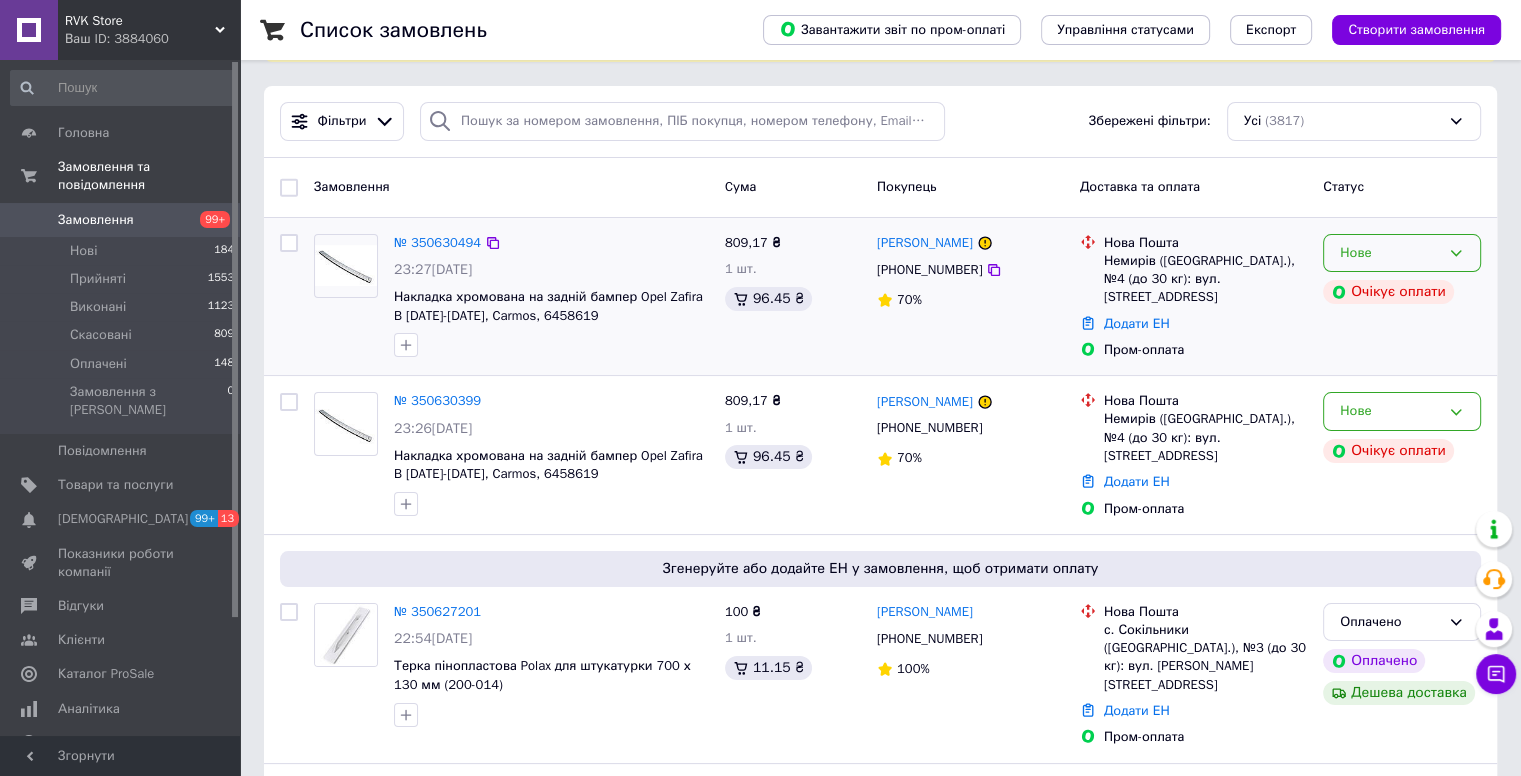 click on "Нове" at bounding box center (1390, 253) 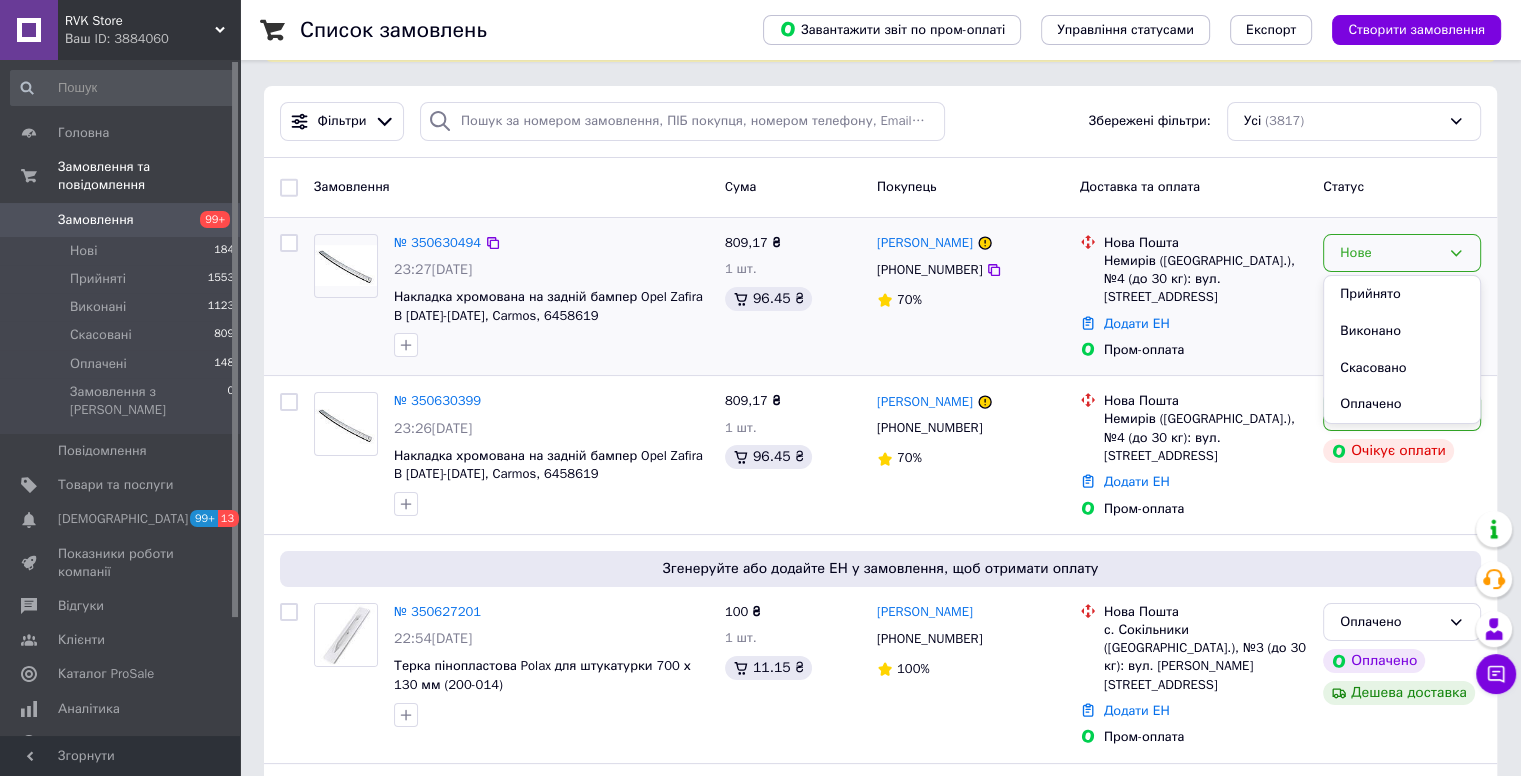click on "Скасовано" at bounding box center (1402, 368) 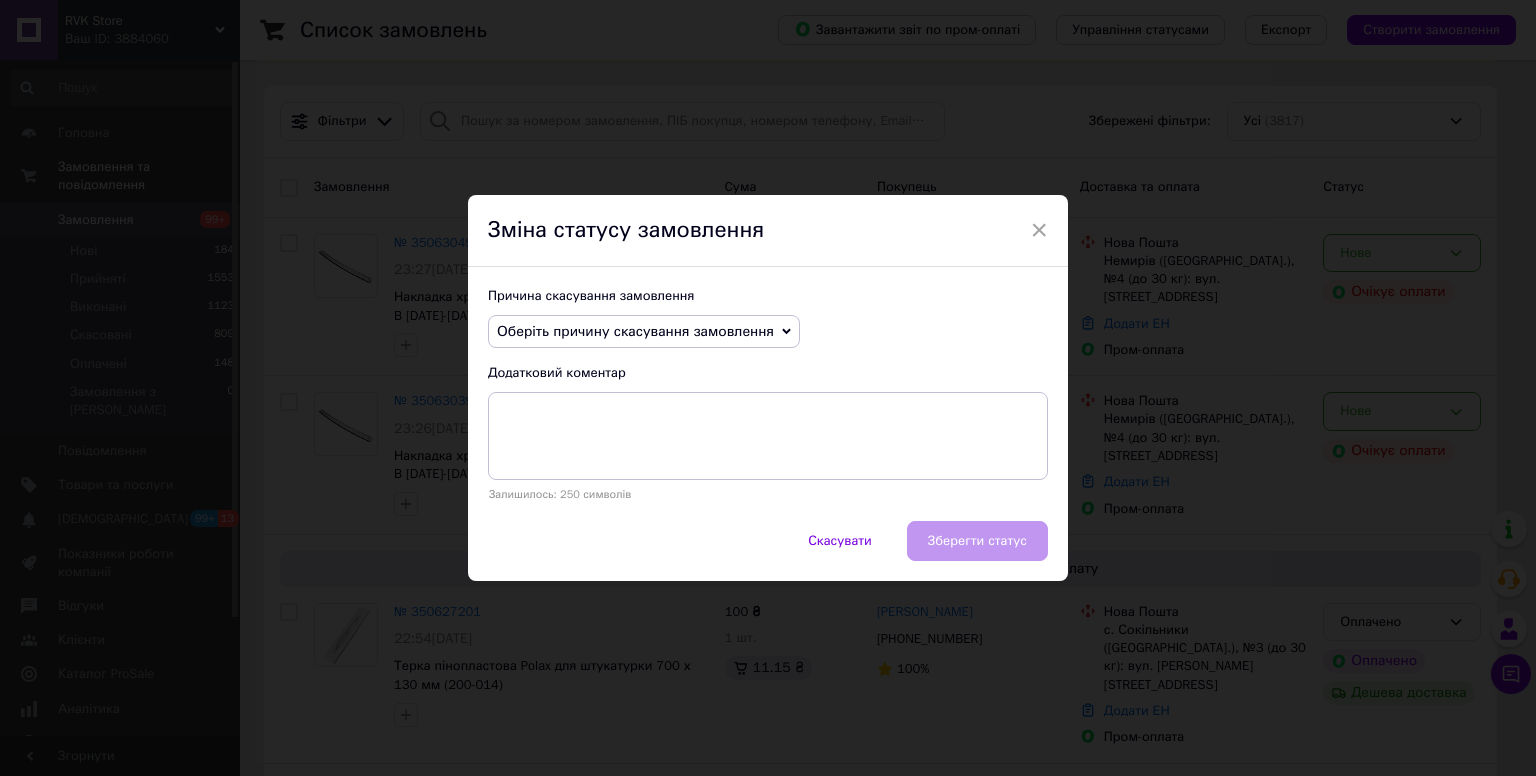 click on "Оберіть причину скасування замовлення" at bounding box center (635, 331) 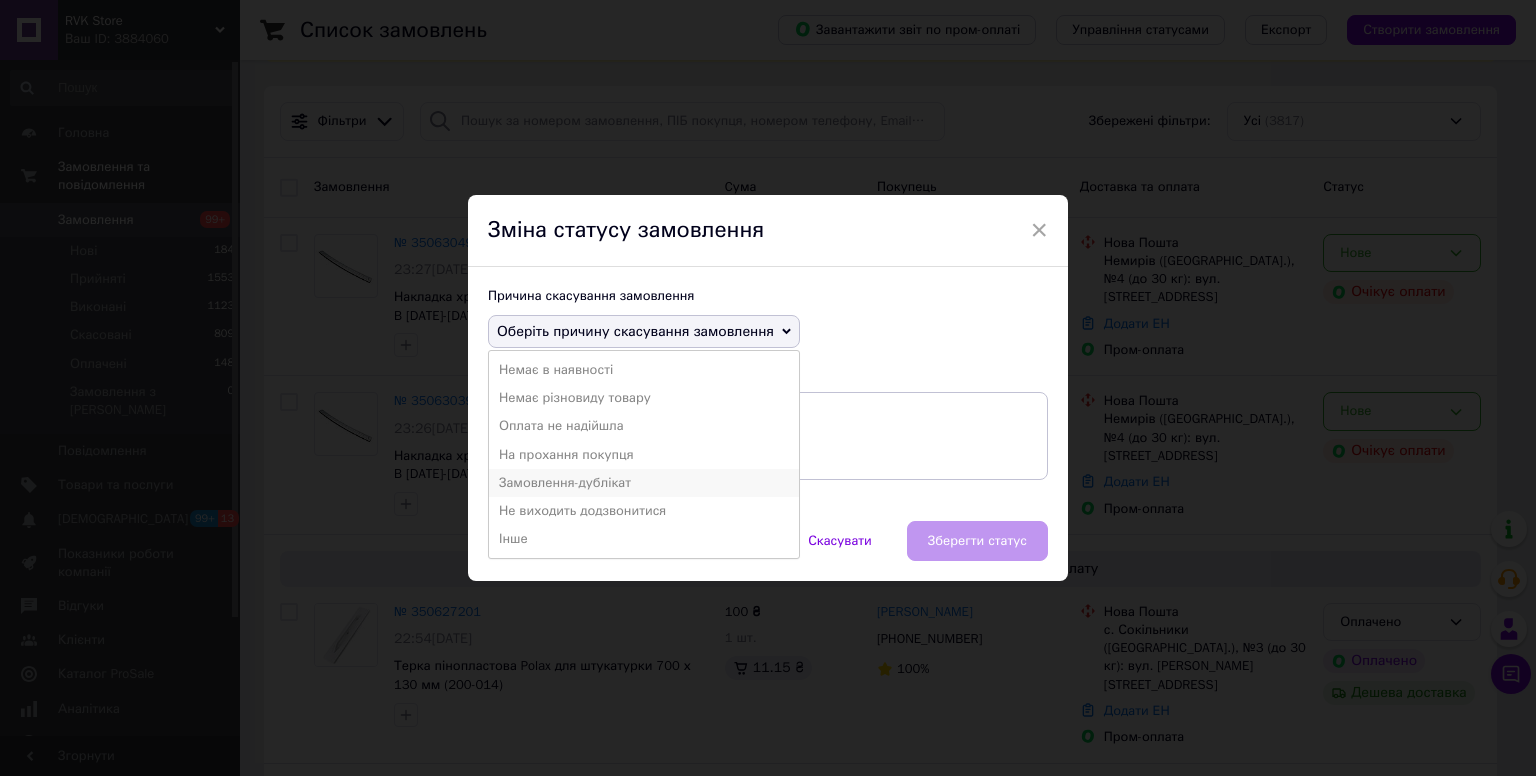 drag, startPoint x: 680, startPoint y: 477, endPoint x: 666, endPoint y: 477, distance: 14 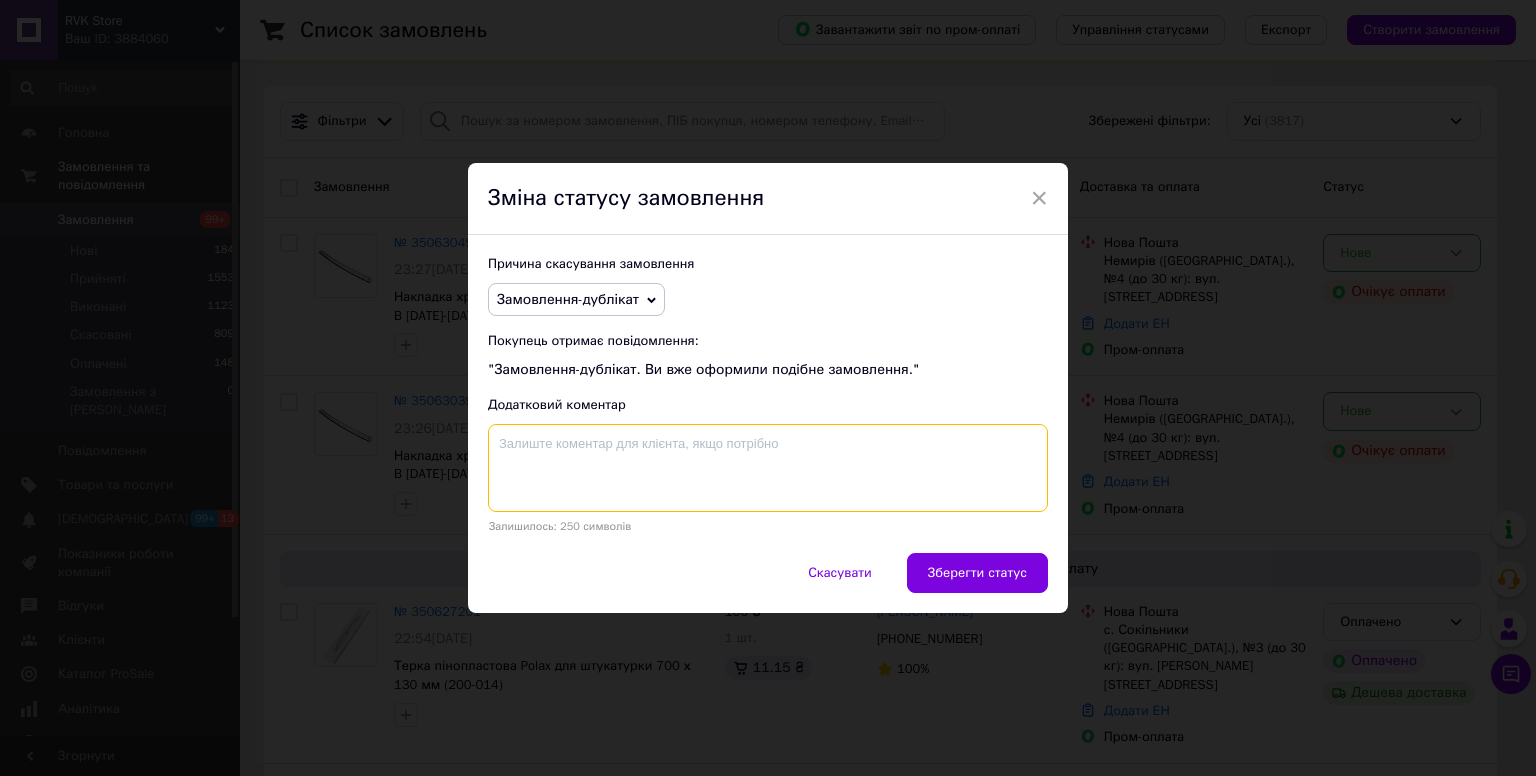click at bounding box center (768, 468) 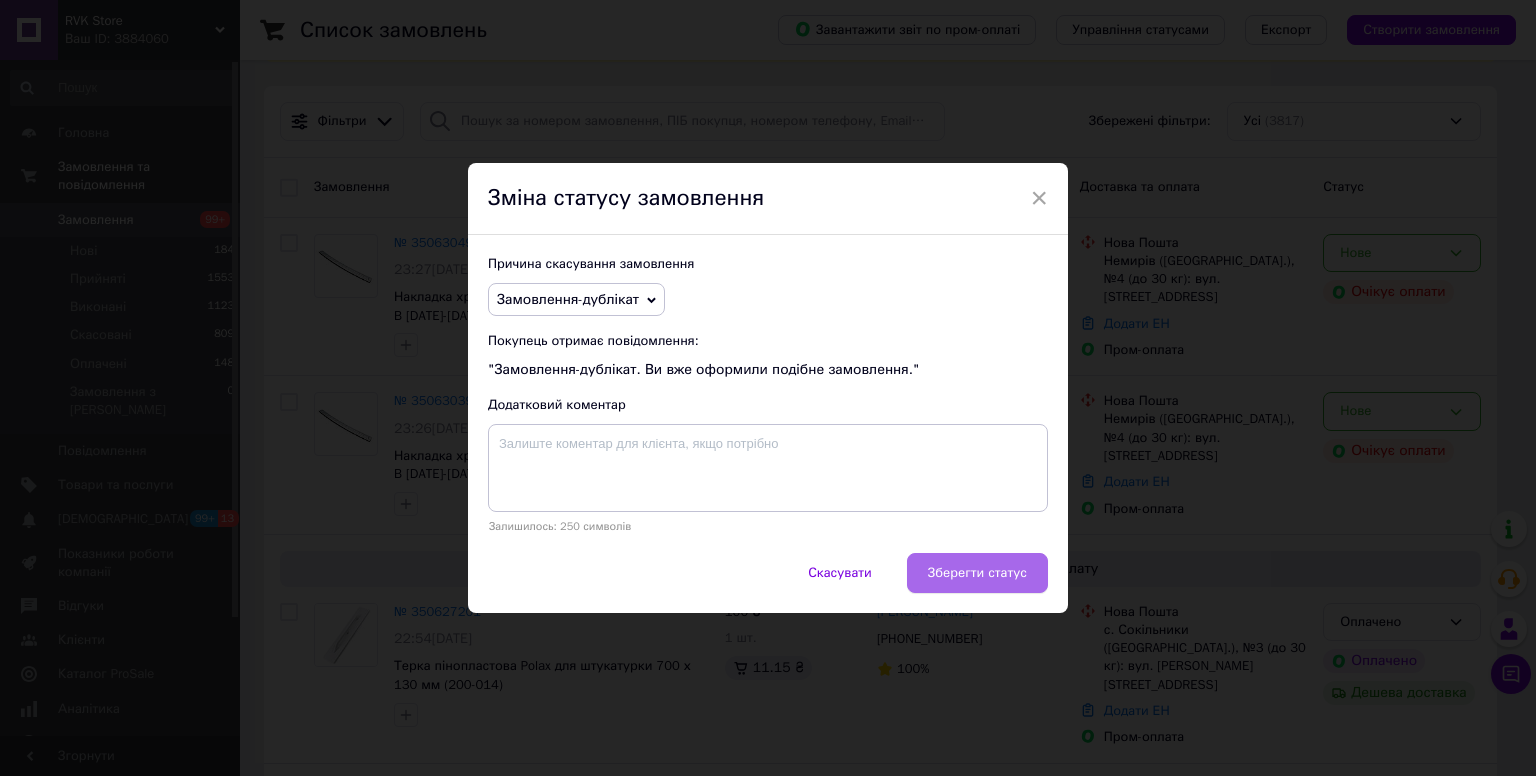 click on "Зберегти статус" at bounding box center [977, 573] 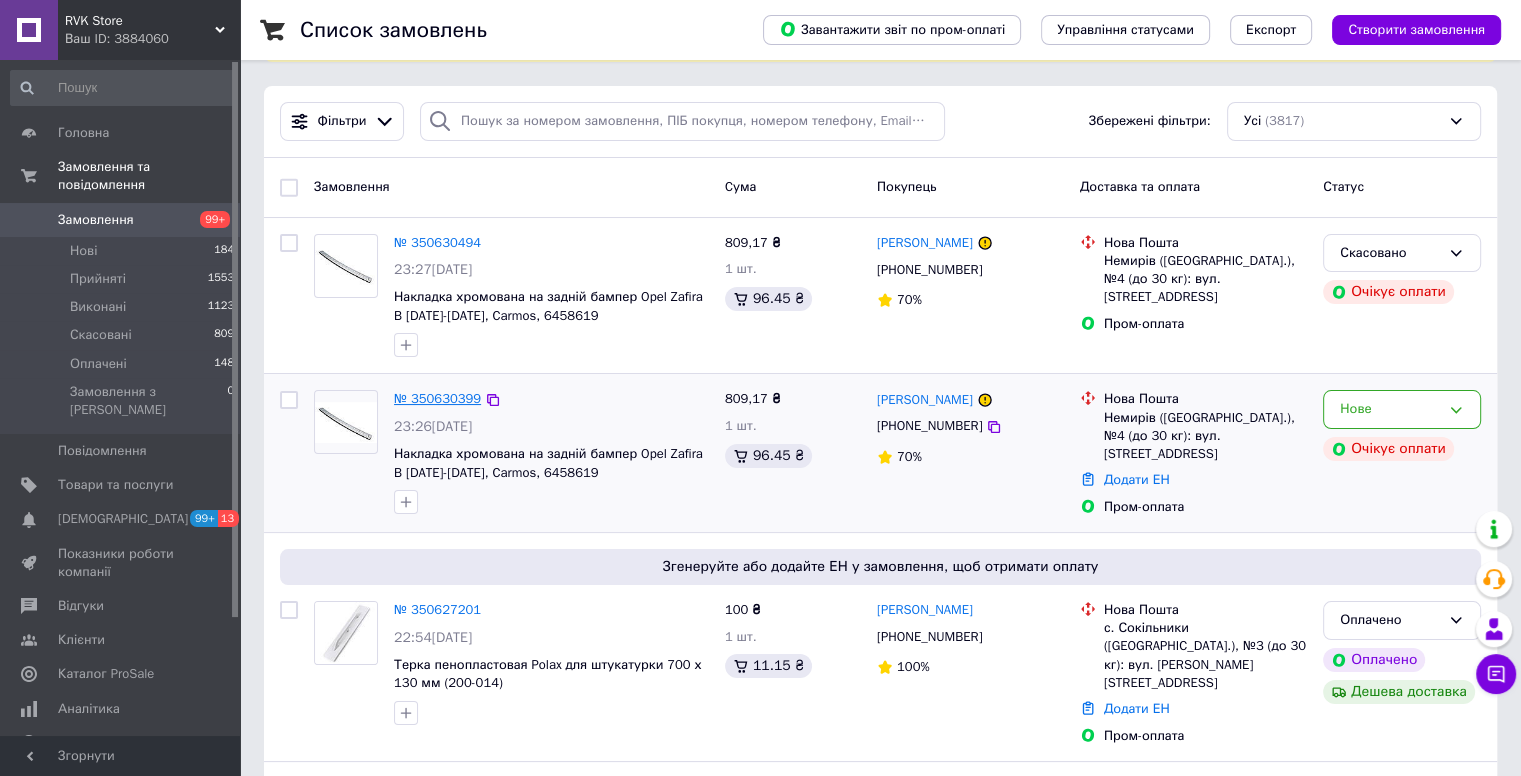 click on "№ 350630399" at bounding box center (437, 398) 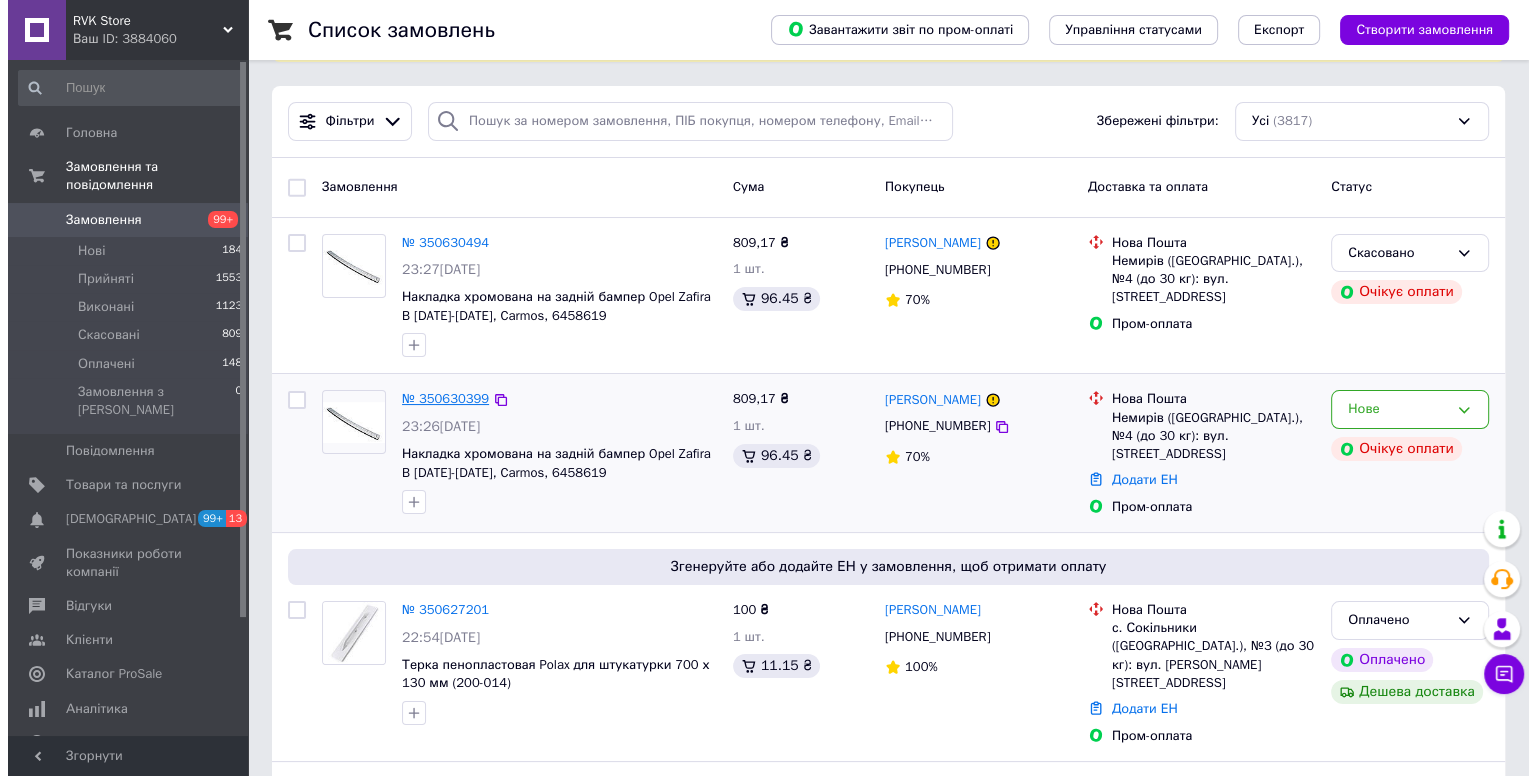 scroll, scrollTop: 0, scrollLeft: 0, axis: both 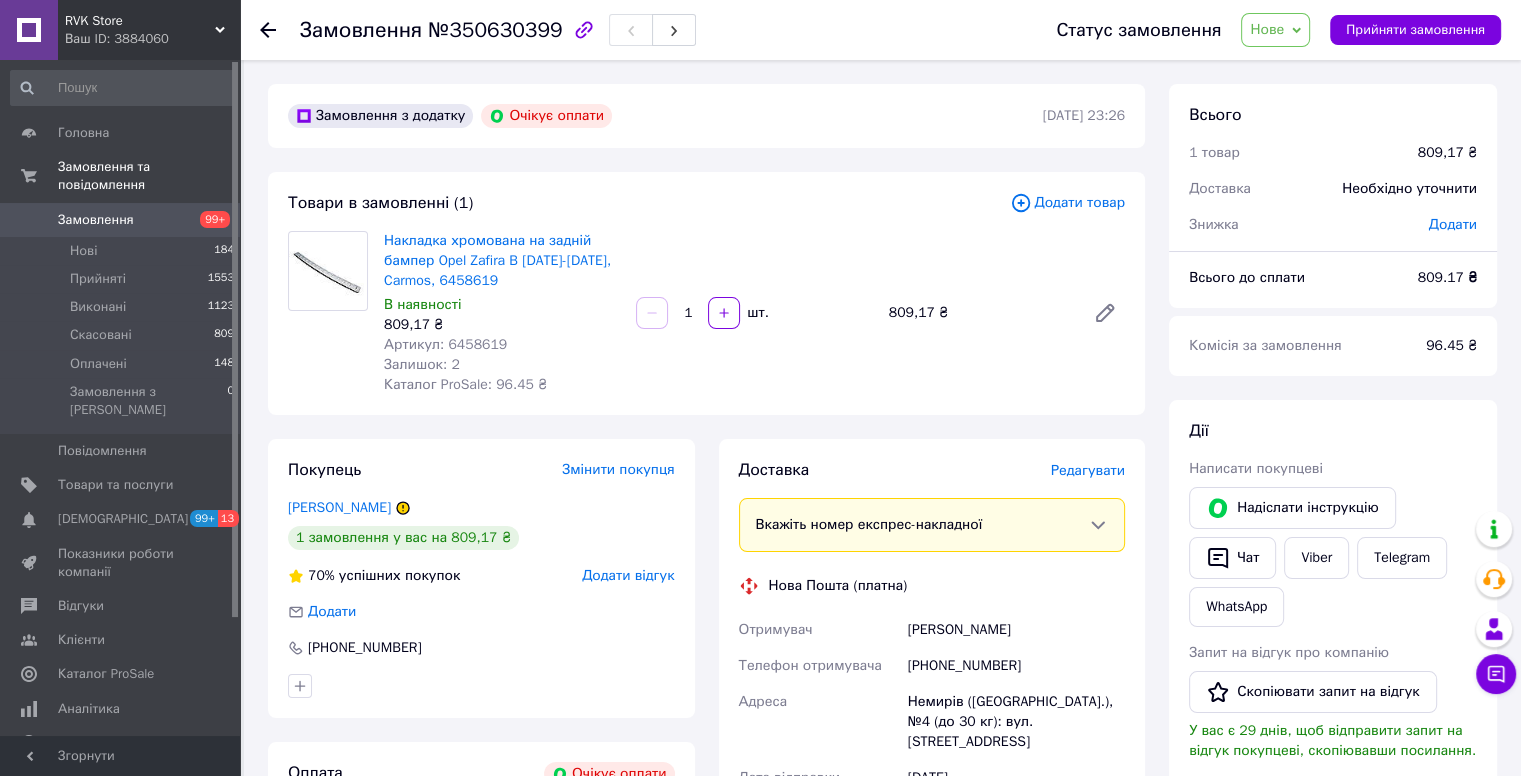 click on "Артикул: 6458619" at bounding box center (445, 344) 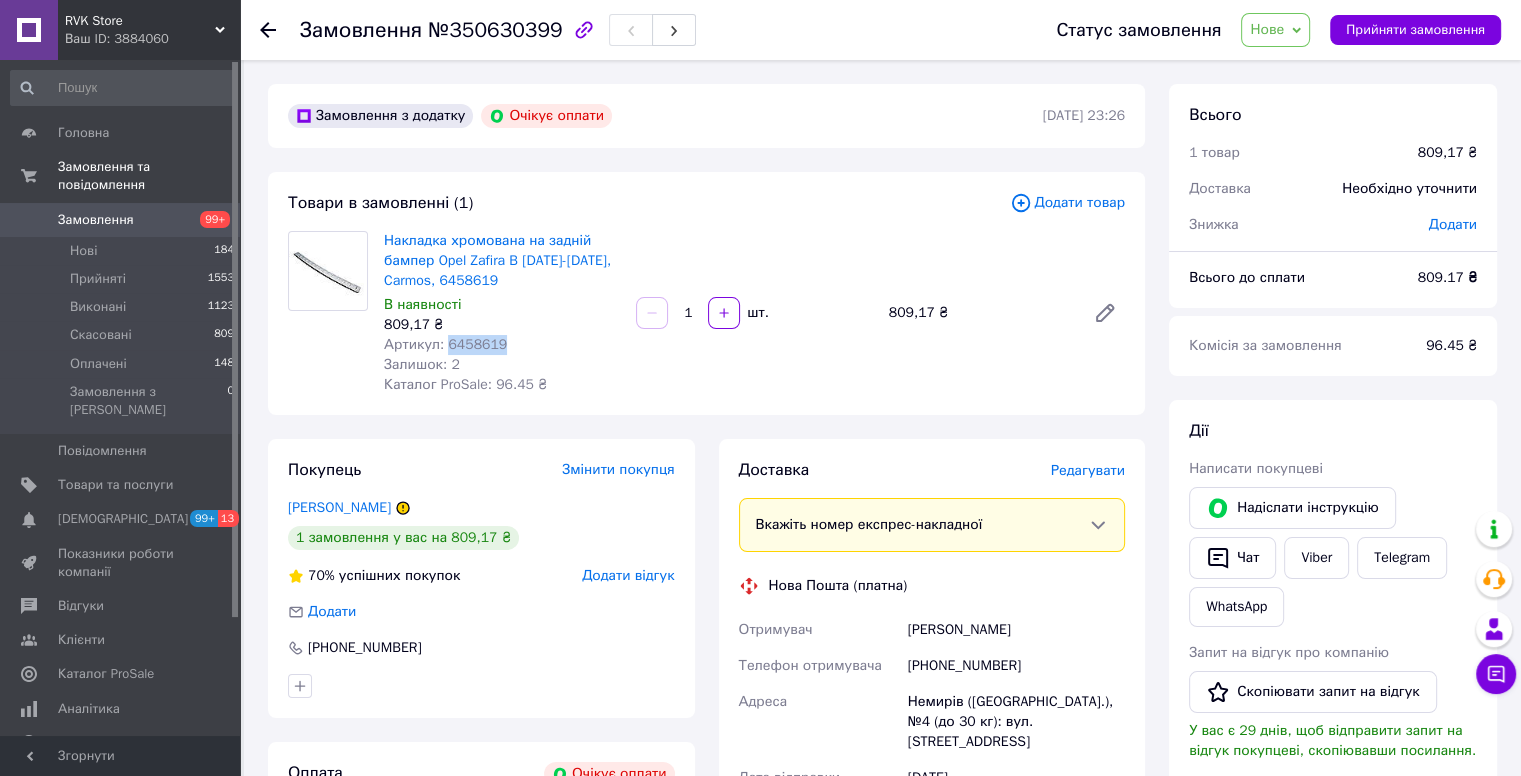 click on "Артикул: 6458619" at bounding box center [445, 344] 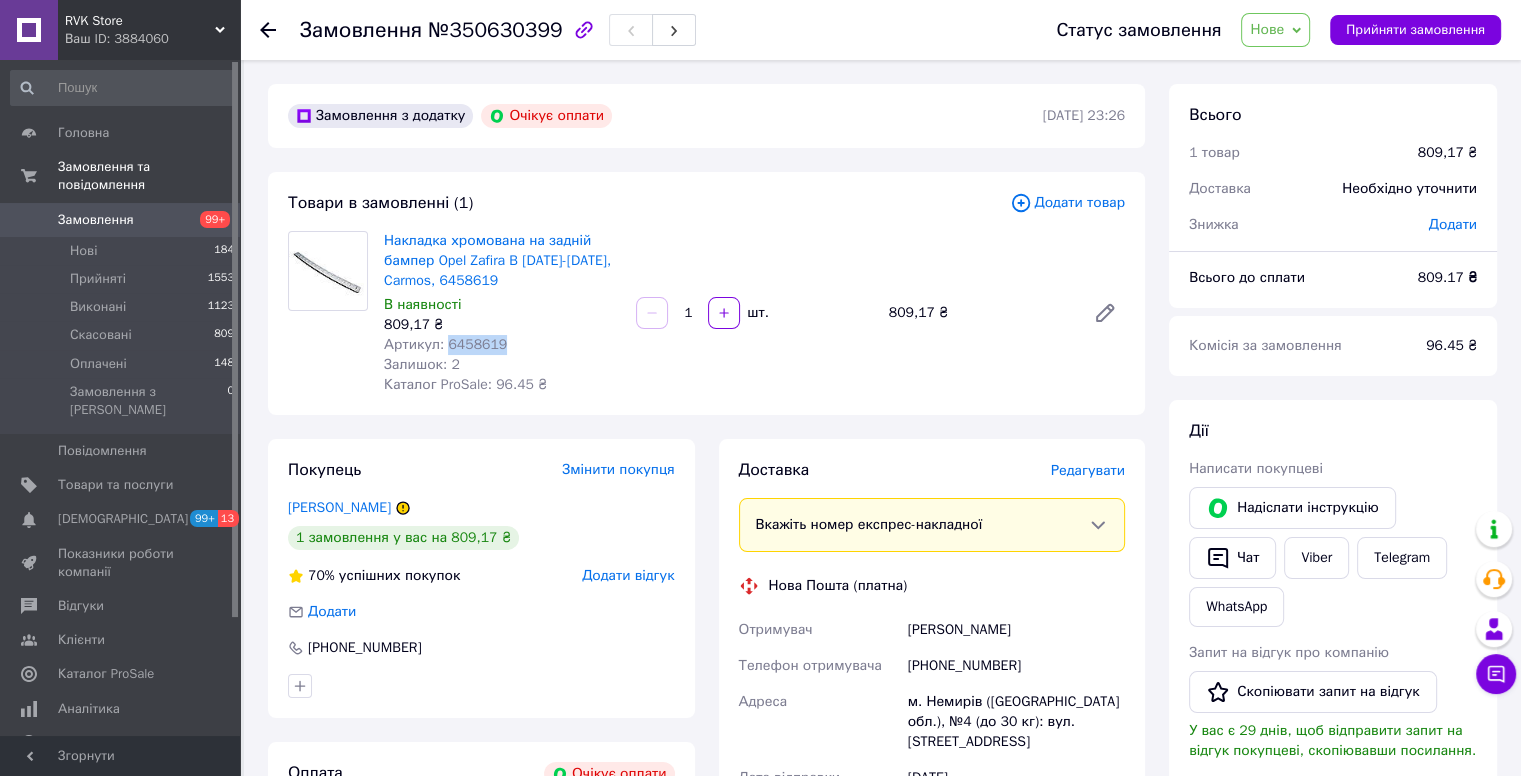 copy on "6458619" 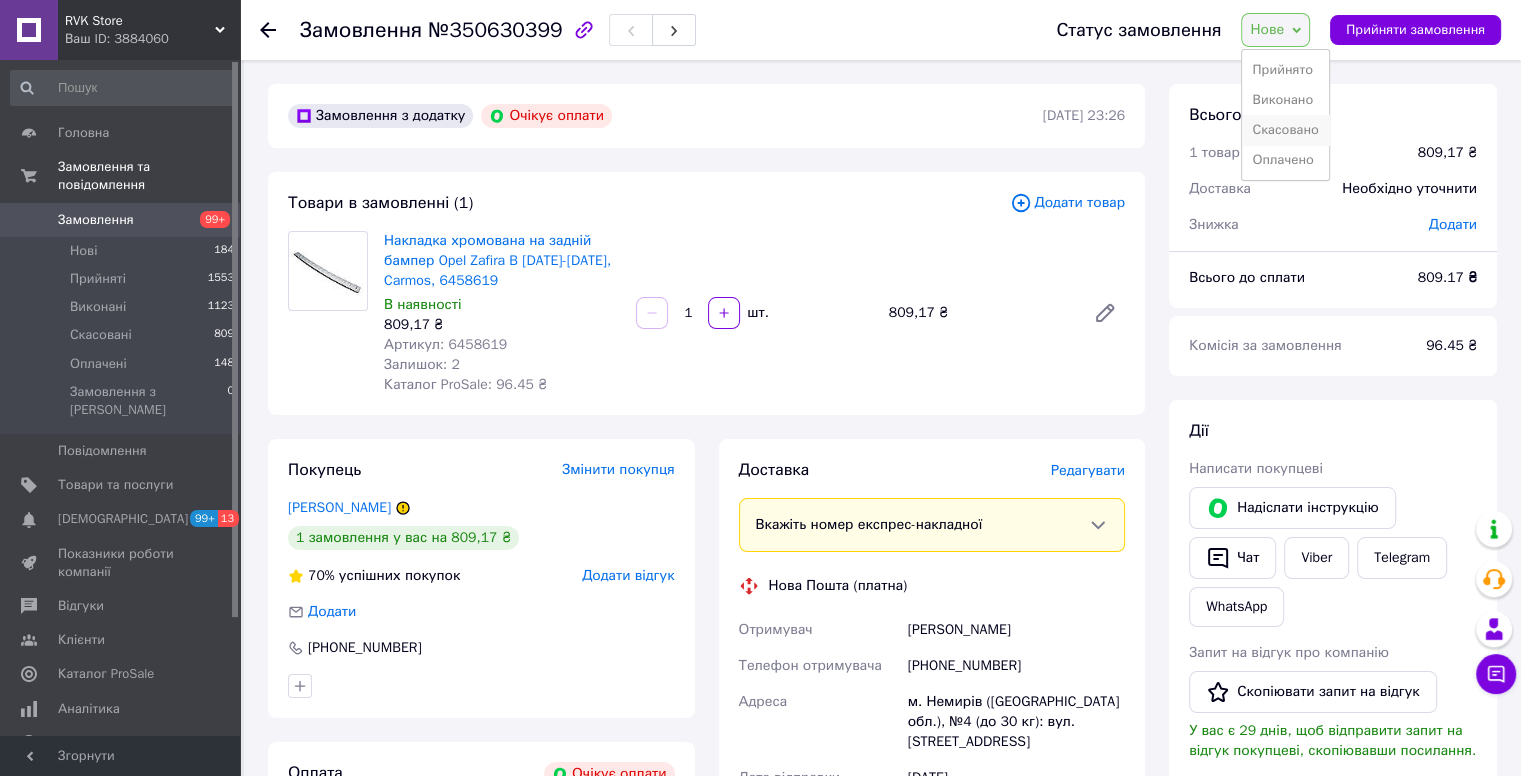 click on "Скасовано" at bounding box center [1285, 130] 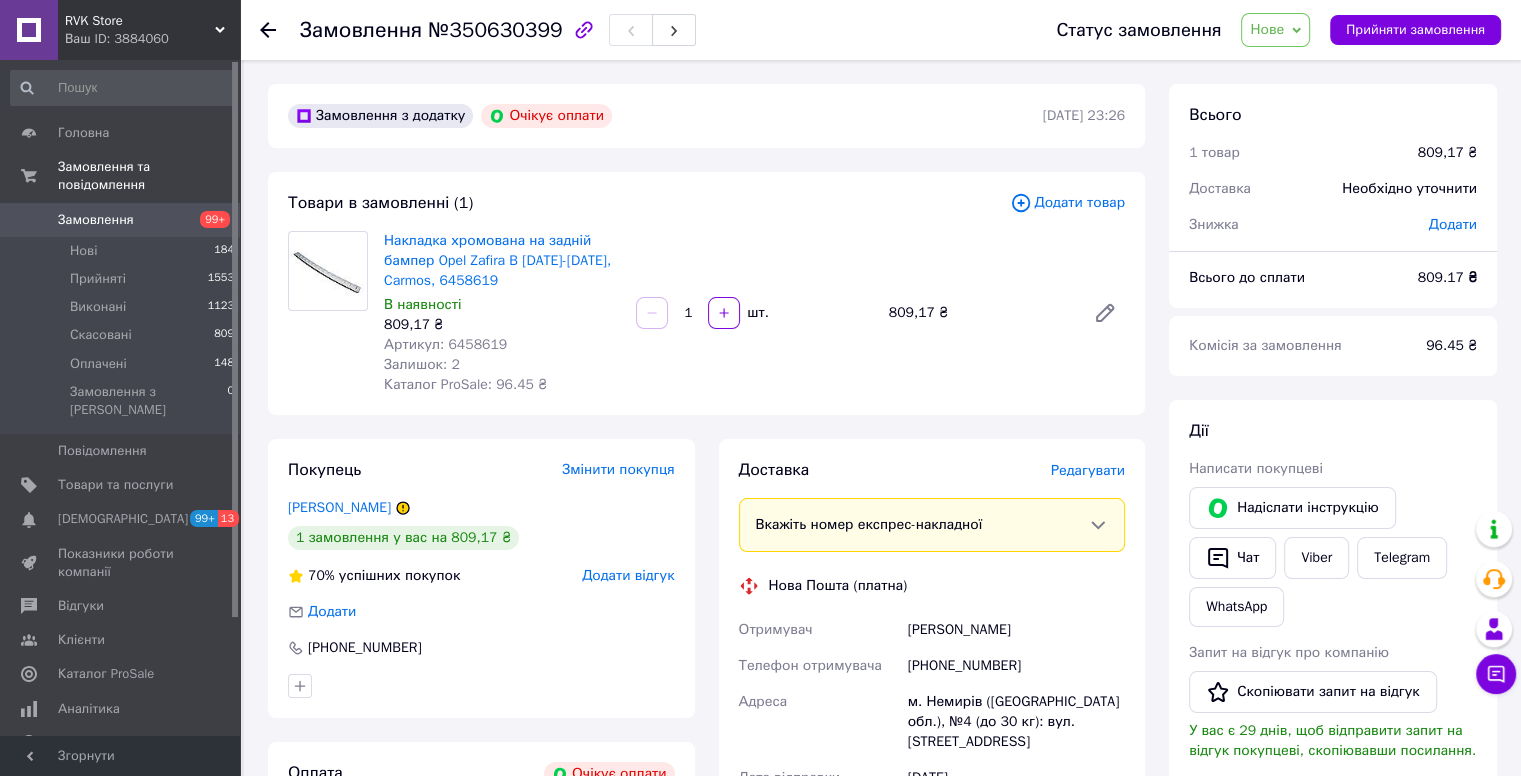 click on "Нове" at bounding box center [1275, 30] 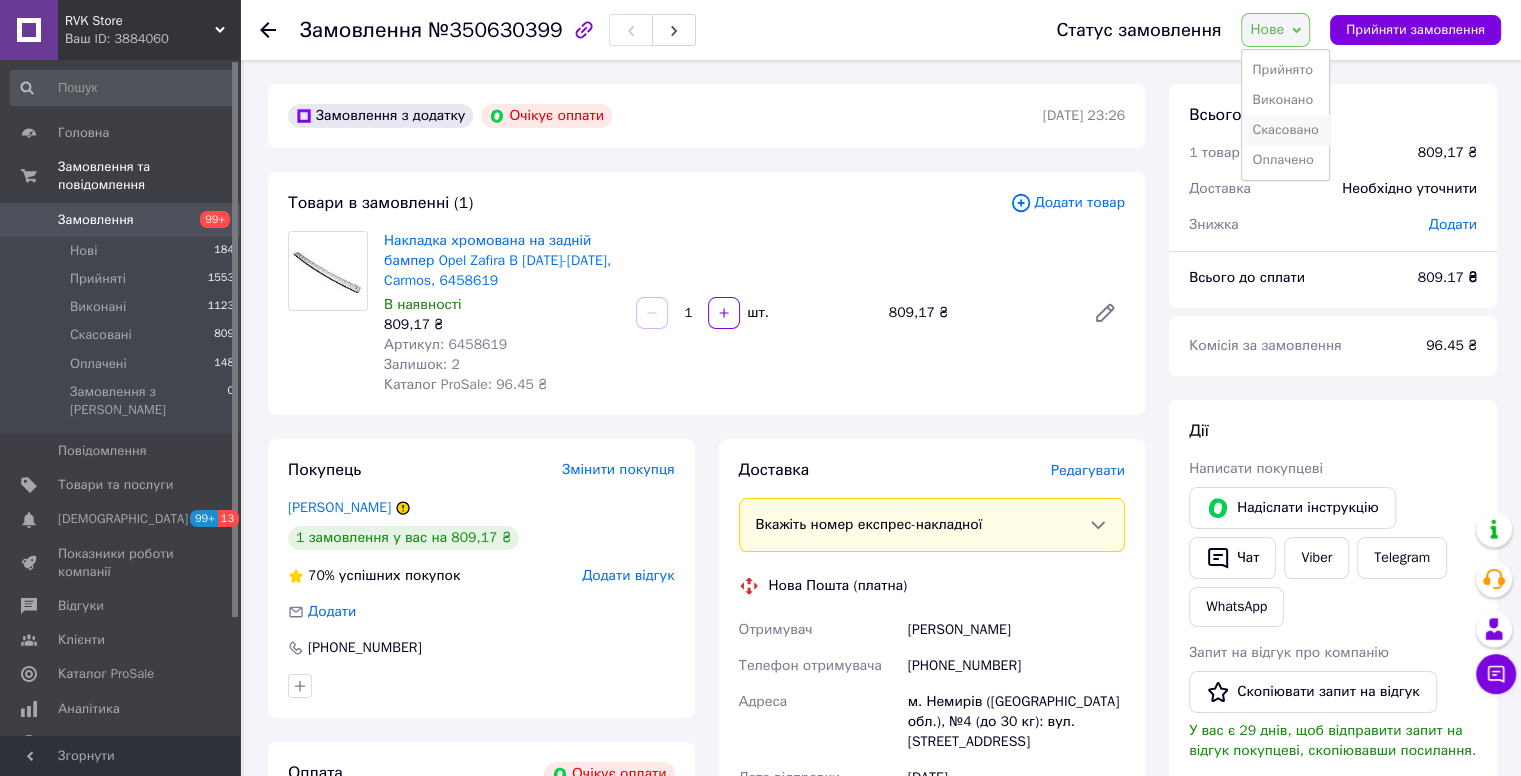 click on "Скасовано" at bounding box center (1285, 130) 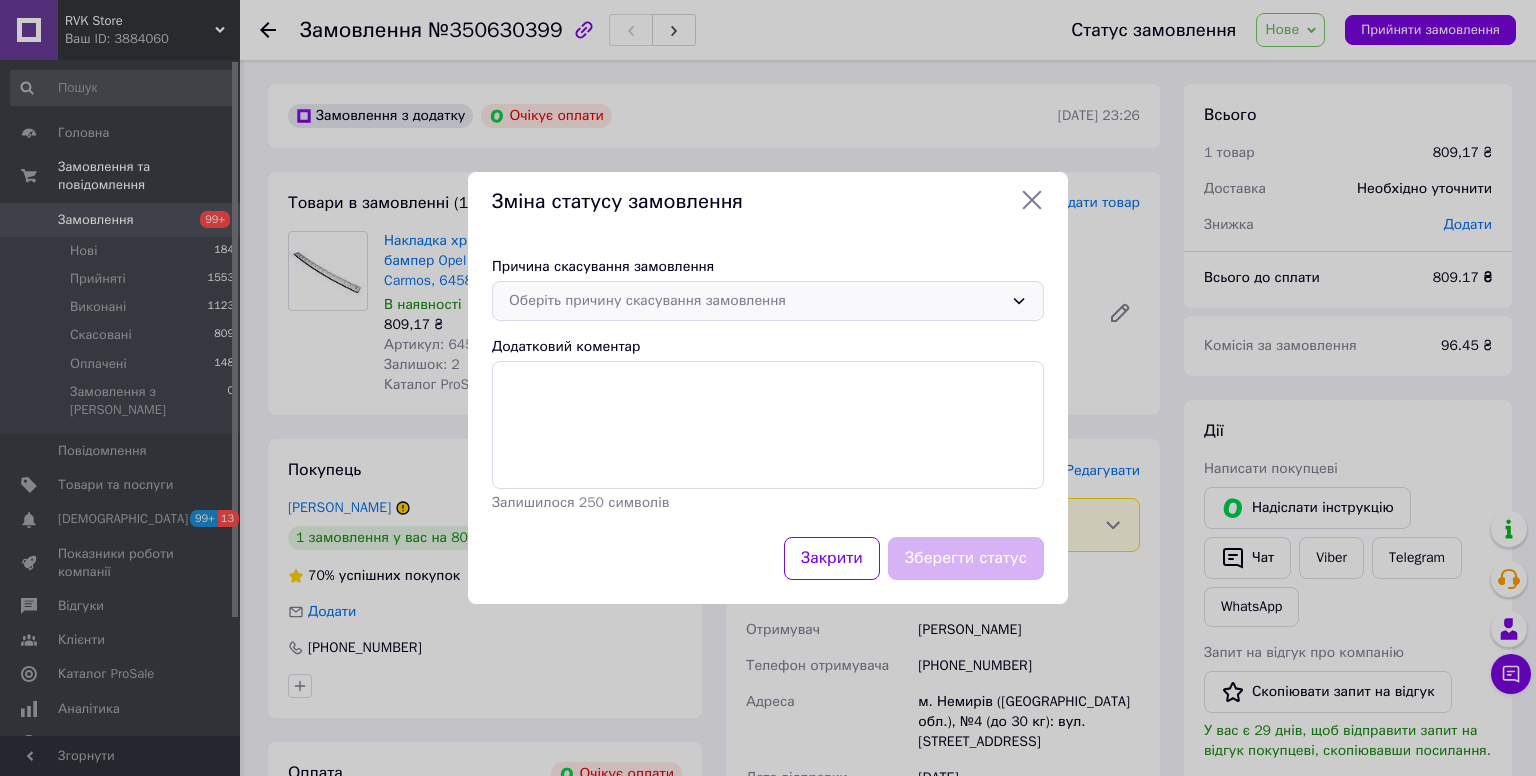 click on "Оберіть причину скасування замовлення" at bounding box center (768, 301) 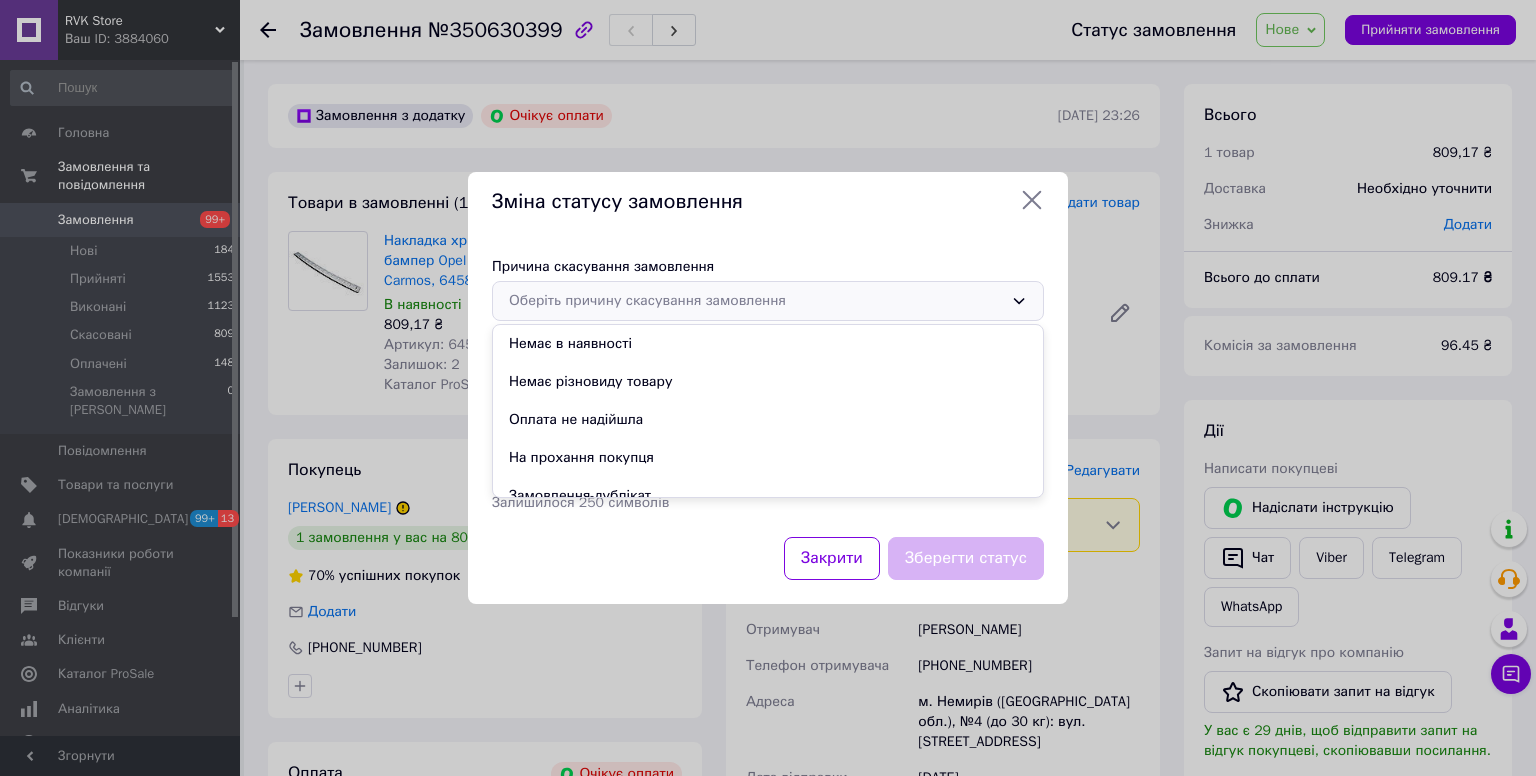click on "Причина скасування замовлення Оберіть причину скасування замовлення Немає в наявності Немає різновиду товару Оплата не надійшла На прохання покупця Замовлення-дублікат Не виходить додзвонитися Інше Додатковий коментар Залишилося 250 символів" at bounding box center (768, 385) 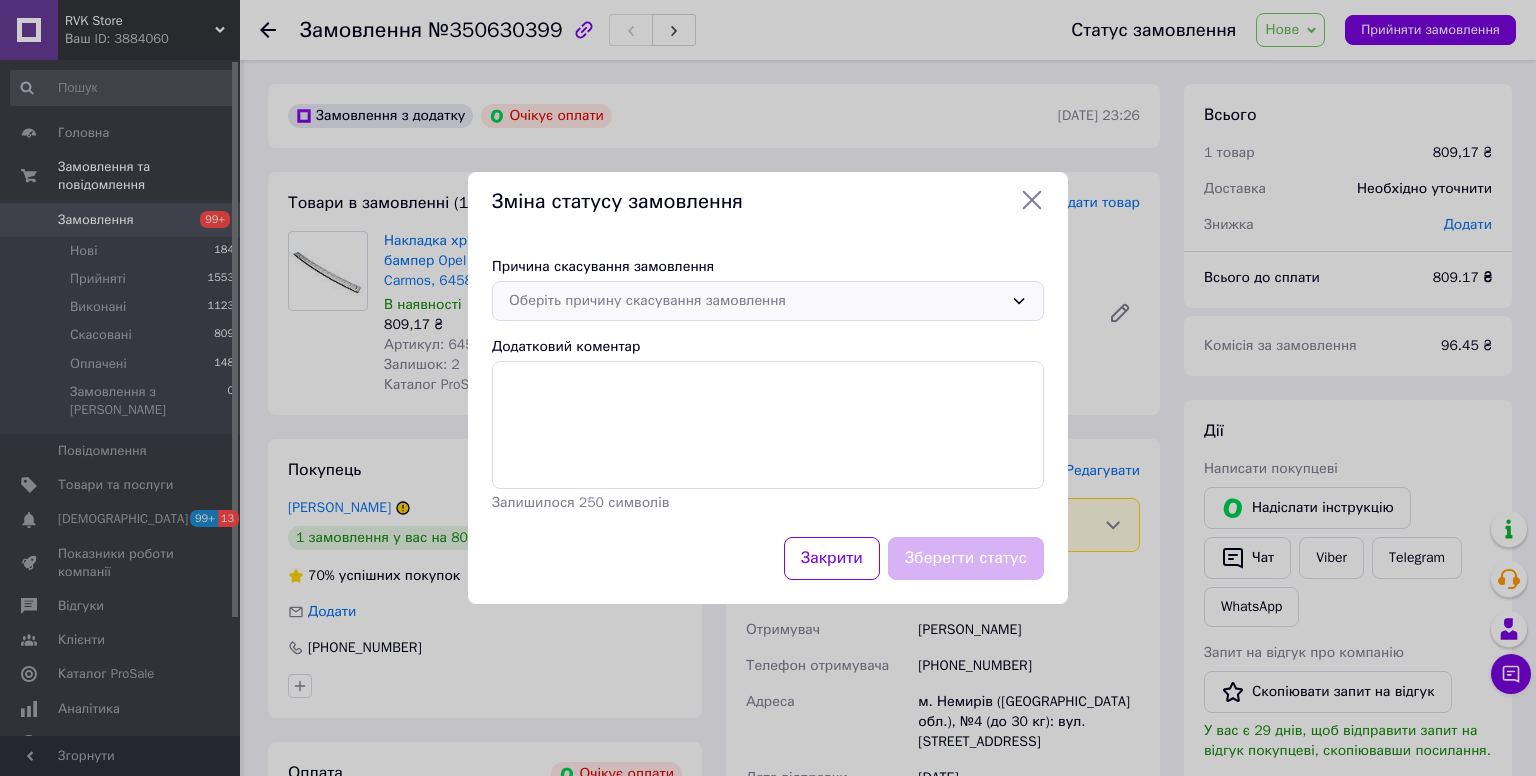 click 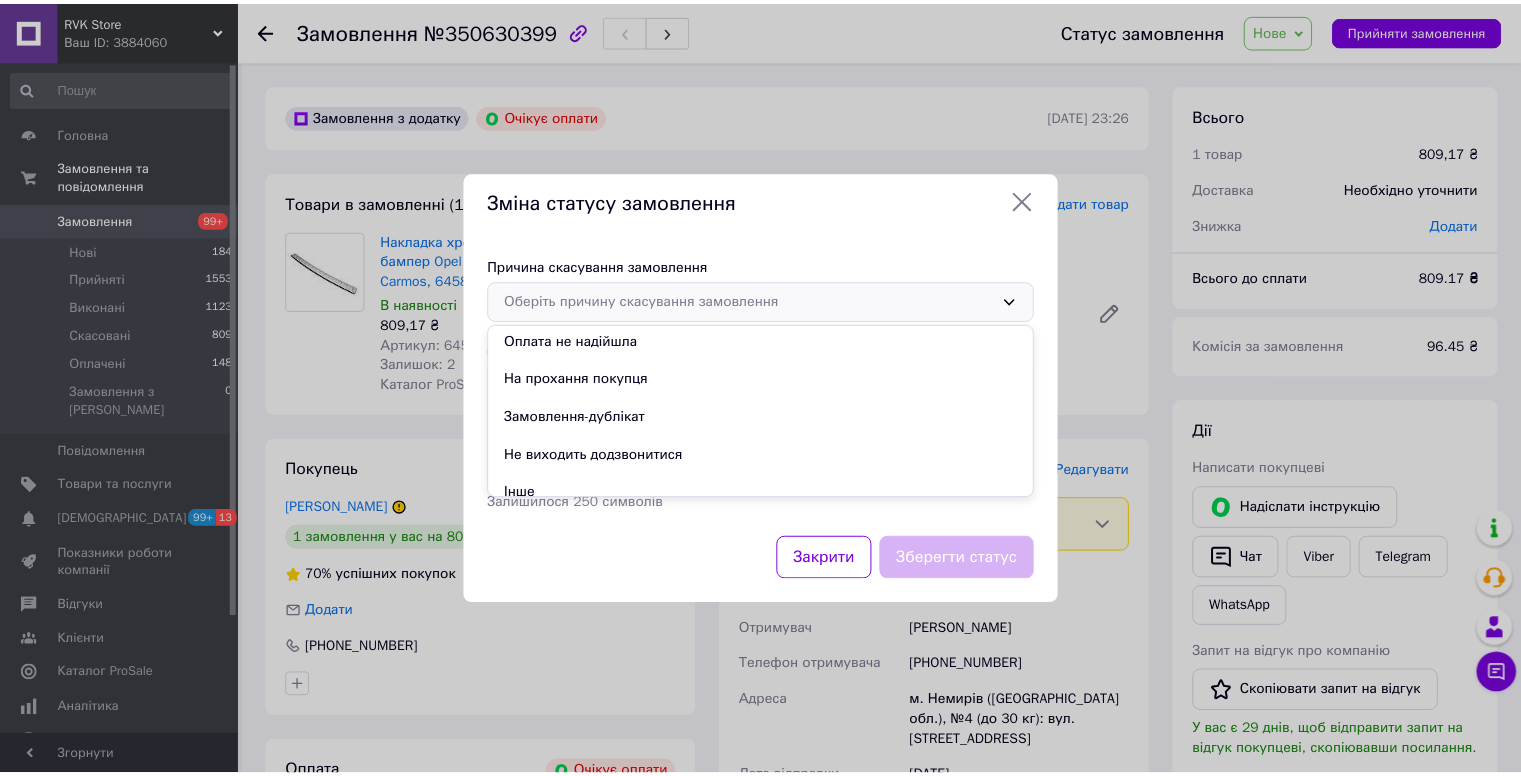 scroll, scrollTop: 93, scrollLeft: 0, axis: vertical 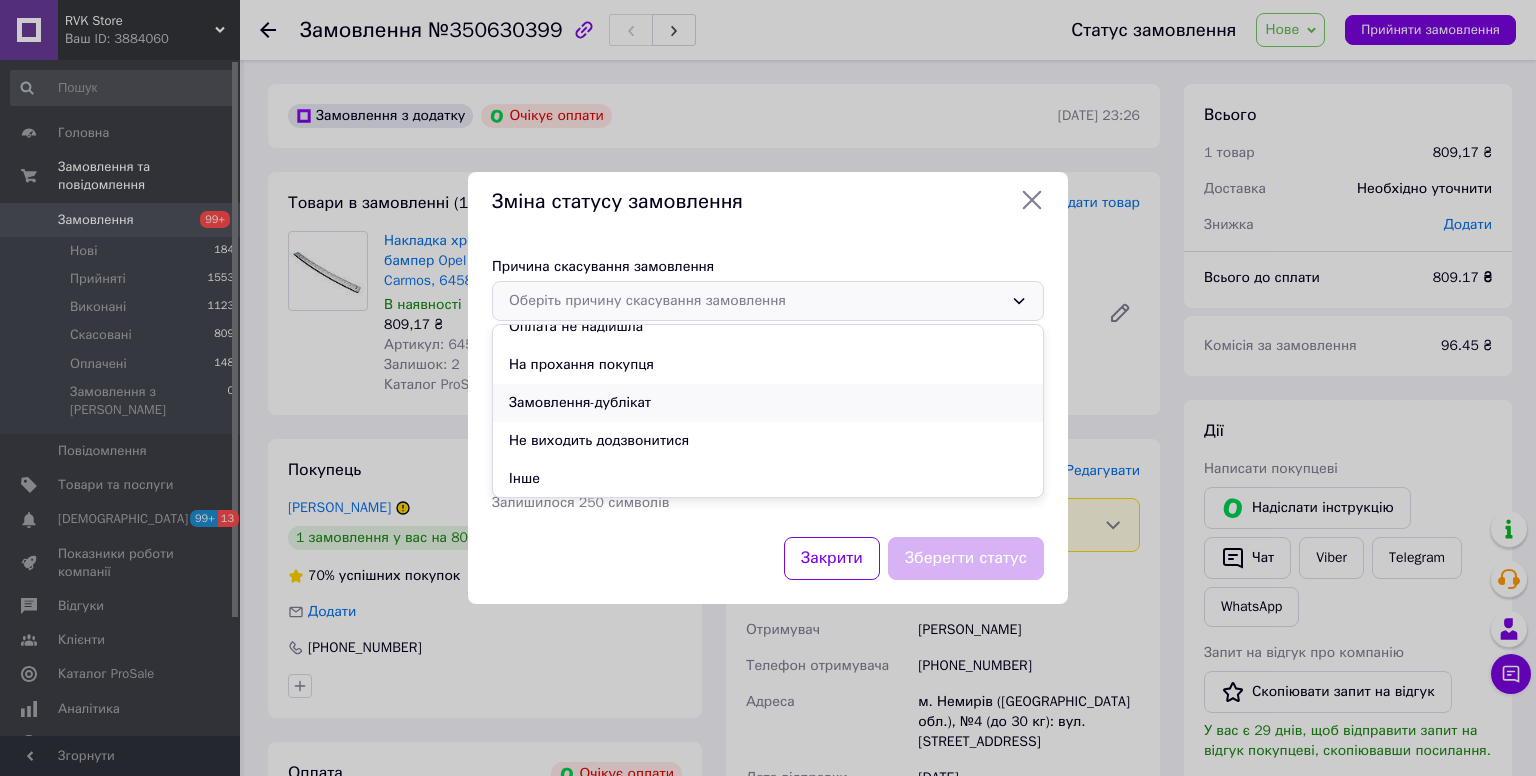 click on "Замовлення-дублікат" at bounding box center (768, 403) 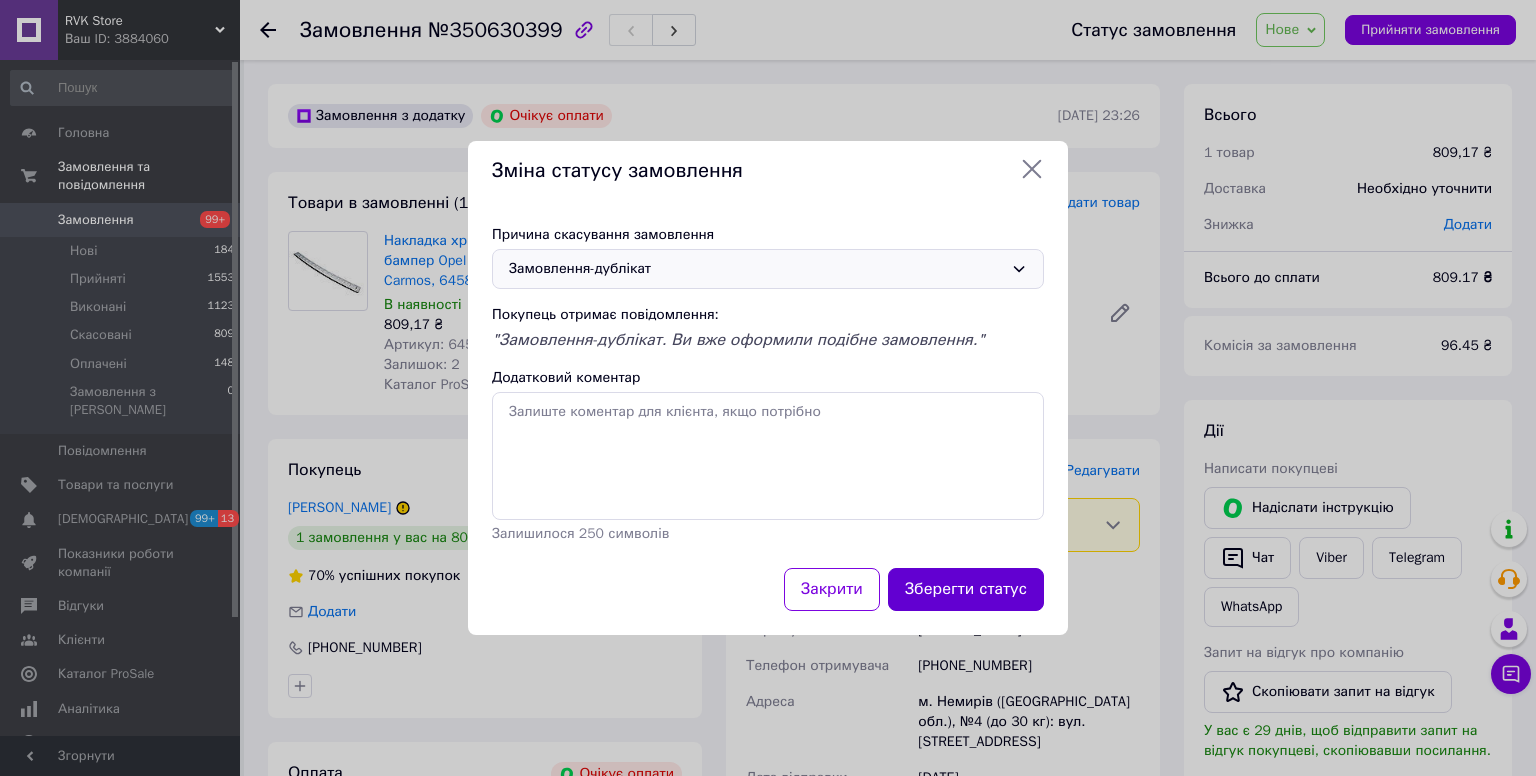 click on "Зберегти статус" at bounding box center [966, 589] 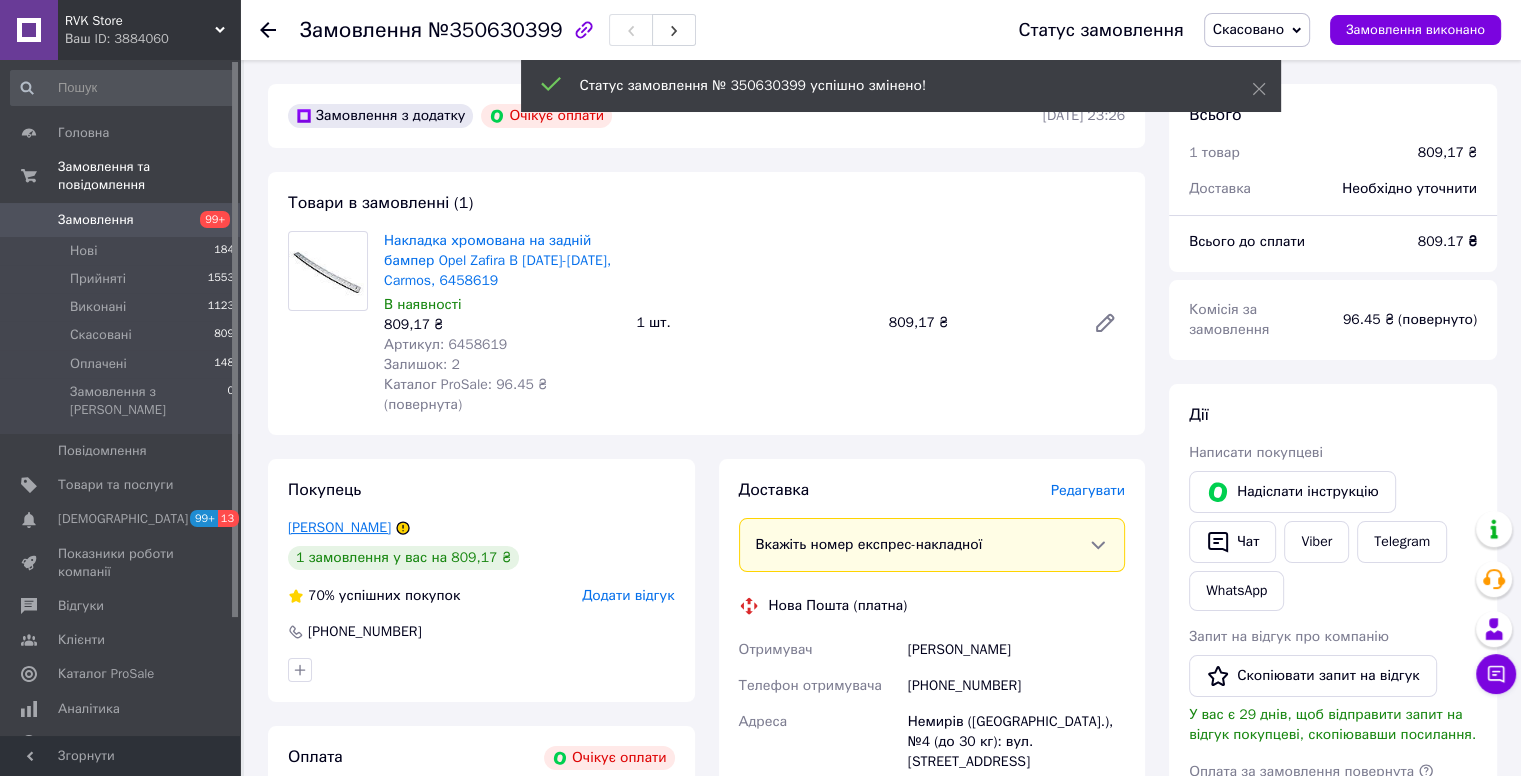 click on "Дацько Саша" at bounding box center [339, 527] 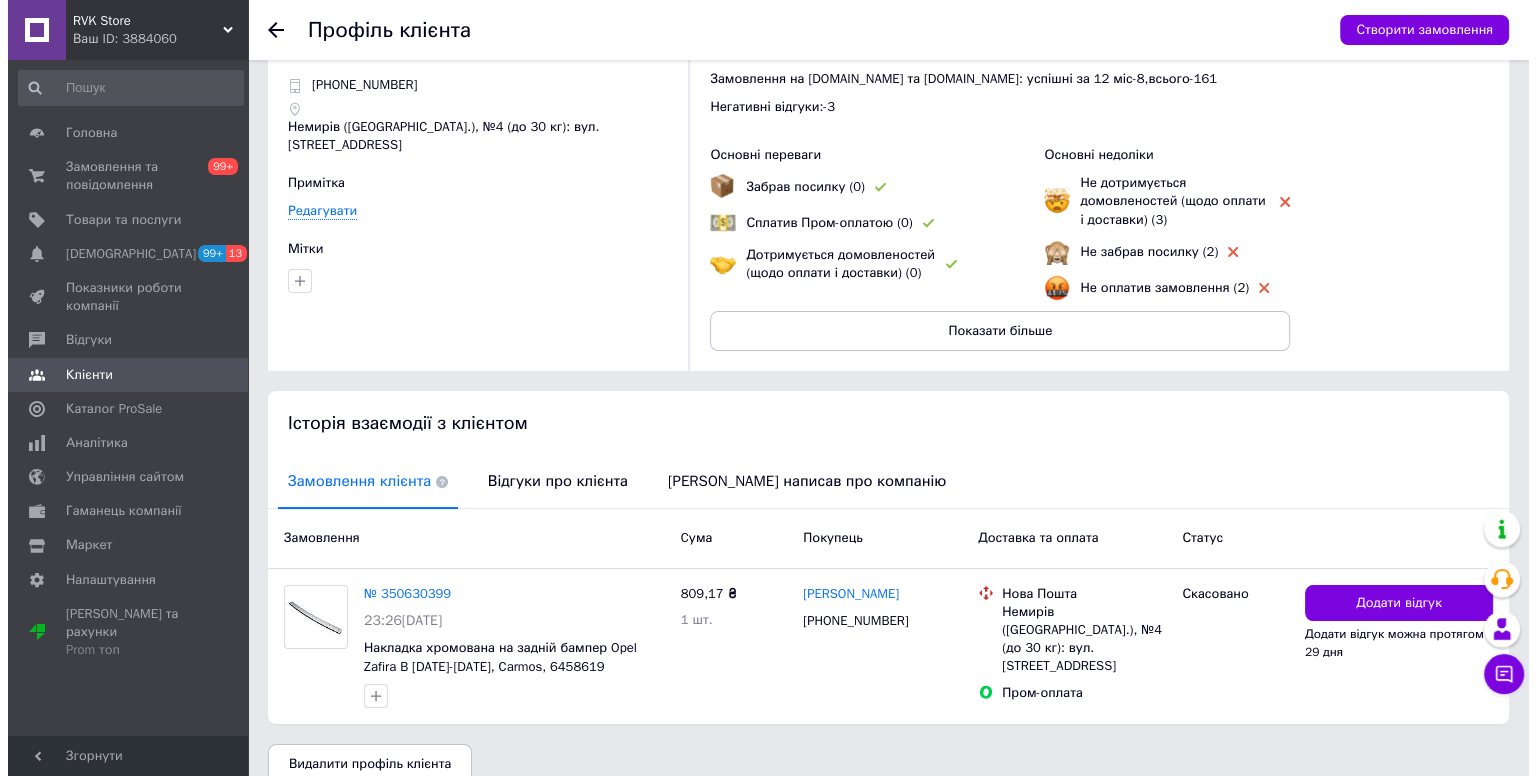 scroll, scrollTop: 91, scrollLeft: 0, axis: vertical 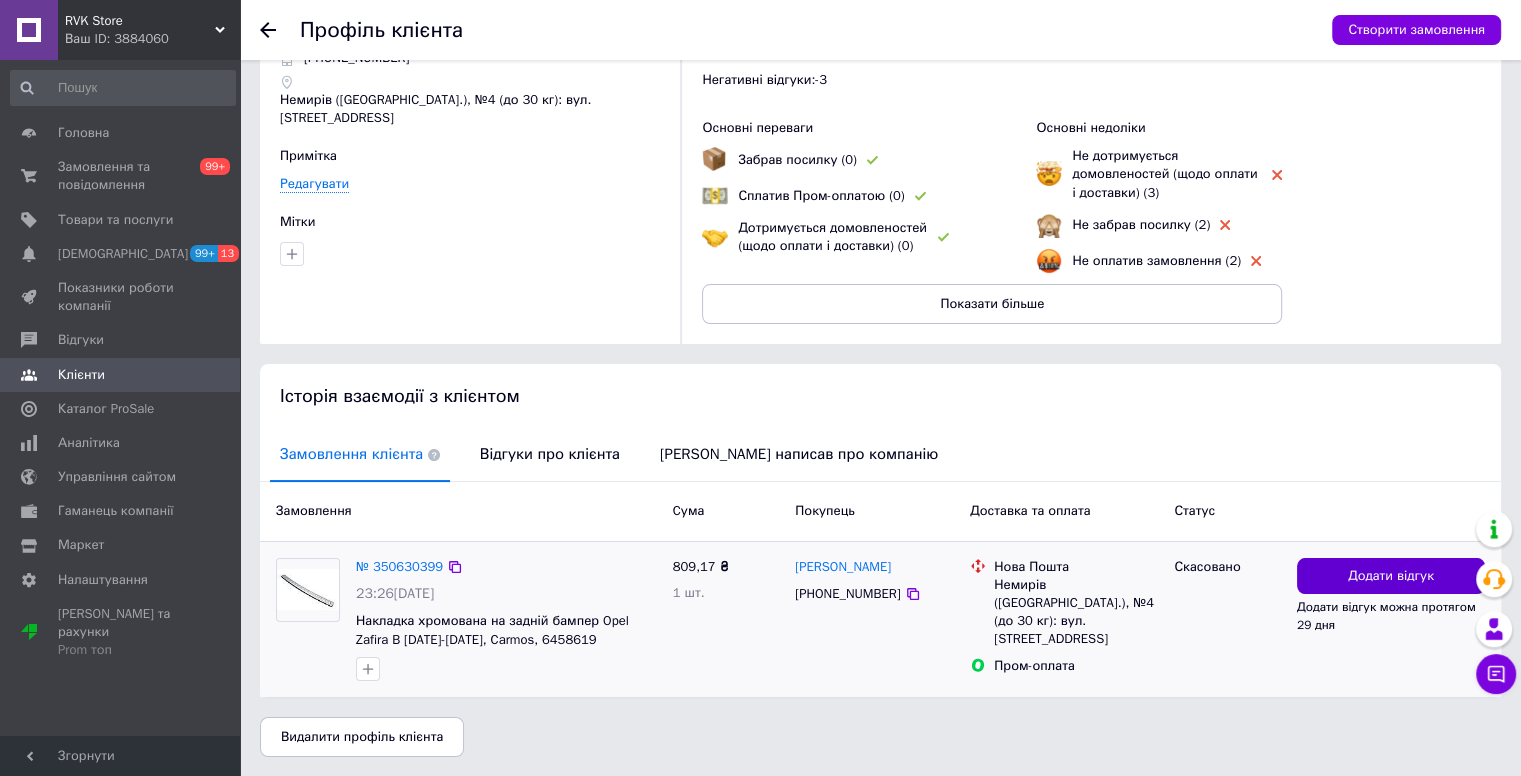 click on "Додати відгук" at bounding box center [1391, 576] 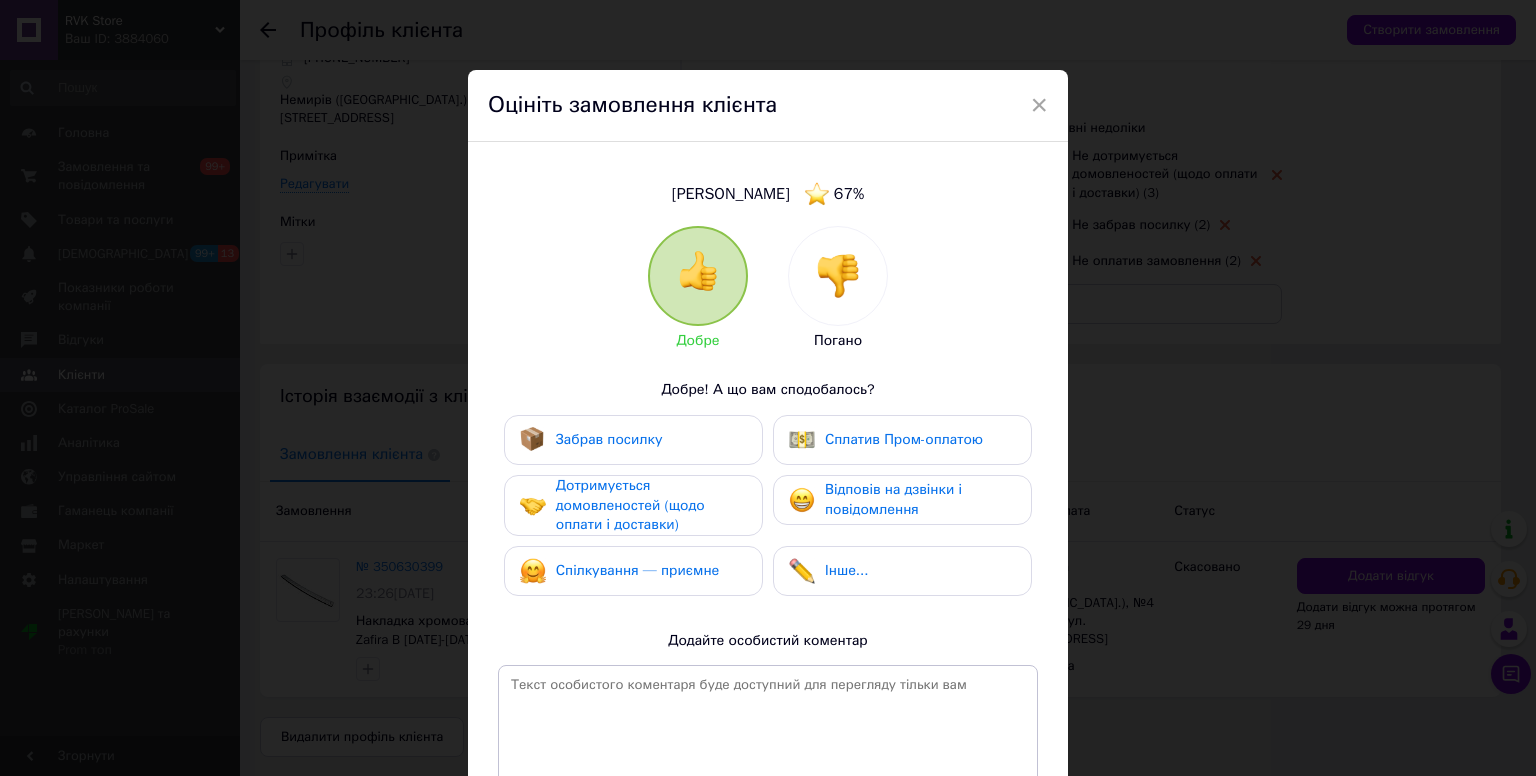 drag, startPoint x: 828, startPoint y: 313, endPoint x: 836, endPoint y: 333, distance: 21.540659 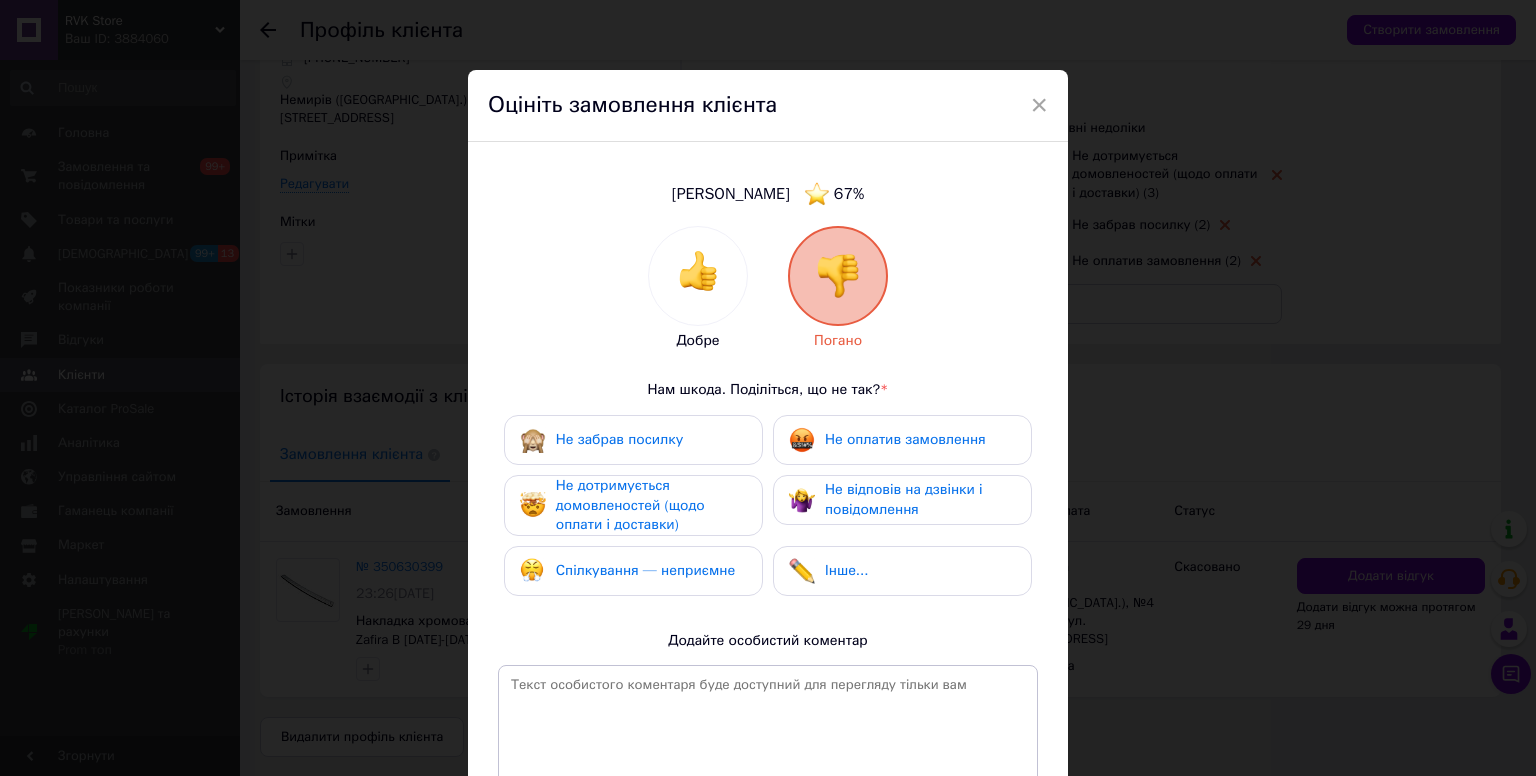 click at bounding box center (533, 571) 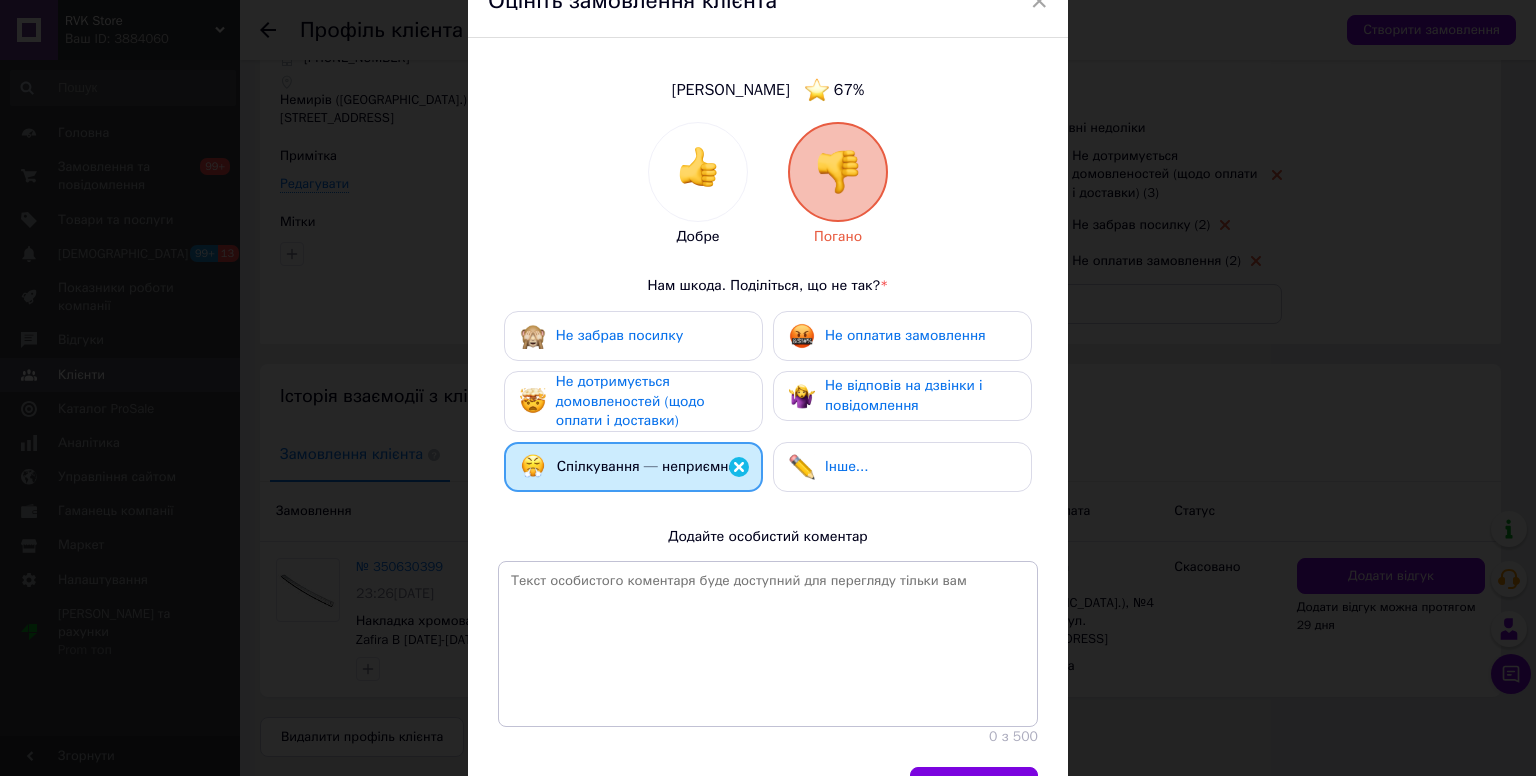 scroll, scrollTop: 220, scrollLeft: 0, axis: vertical 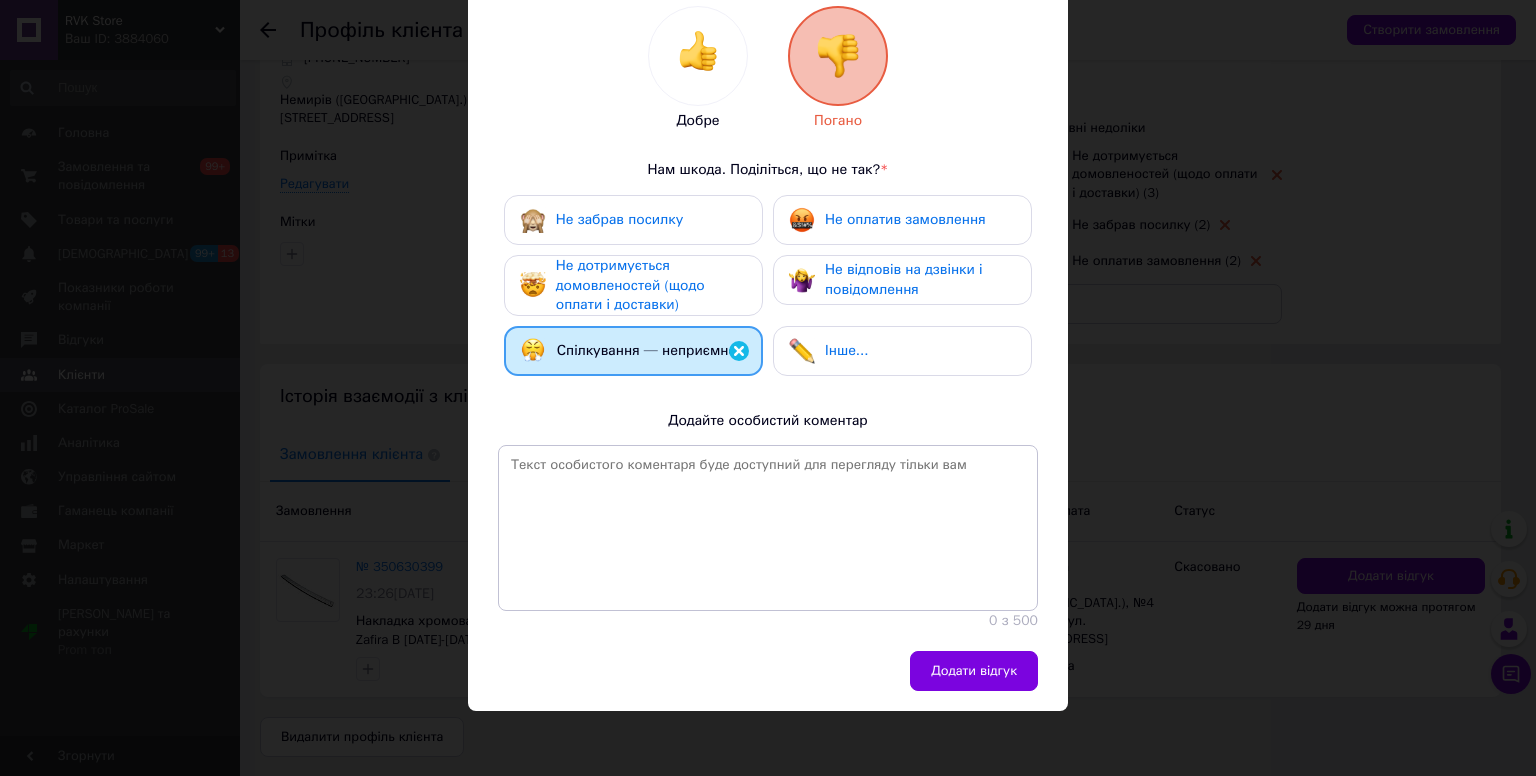 click on "Додати відгук" at bounding box center [974, 671] 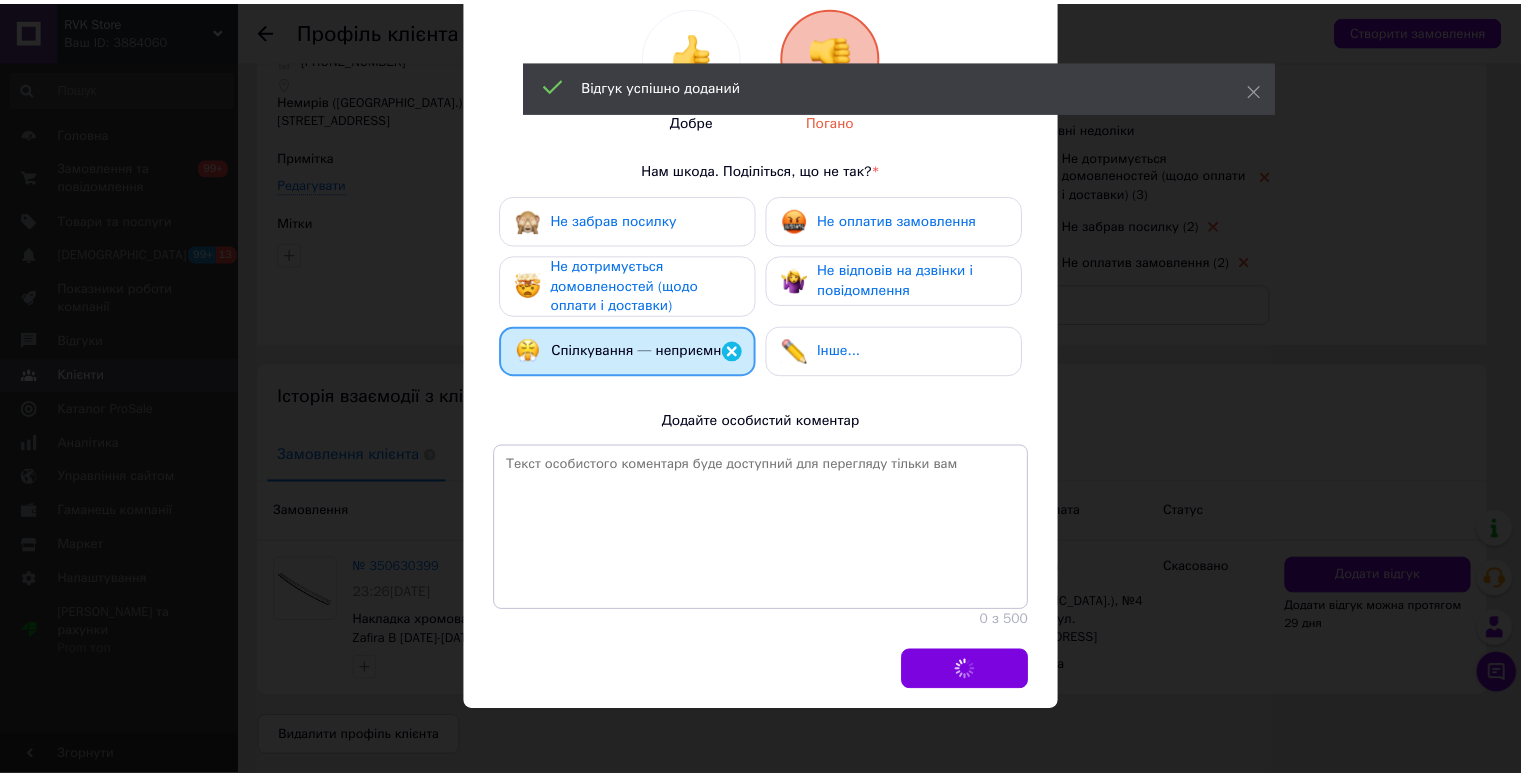 scroll, scrollTop: 0, scrollLeft: 0, axis: both 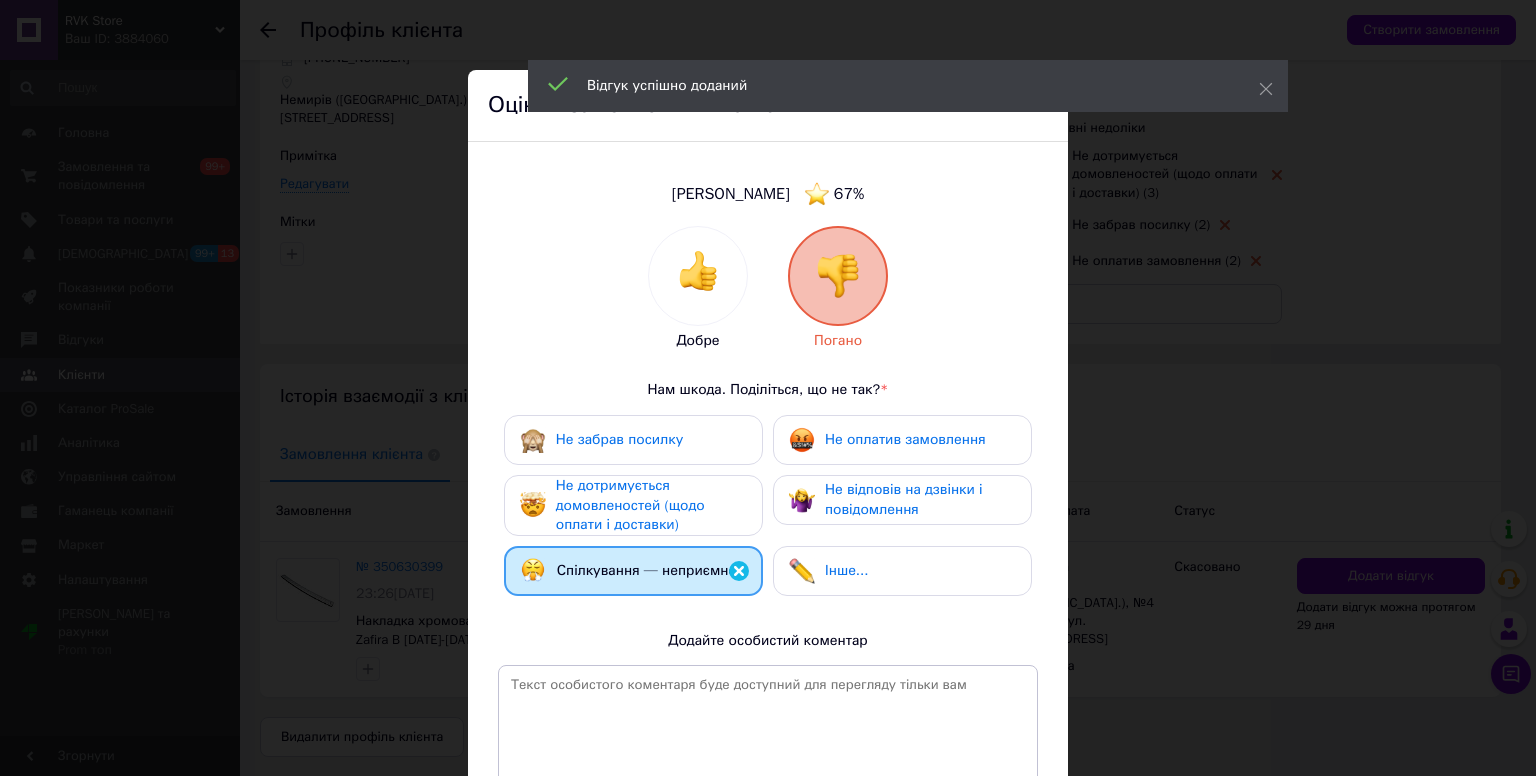 click on "Оцініть замовлення клієнта" at bounding box center (768, 106) 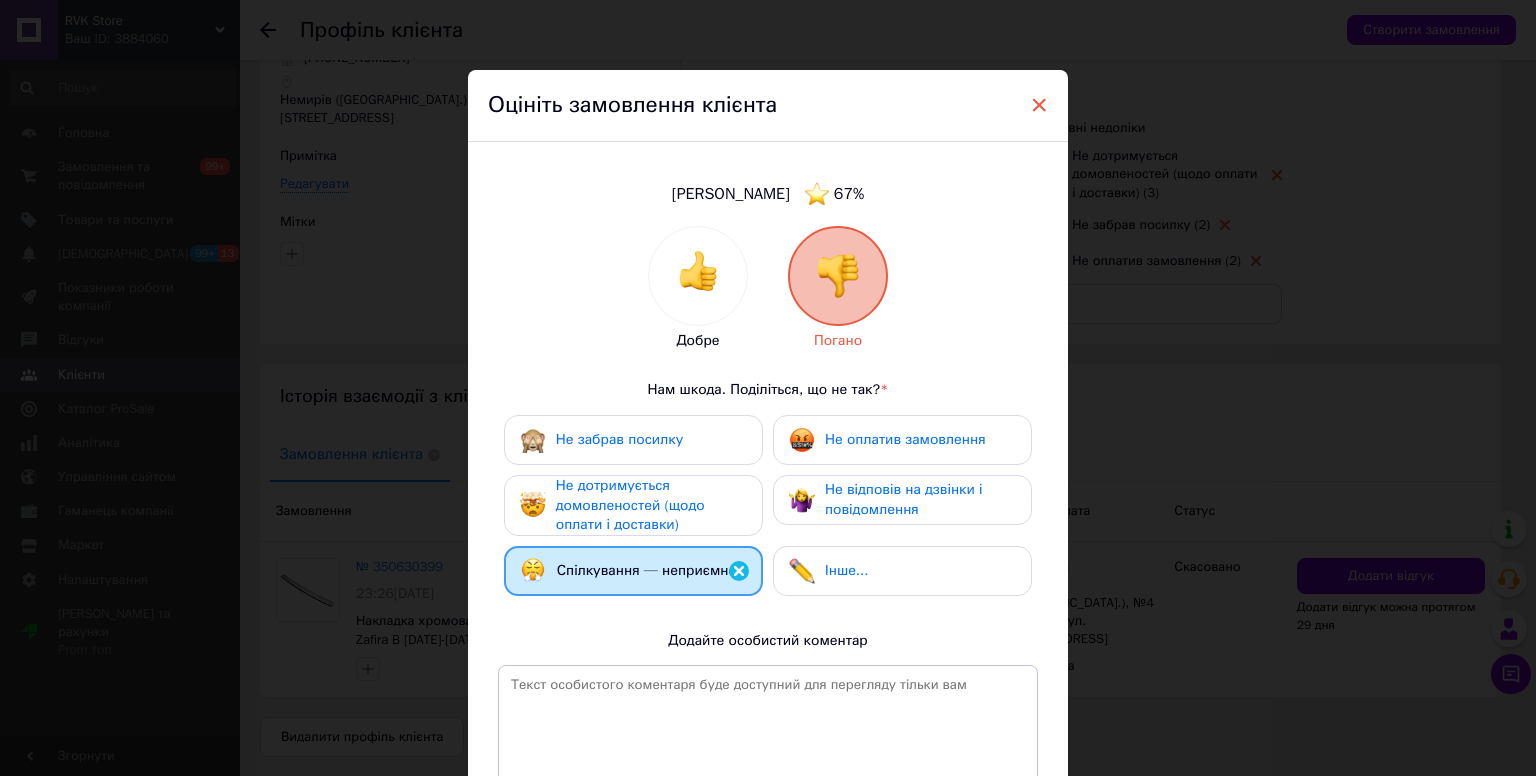 click on "×" at bounding box center (1039, 105) 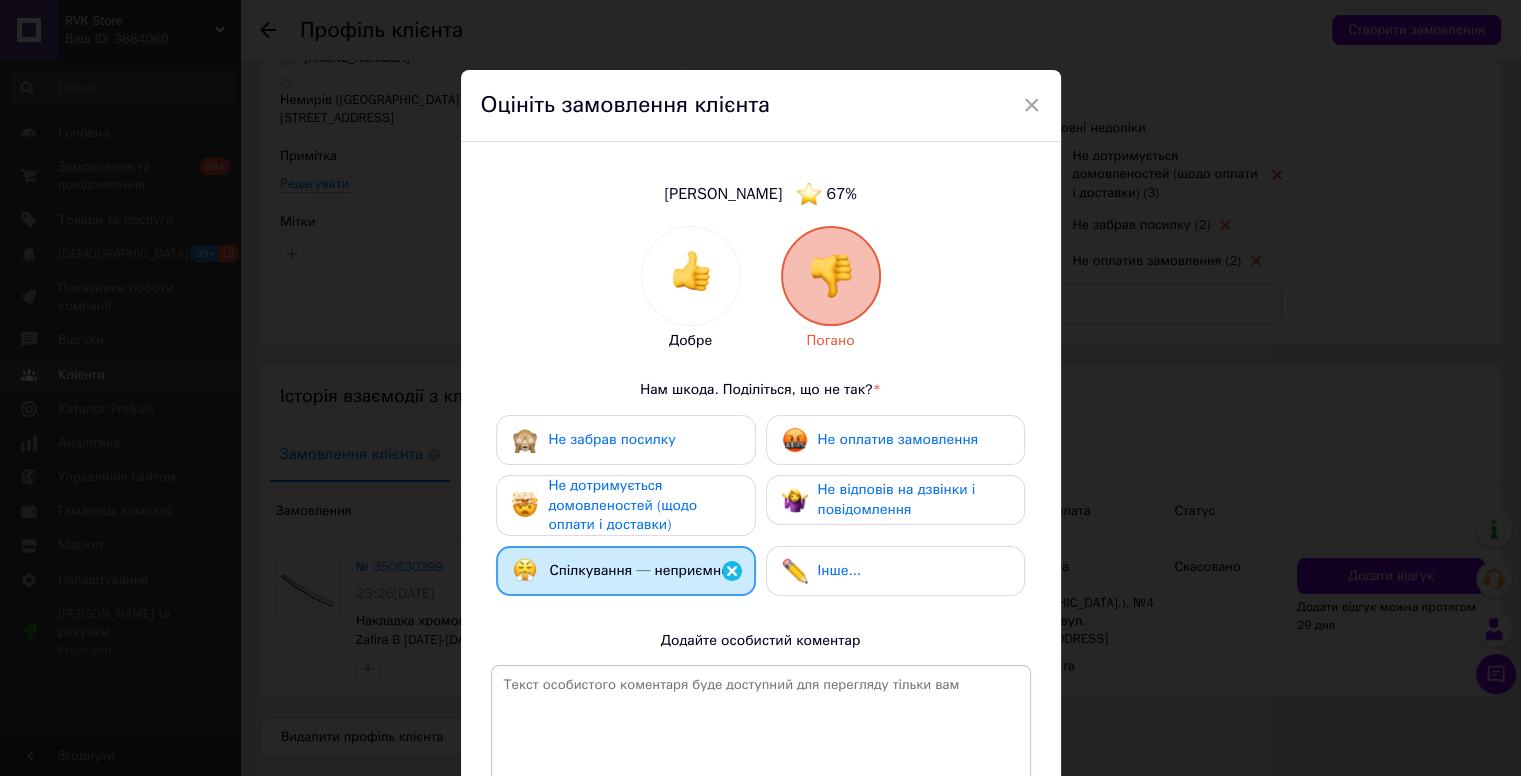 click on "×" at bounding box center [1032, 105] 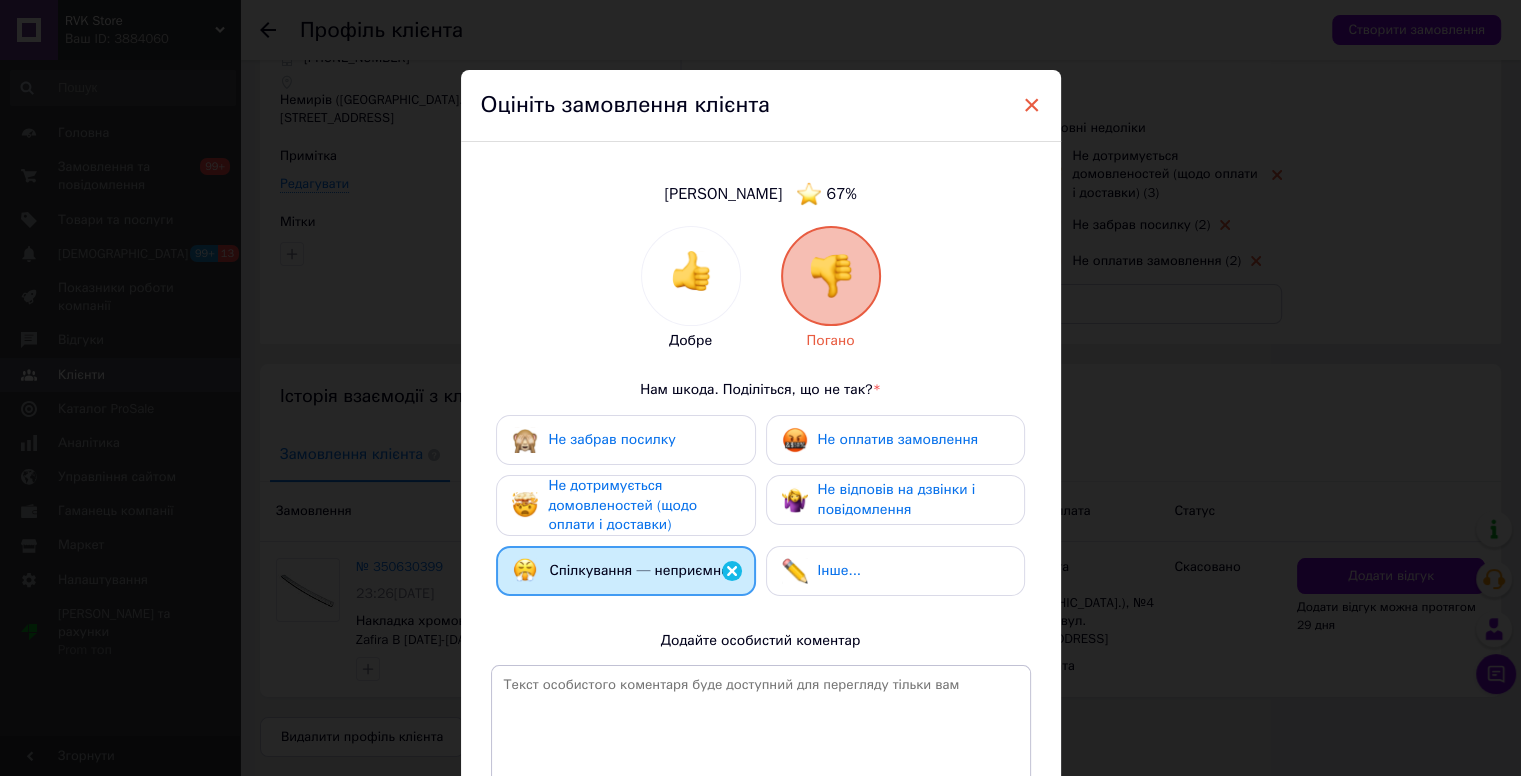 click on "×" at bounding box center (1032, 105) 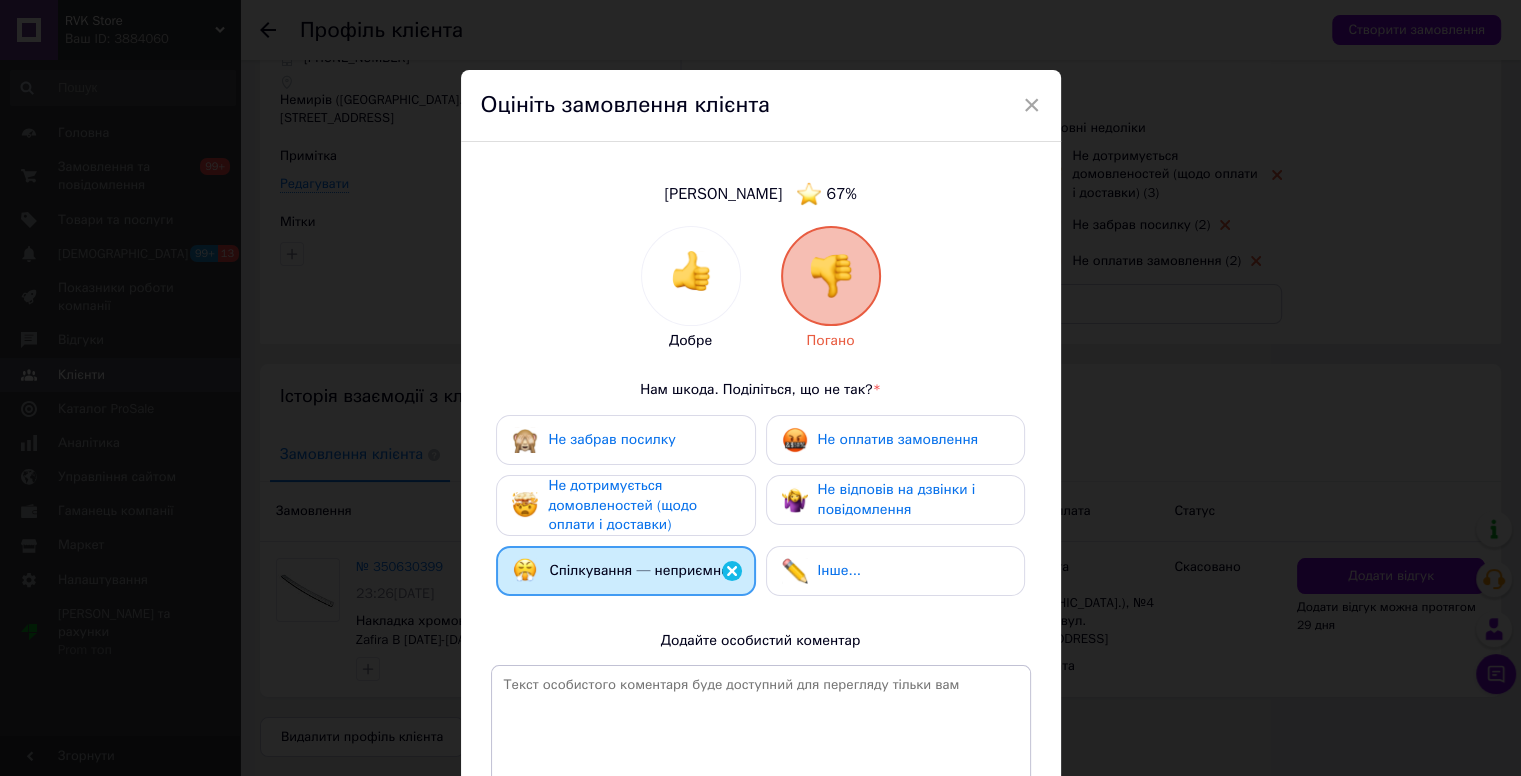 click on "× Оцініть замовлення клієнта Дацько Саша 67 % Добре Погано Нам шкода. Поділіться, що не так?  * Не забрав посилку Не оплатив замовлення Не дотримується домовленостей (щодо оплати і доставки) Не відповів на дзвінки і повідомлення Спілкування — неприємне Інше... Додайте особистий коментар 0   з   500 Додати відгук" at bounding box center (760, 388) 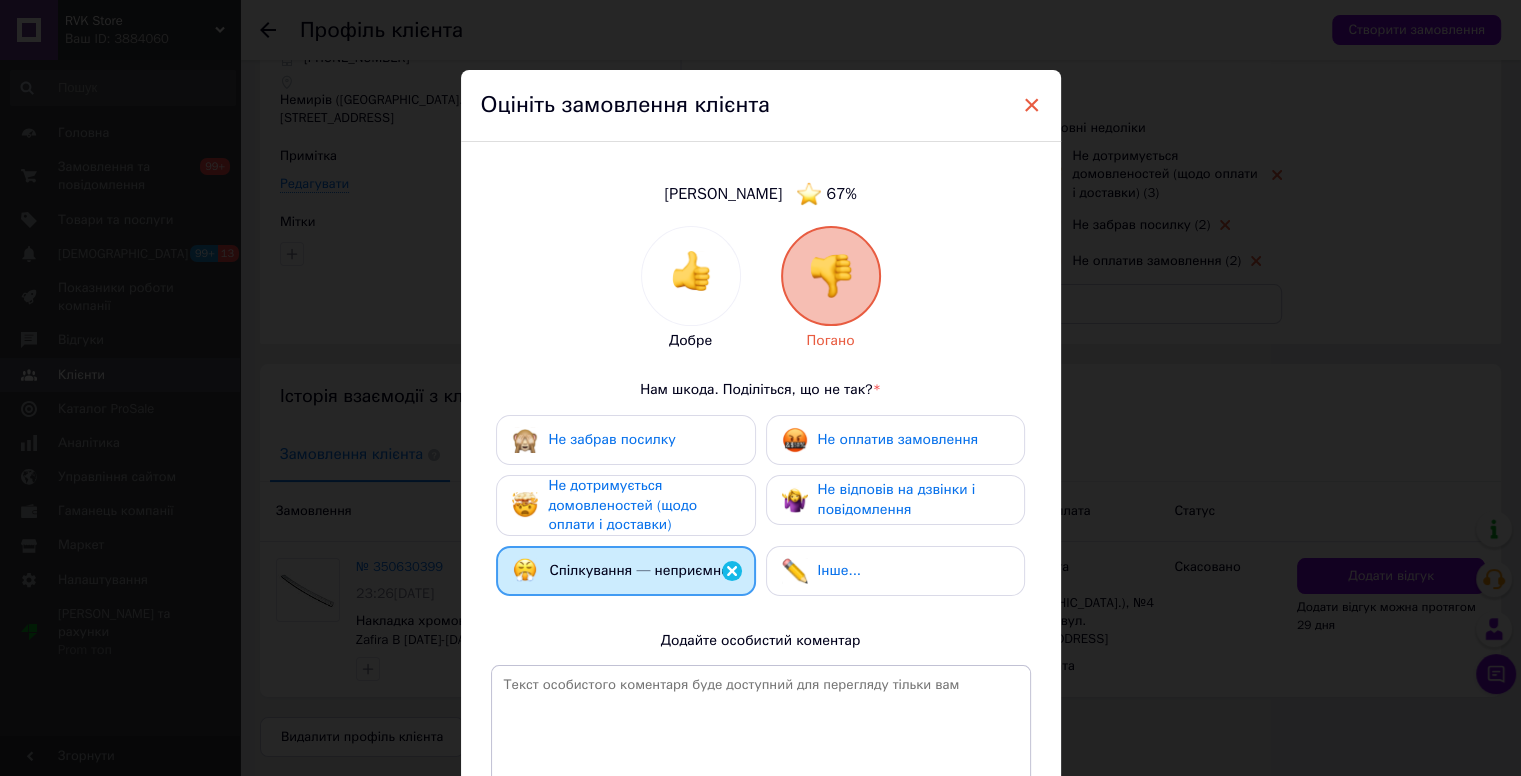 click on "×" at bounding box center (1032, 105) 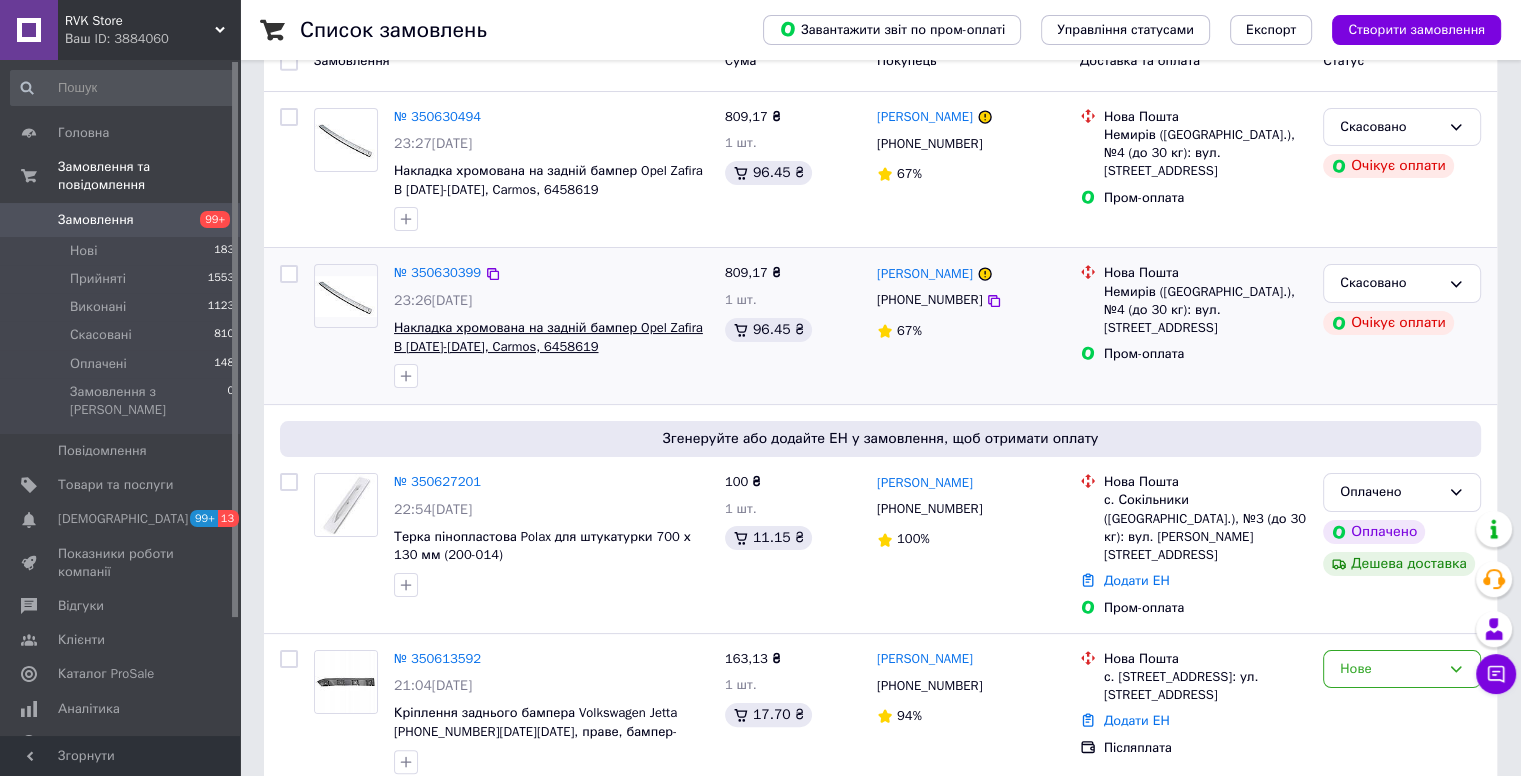 scroll, scrollTop: 500, scrollLeft: 0, axis: vertical 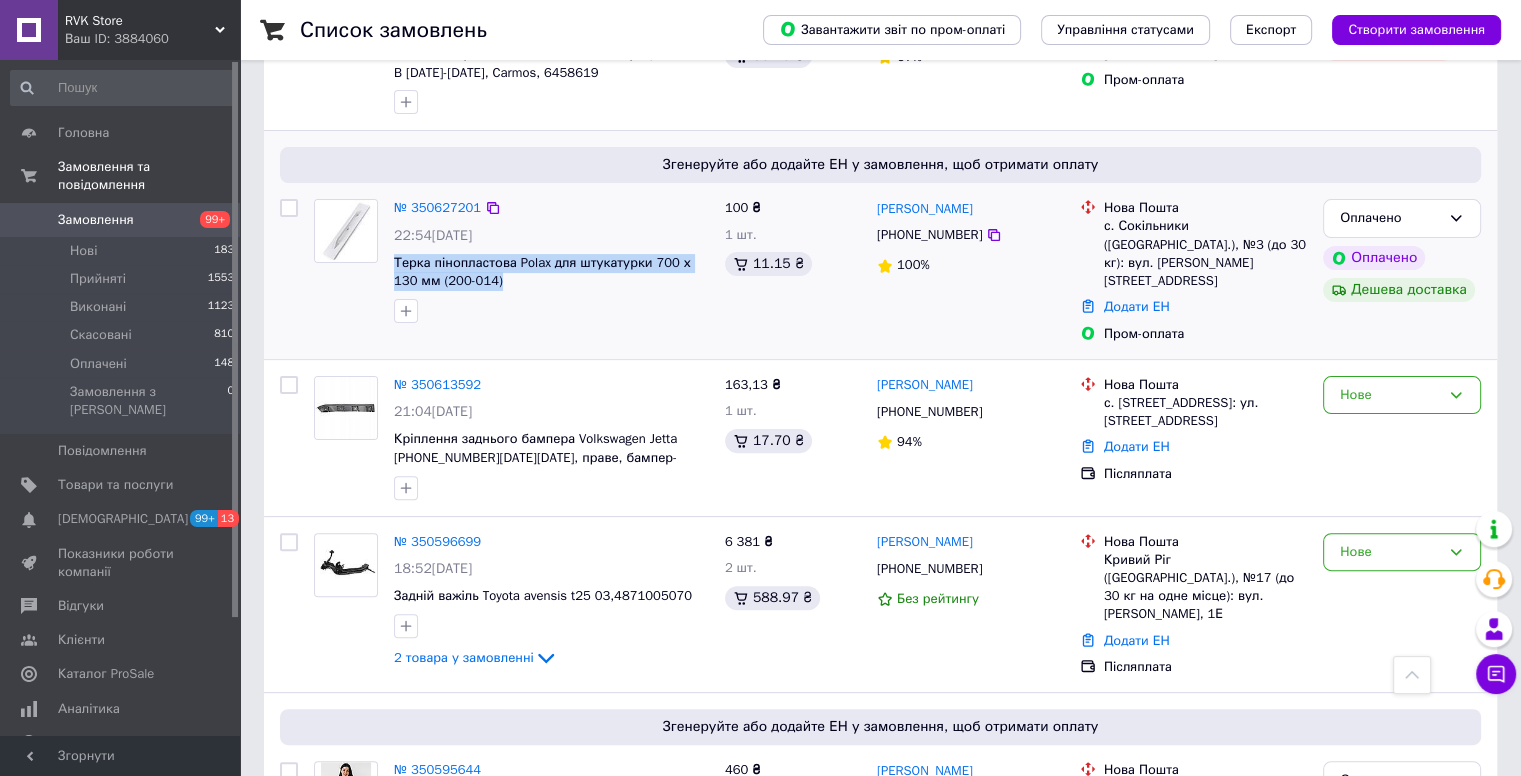 drag, startPoint x: 497, startPoint y: 287, endPoint x: 392, endPoint y: 263, distance: 107.70794 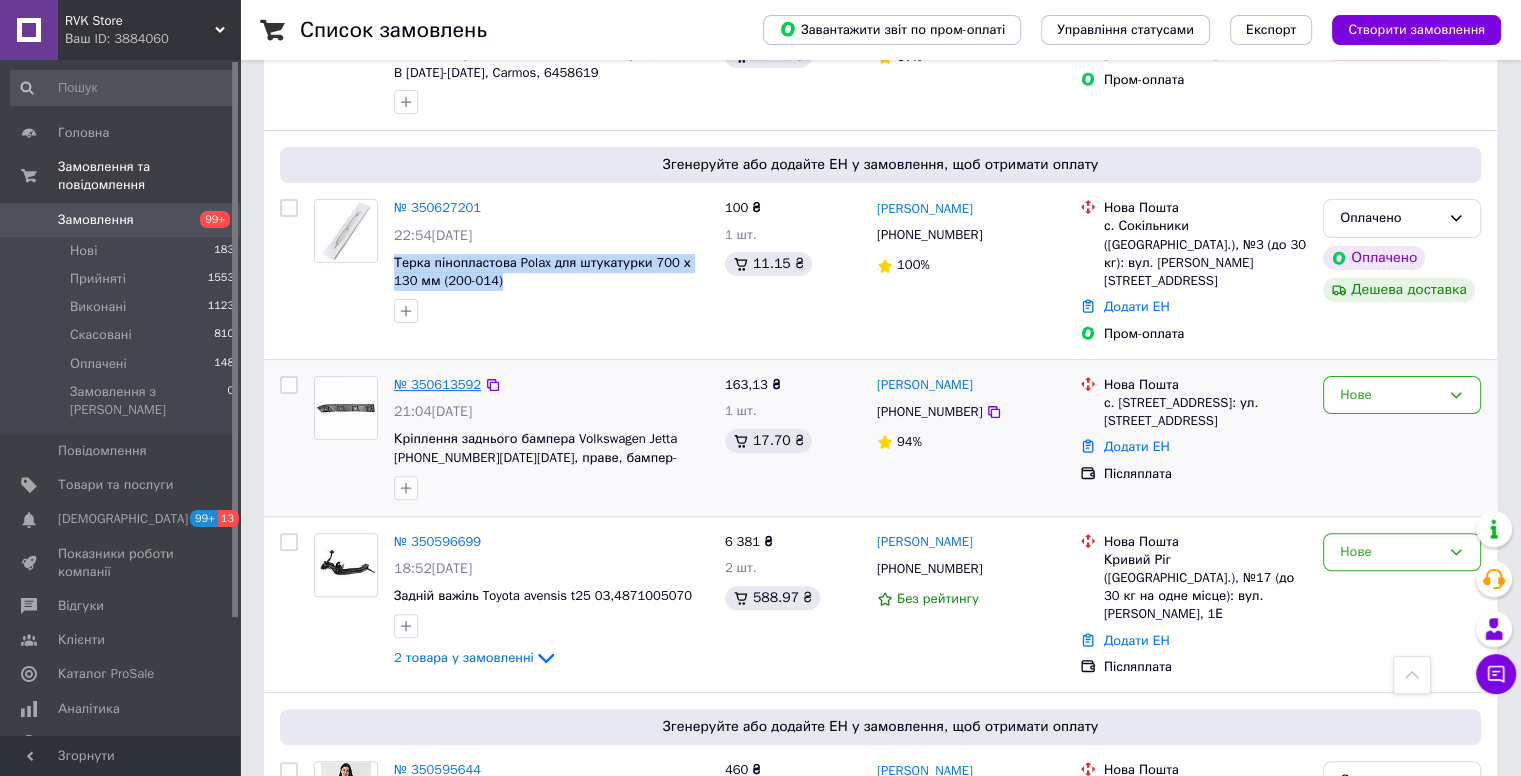 click on "№ 350613592" at bounding box center [437, 384] 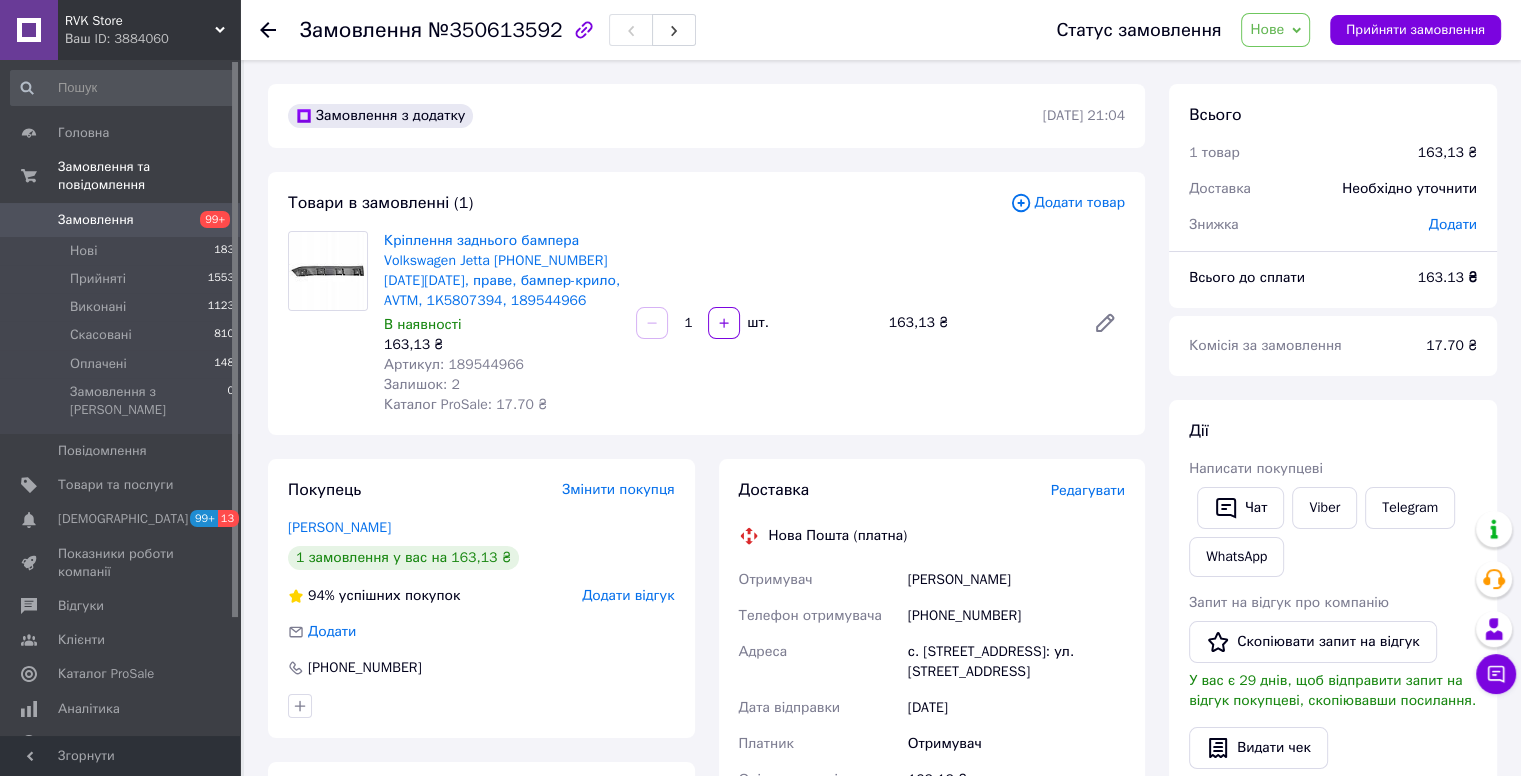 click on "Артикул: 189544966" at bounding box center [502, 365] 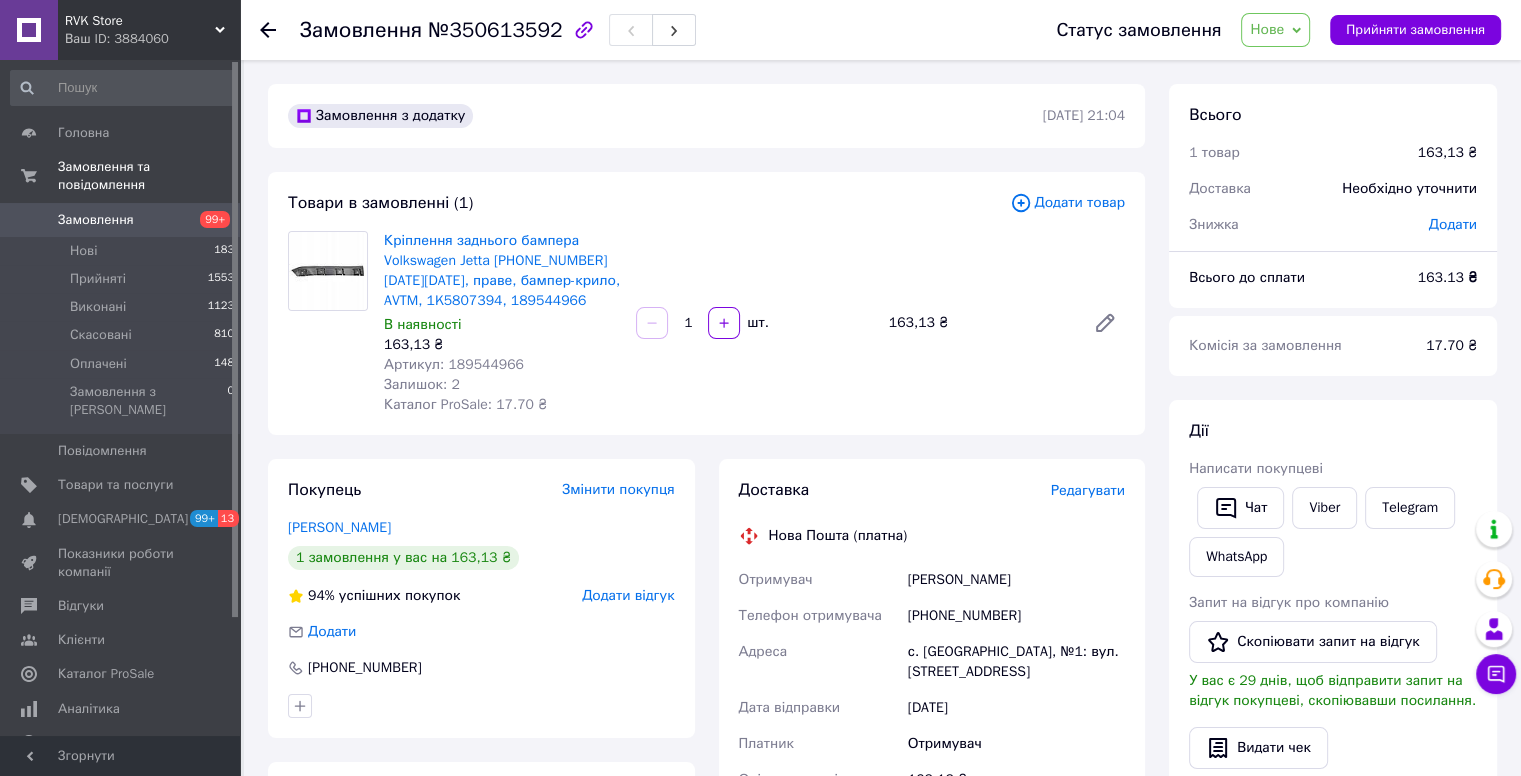 click on "Артикул: 189544966" at bounding box center (454, 364) 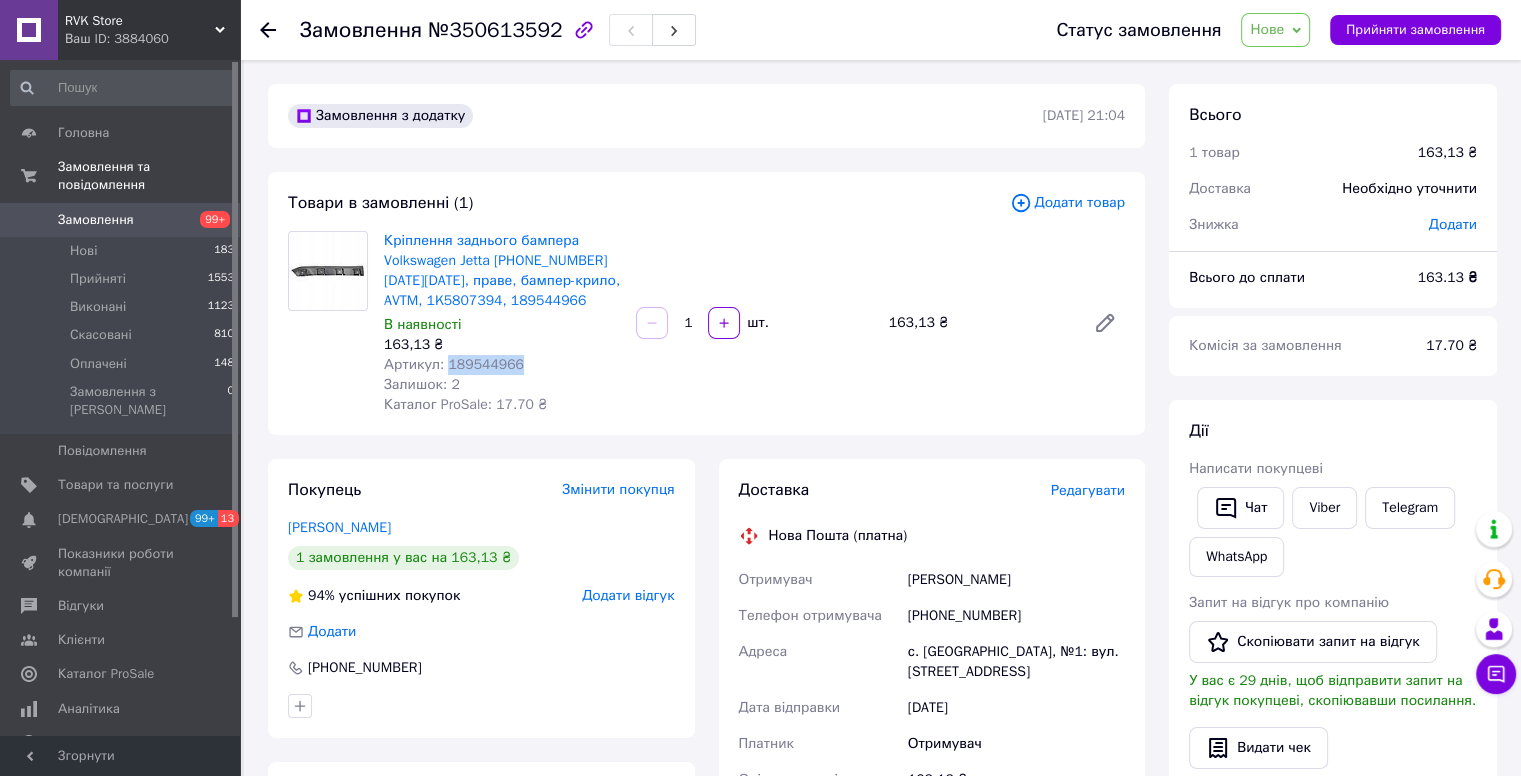 click on "Артикул: 189544966" at bounding box center (454, 364) 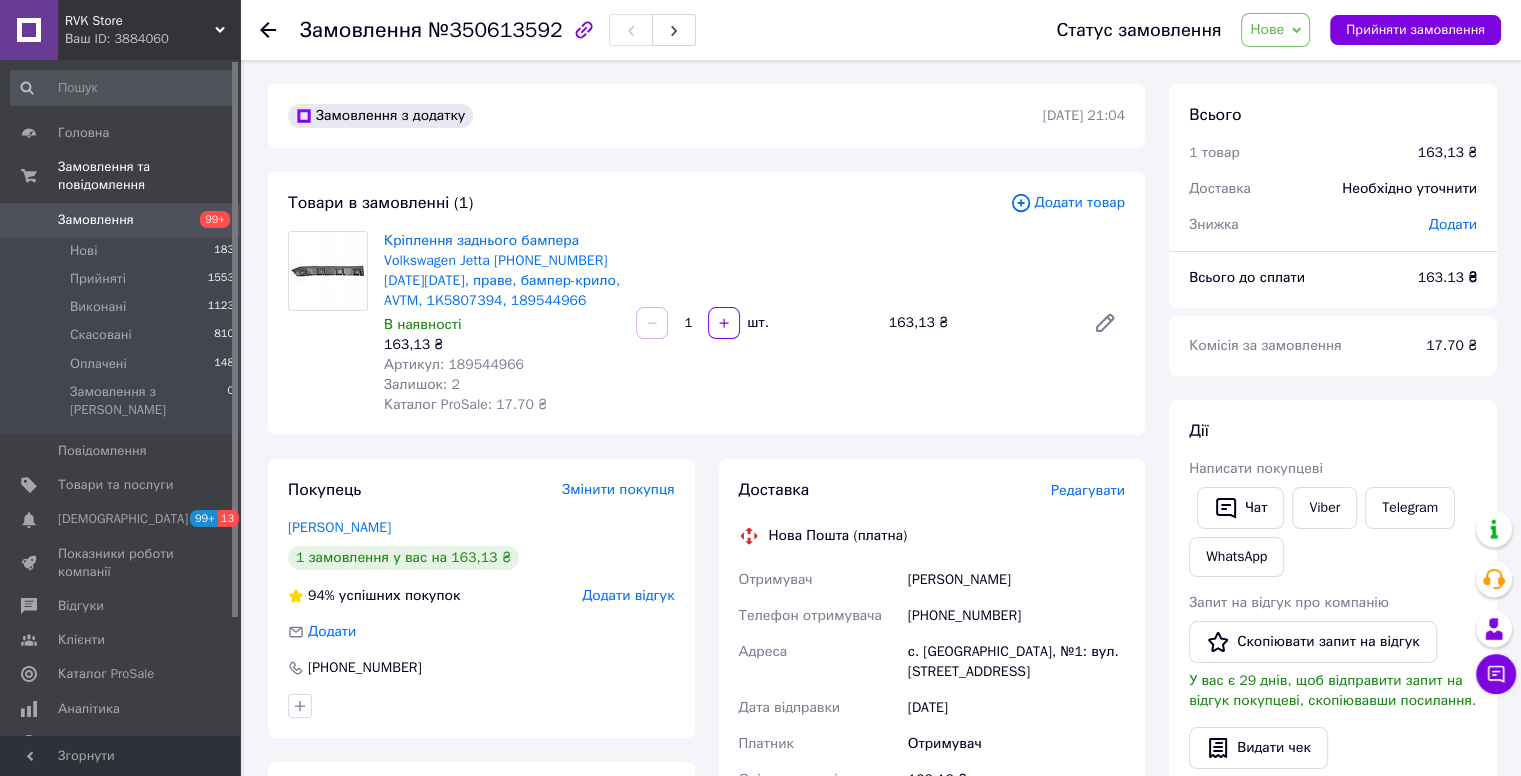 click on "[PERSON_NAME]" at bounding box center [1016, 580] 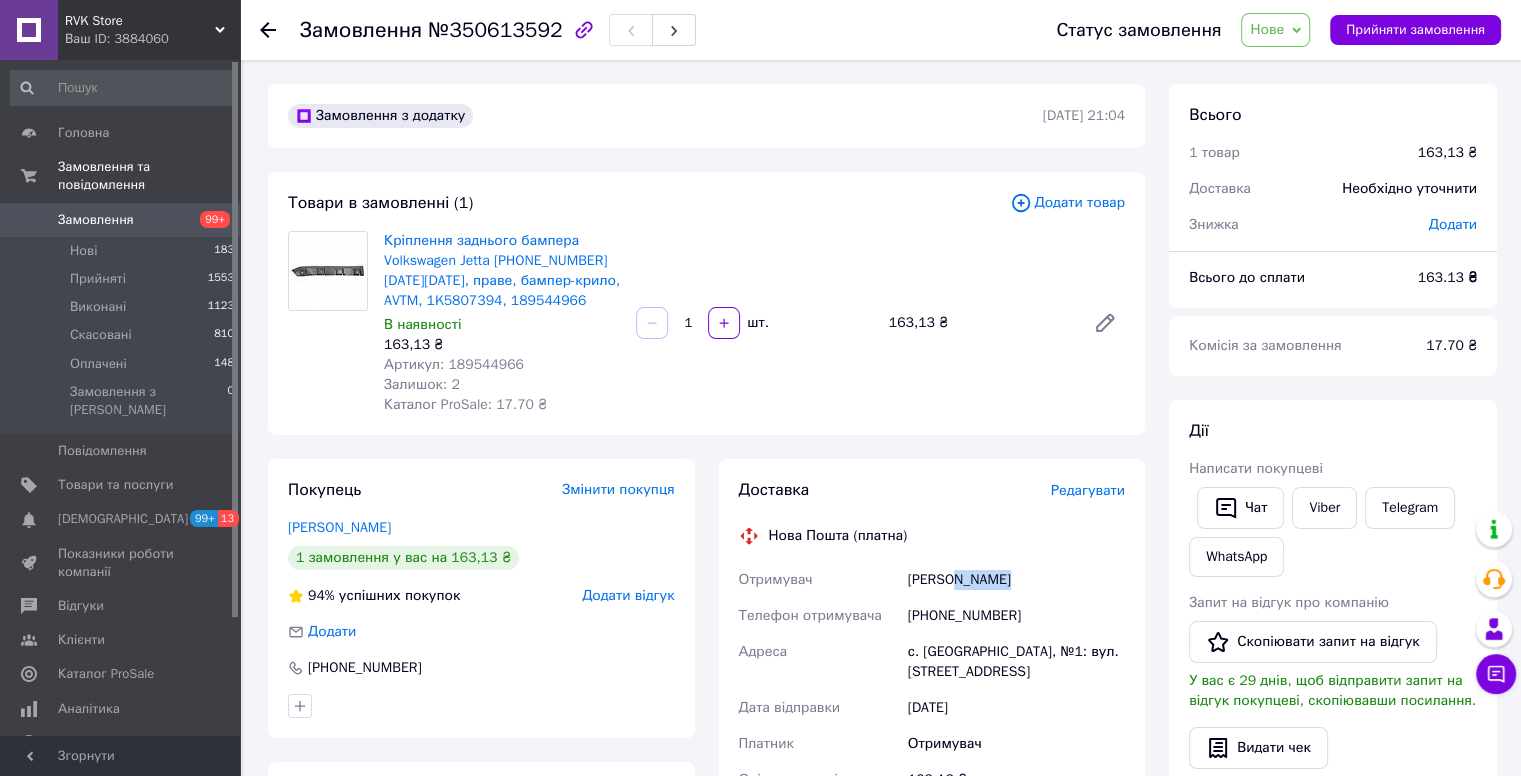click on "[PERSON_NAME]" at bounding box center [1016, 580] 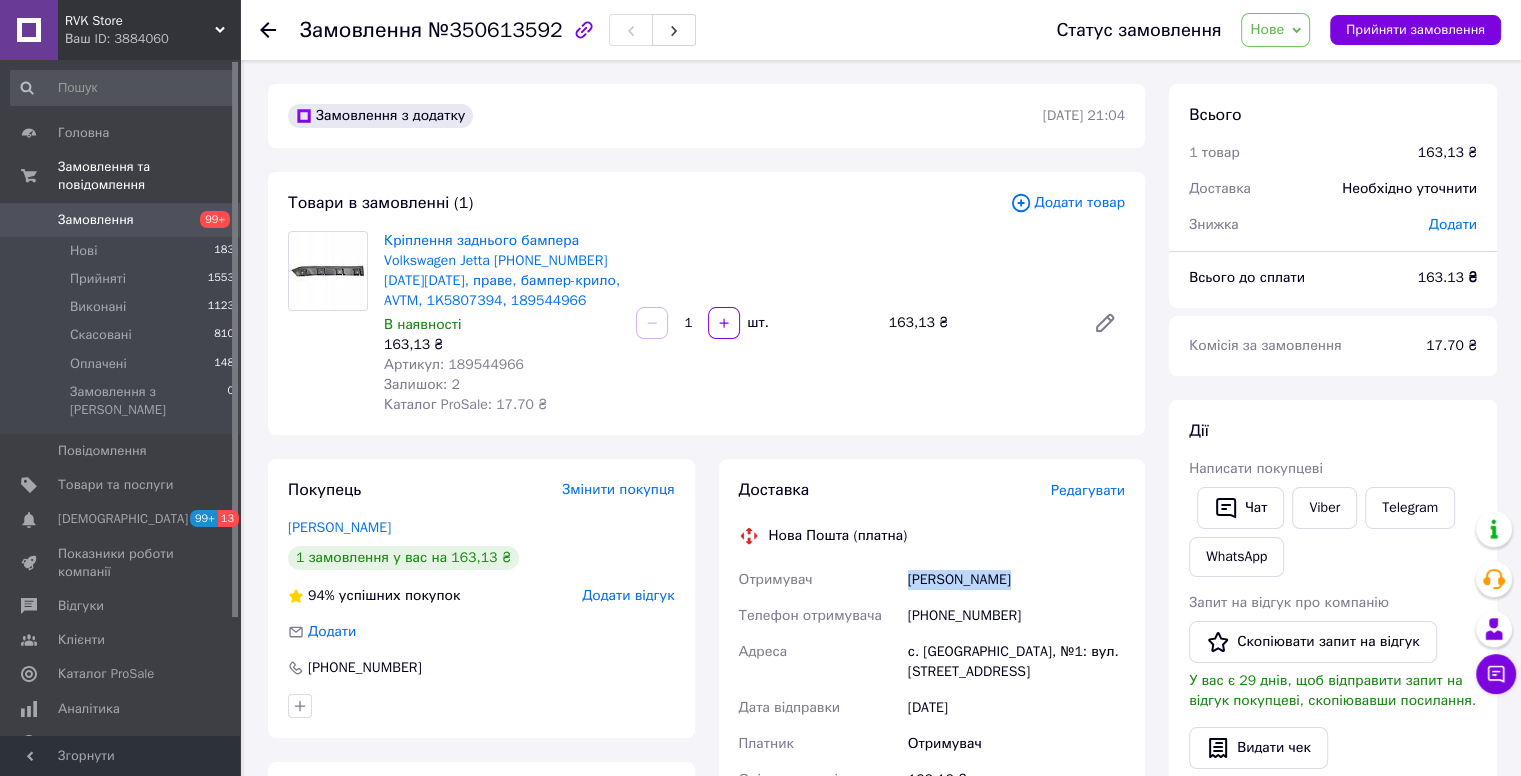 click on "[PERSON_NAME]" at bounding box center (1016, 580) 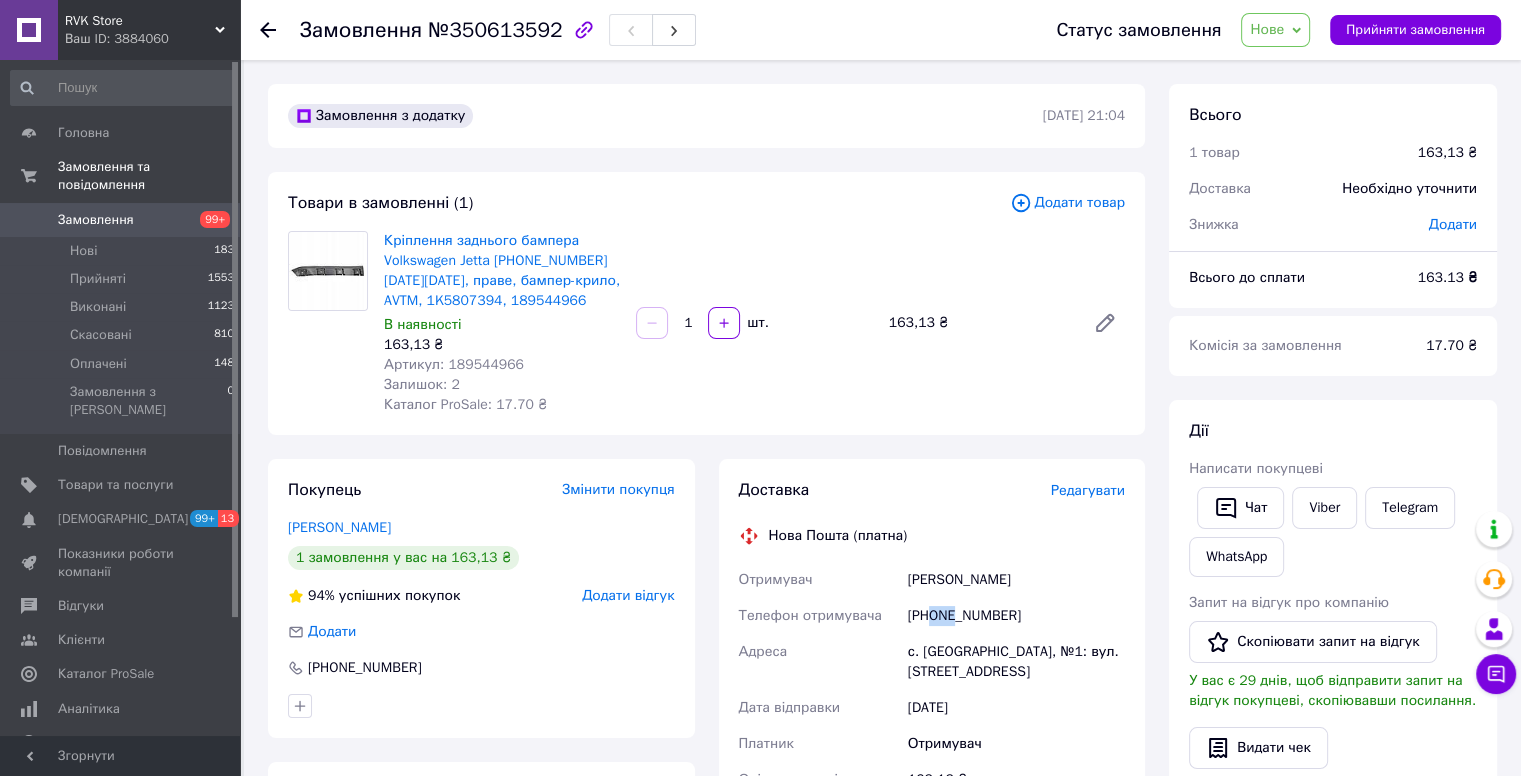drag, startPoint x: 932, startPoint y: 618, endPoint x: 956, endPoint y: 621, distance: 24.186773 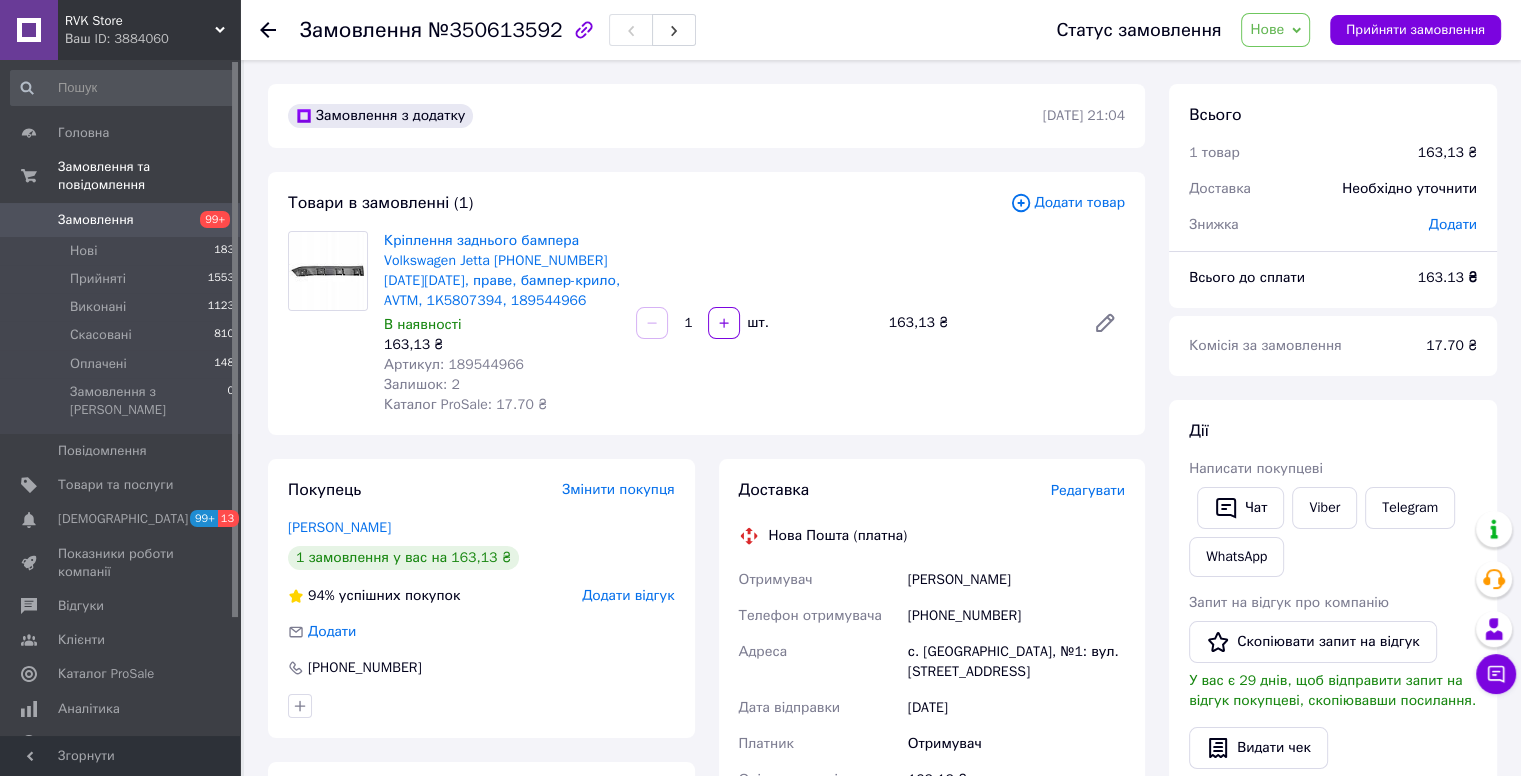 drag, startPoint x: 279, startPoint y: 30, endPoint x: 267, endPoint y: 23, distance: 13.892444 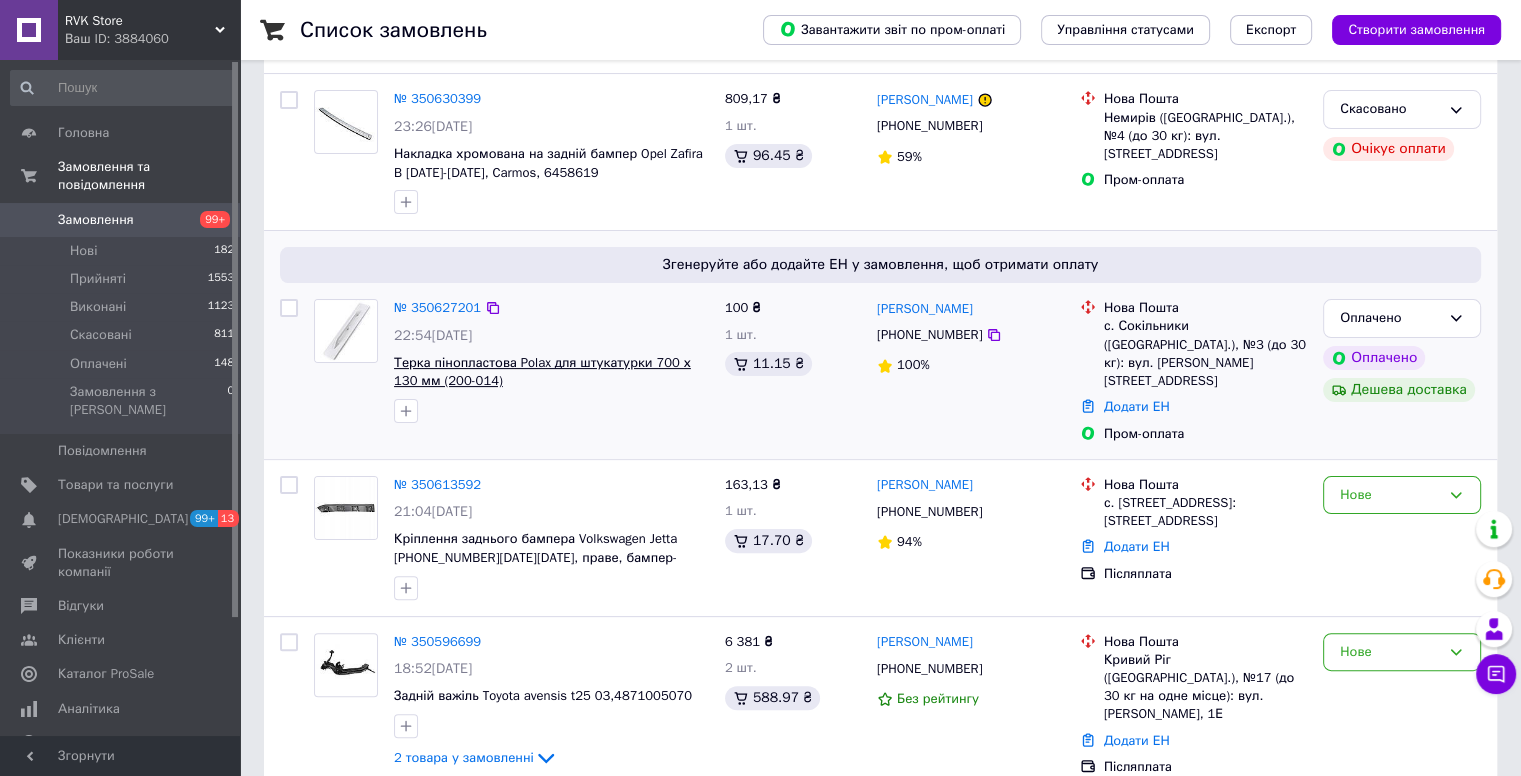 scroll, scrollTop: 400, scrollLeft: 0, axis: vertical 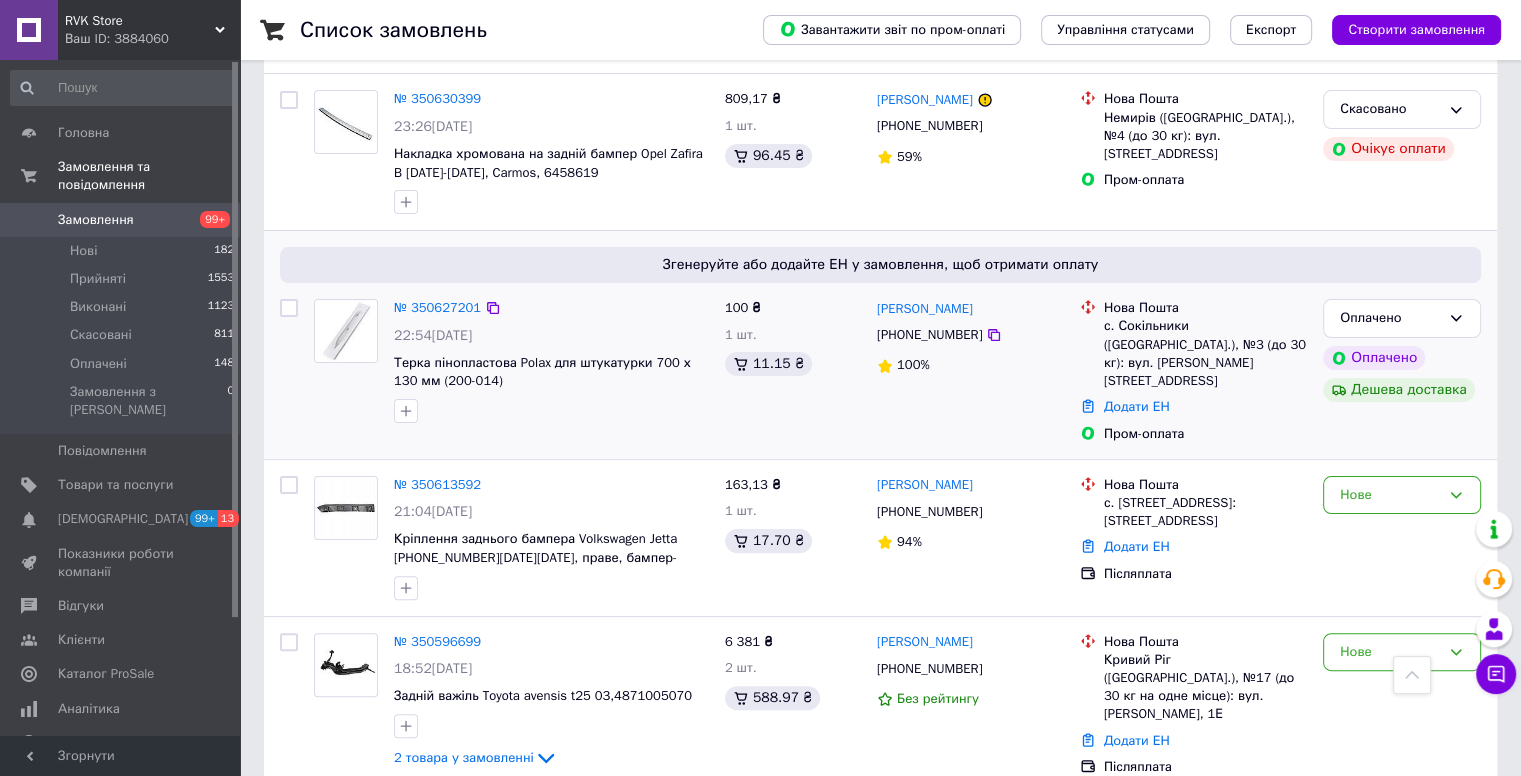 click on "Андрій Шумський +380976321473 100%" at bounding box center (970, 371) 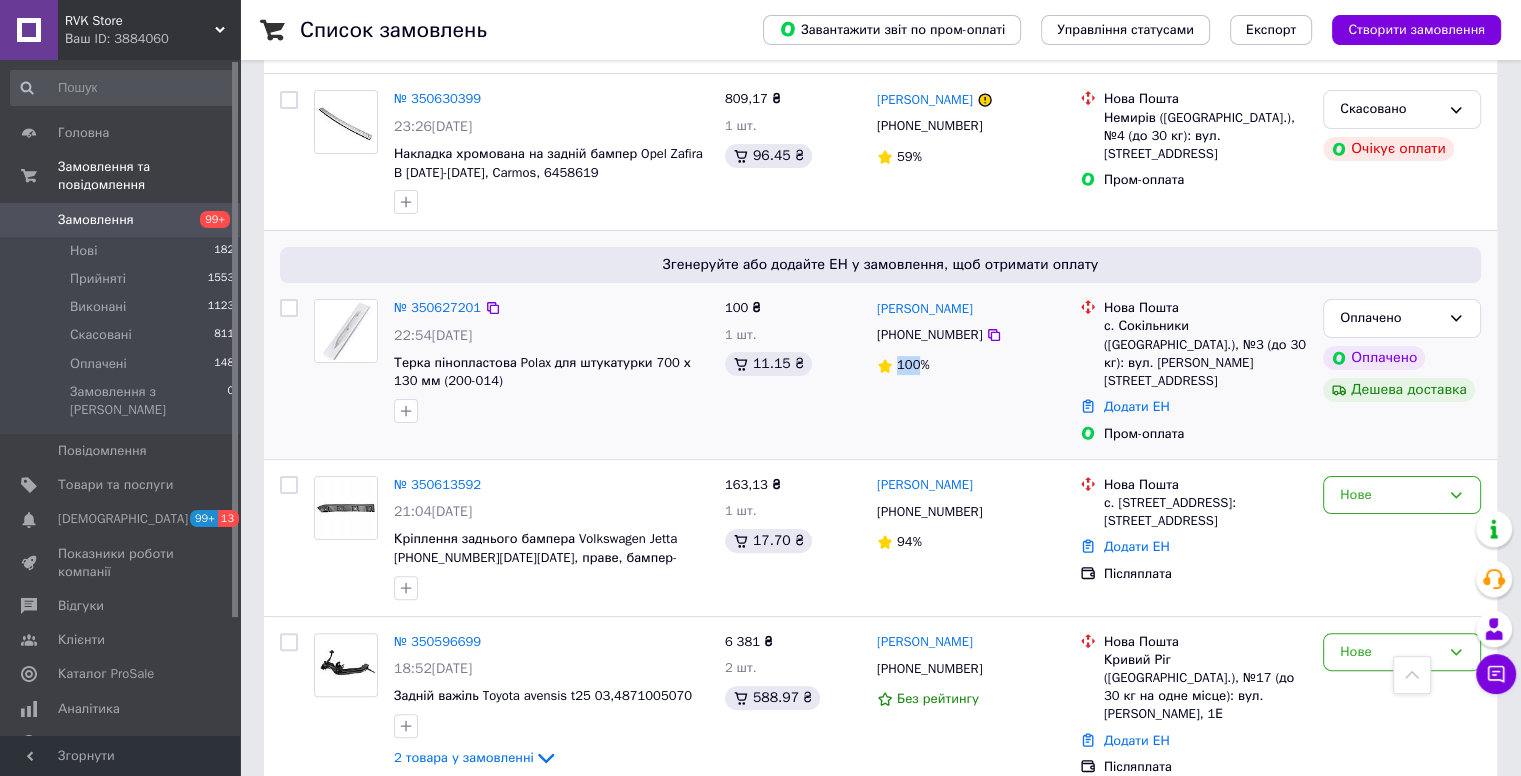 click on "Андрій Шумський +380976321473 100%" at bounding box center (970, 371) 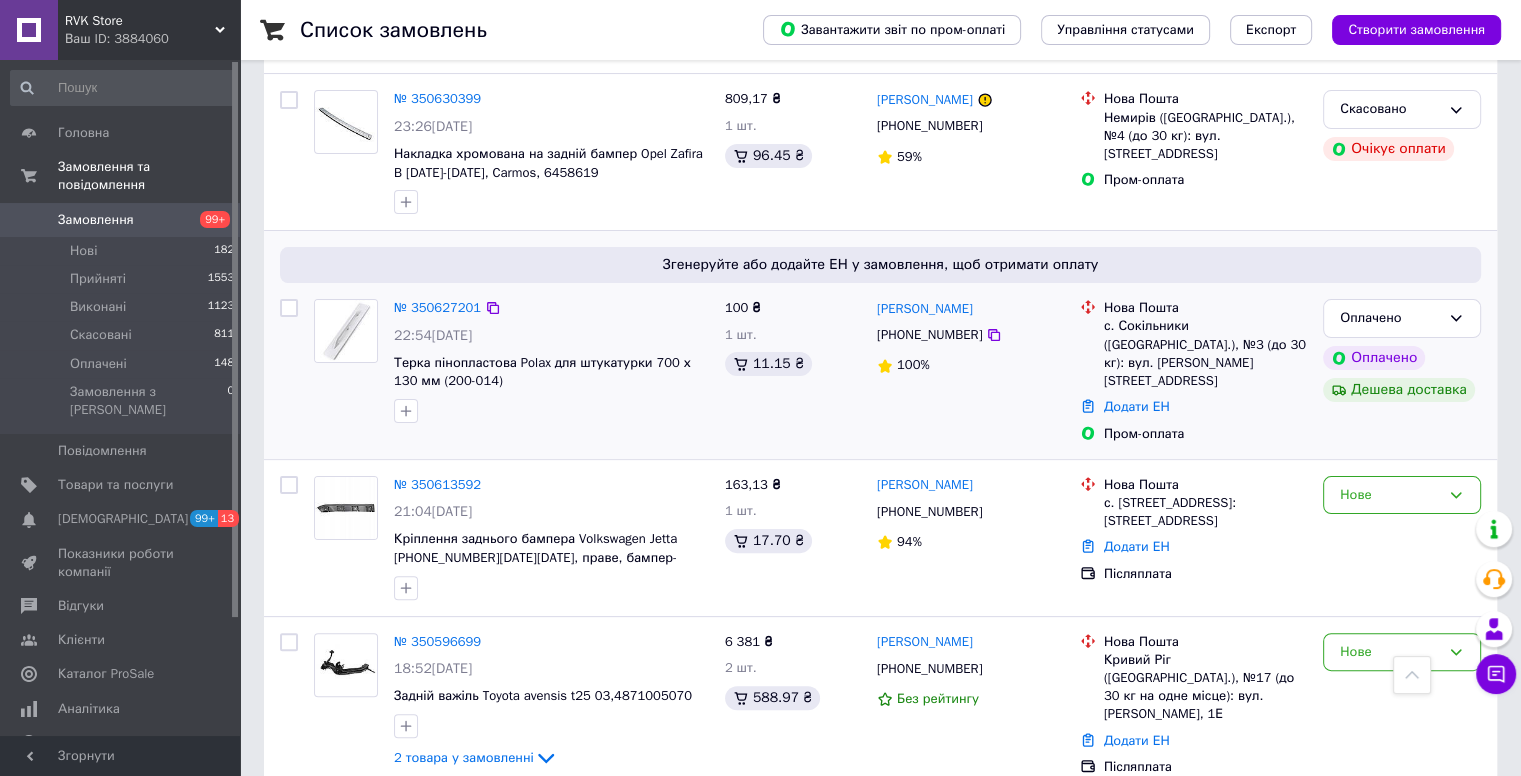 click on "[PHONE_NUMBER]" at bounding box center (929, 335) 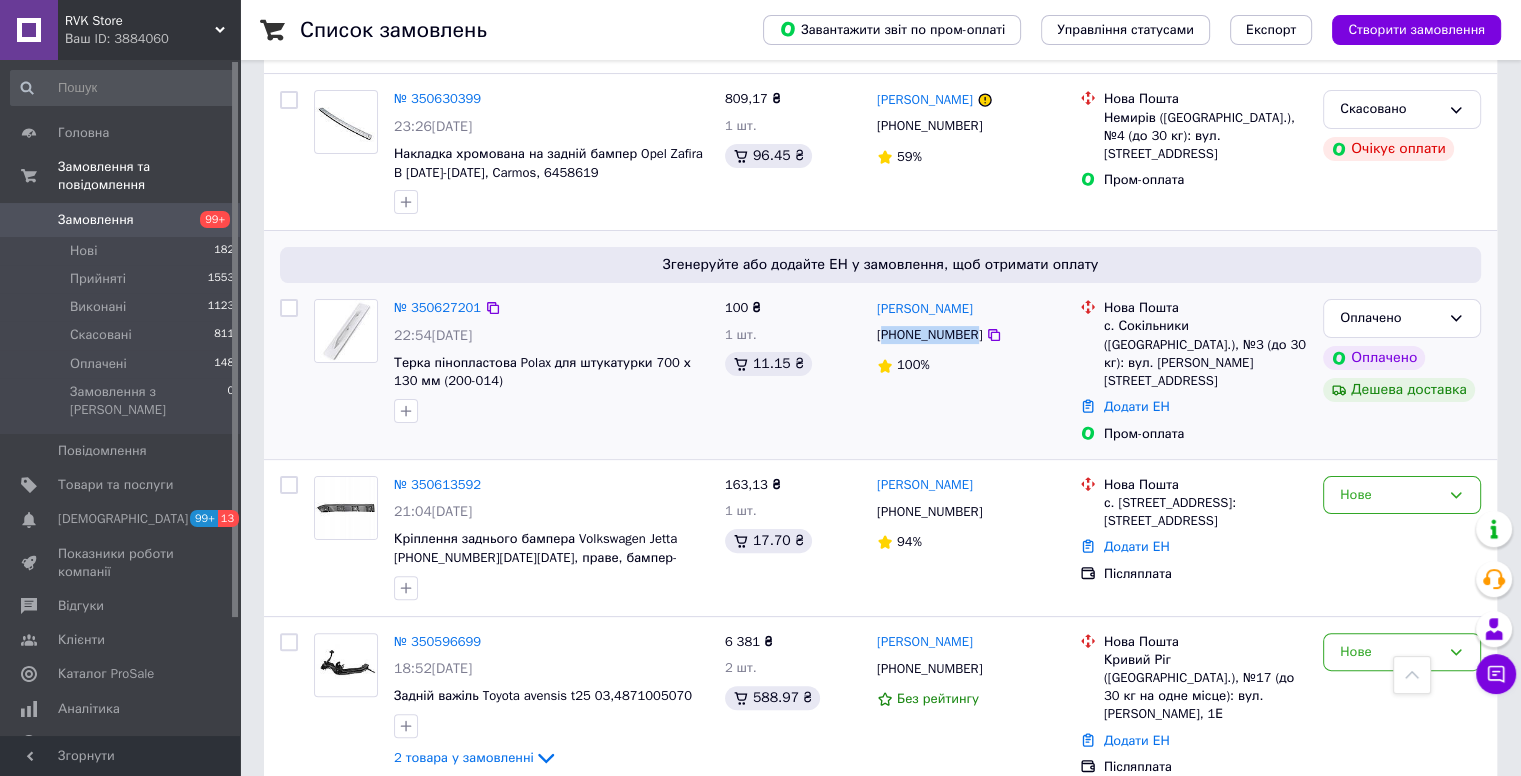 click on "[PHONE_NUMBER]" at bounding box center (929, 335) 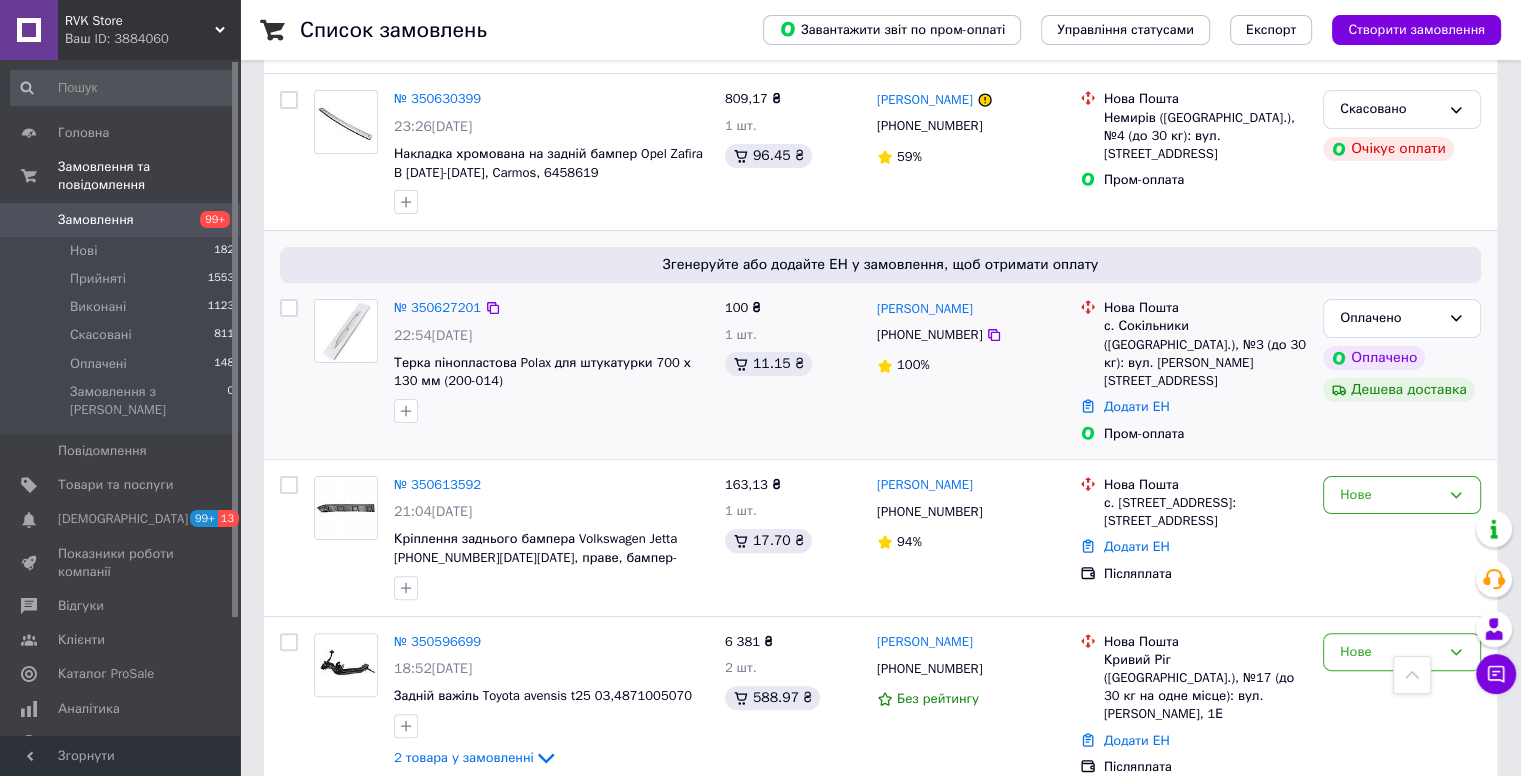 click on "Додати ЕН" at bounding box center [1205, 407] 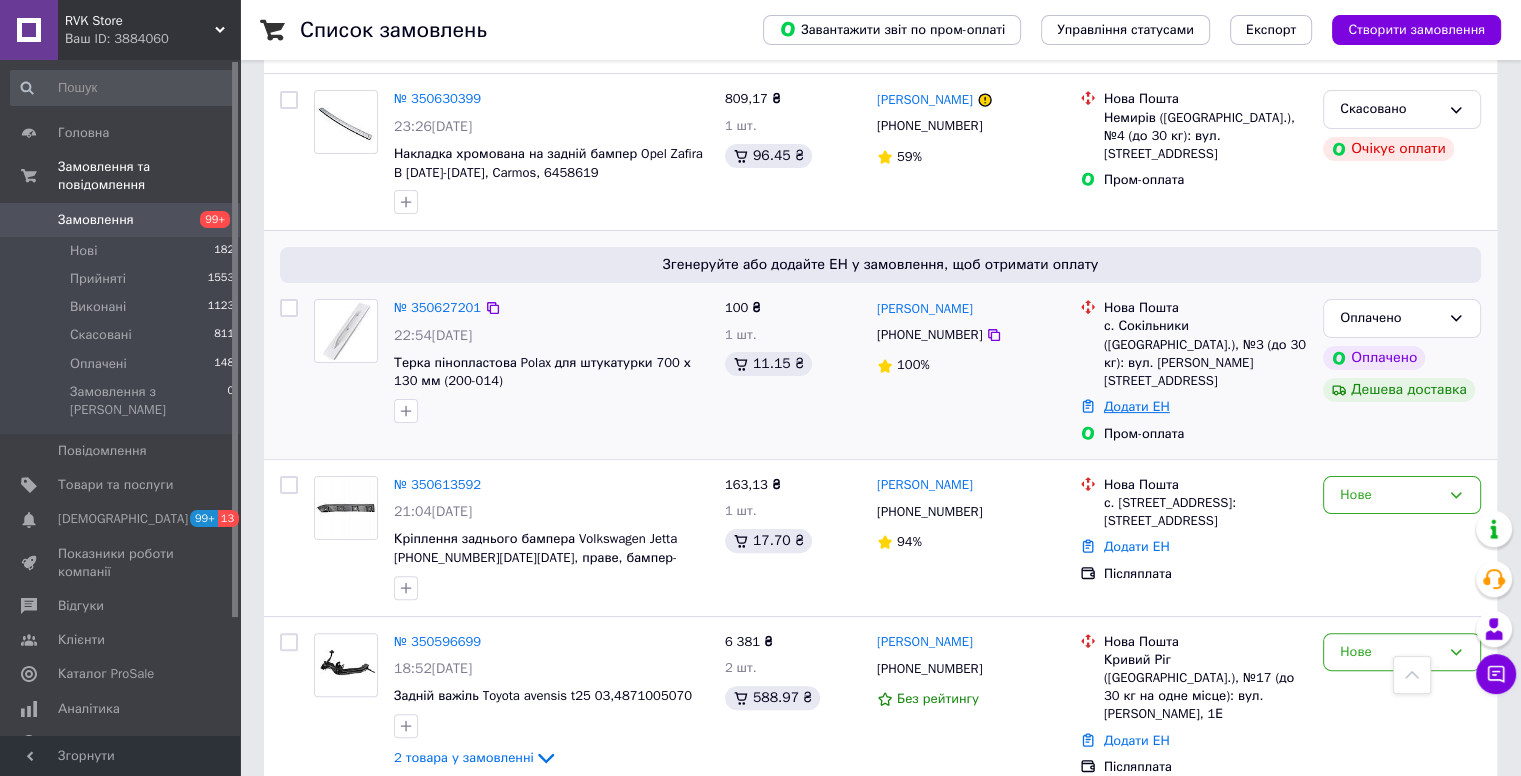click on "Додати ЕН" at bounding box center (1137, 406) 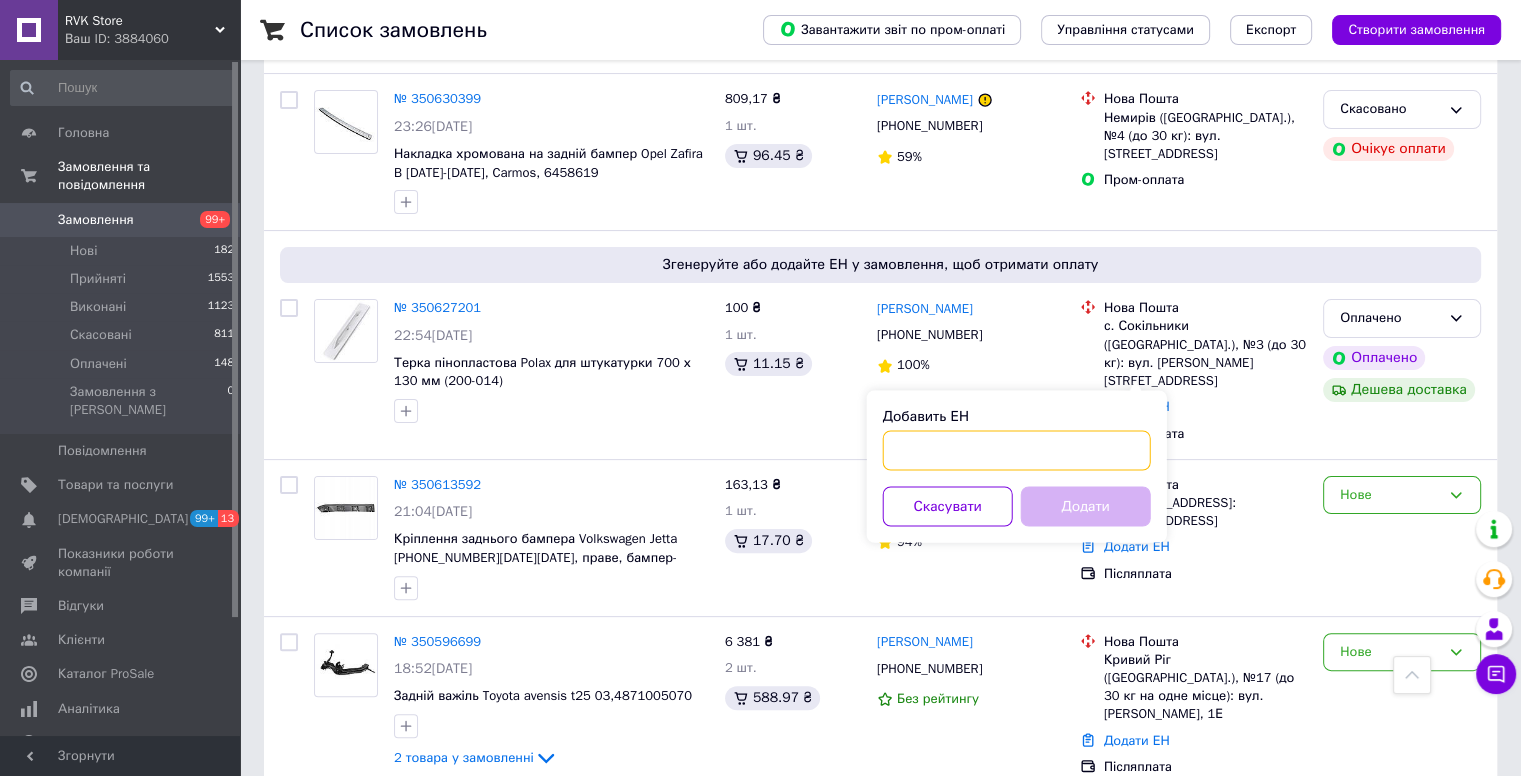 click on "Добавить ЕН" at bounding box center (1017, 450) 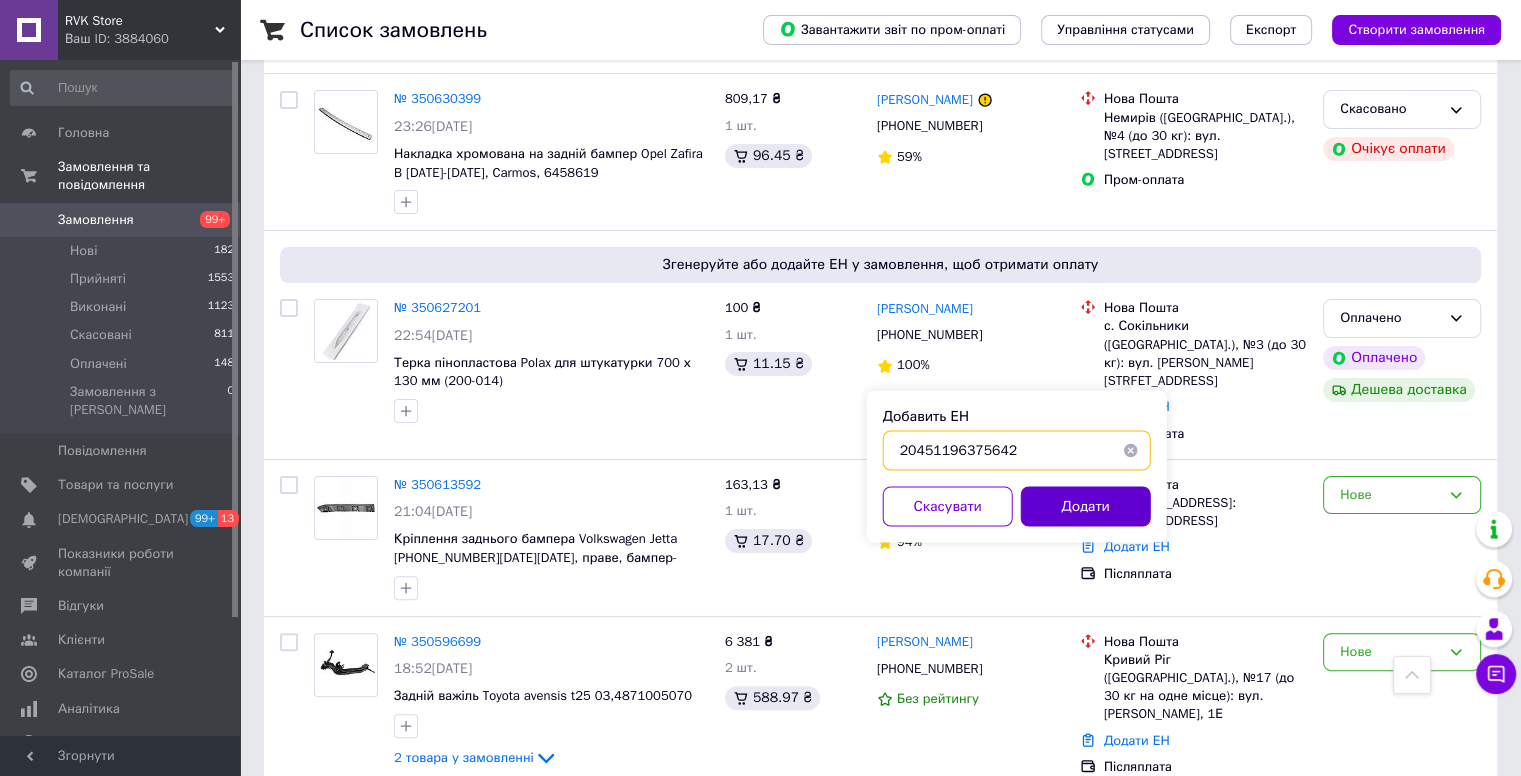 type on "20451196375642" 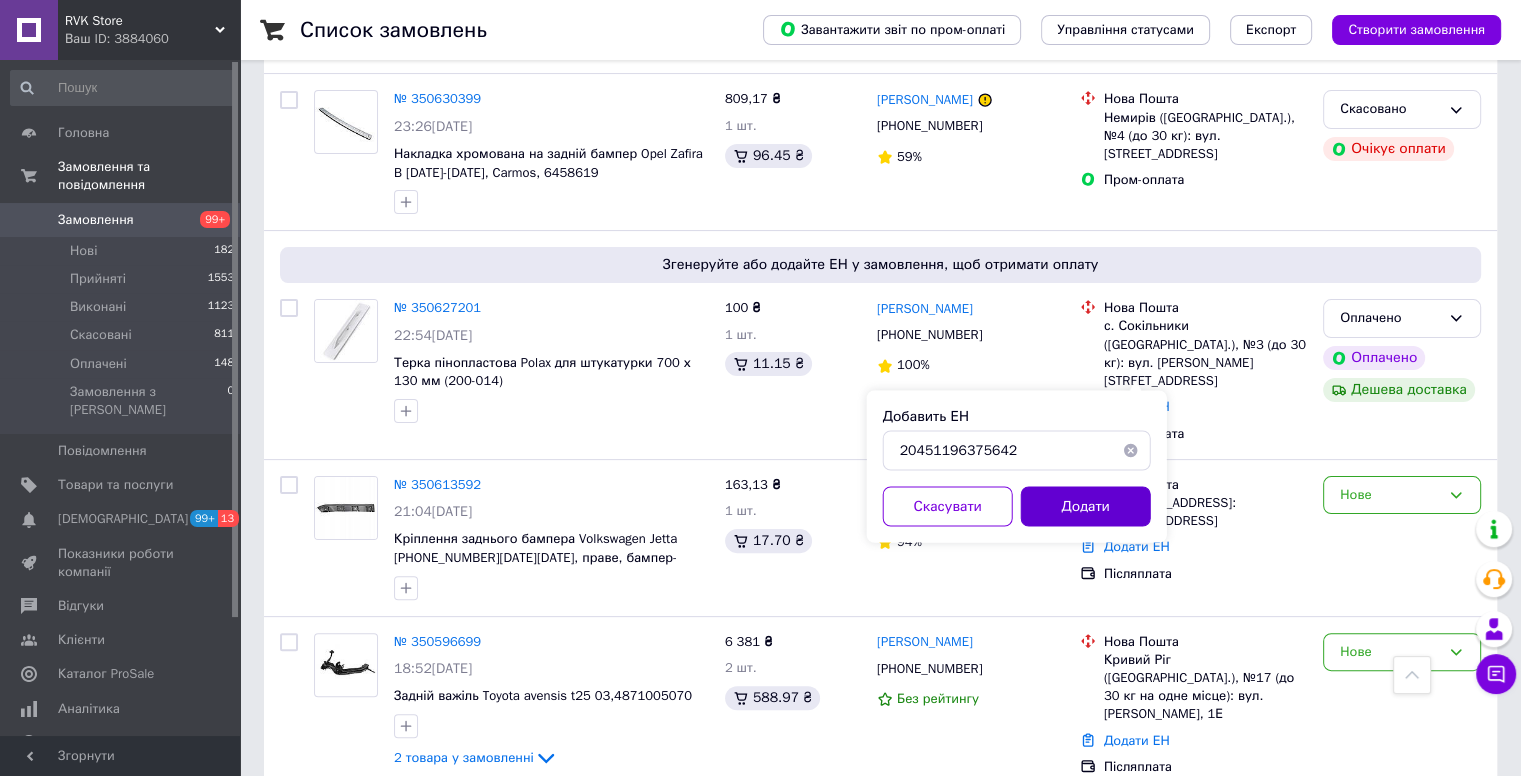 click on "Додати" at bounding box center [1086, 506] 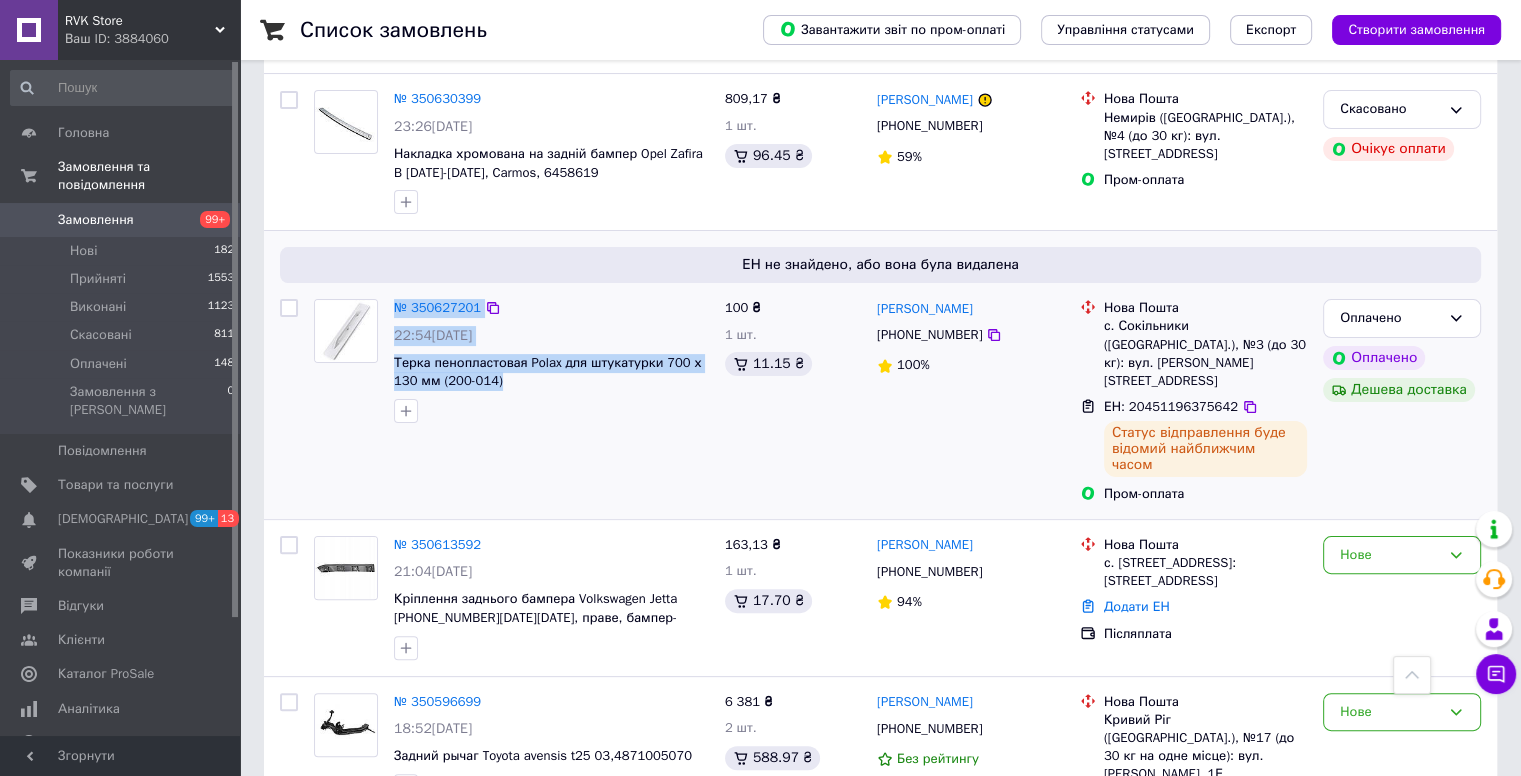 drag, startPoint x: 520, startPoint y: 384, endPoint x: 383, endPoint y: 369, distance: 137.81873 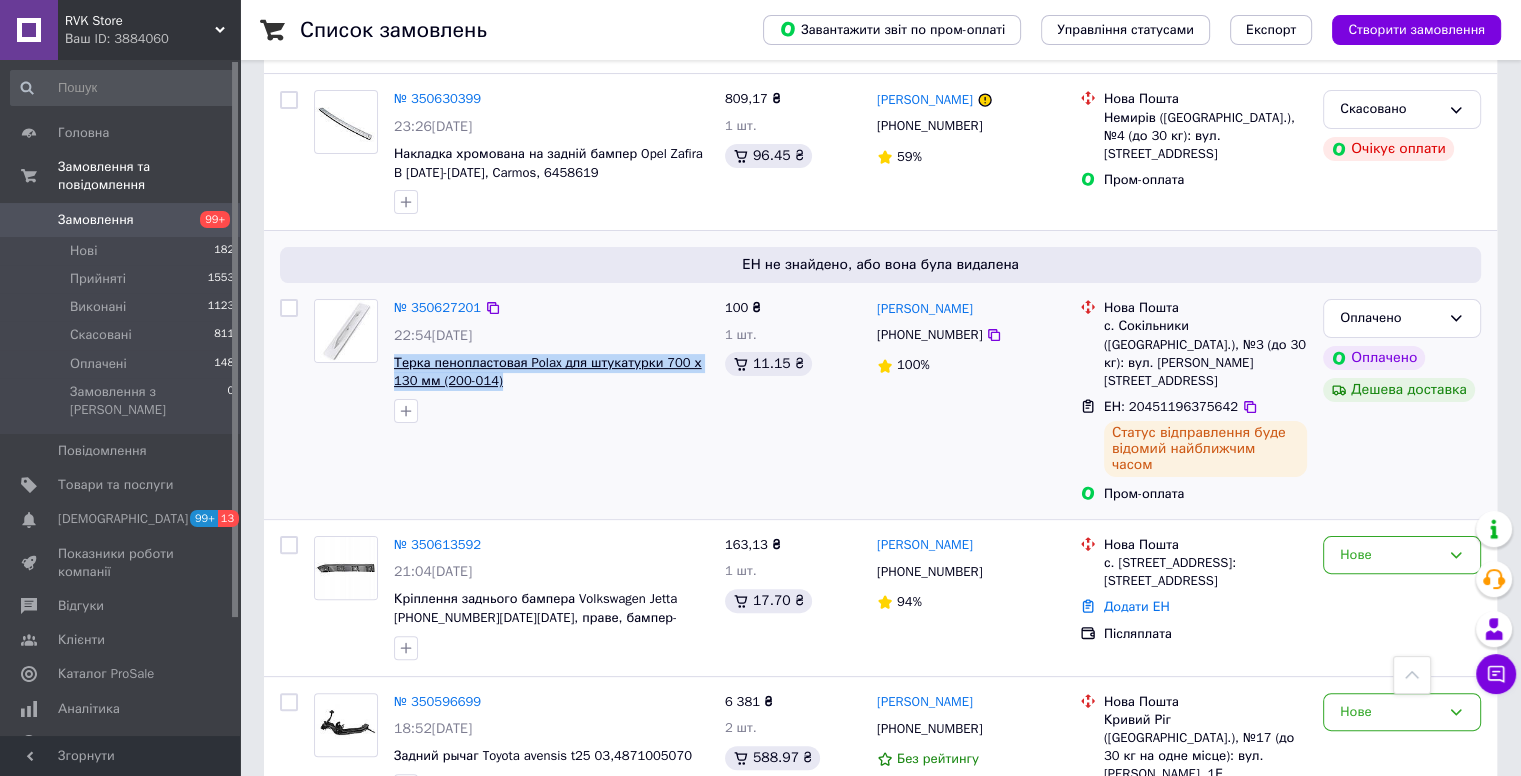drag, startPoint x: 392, startPoint y: 364, endPoint x: 491, endPoint y: 378, distance: 99.985 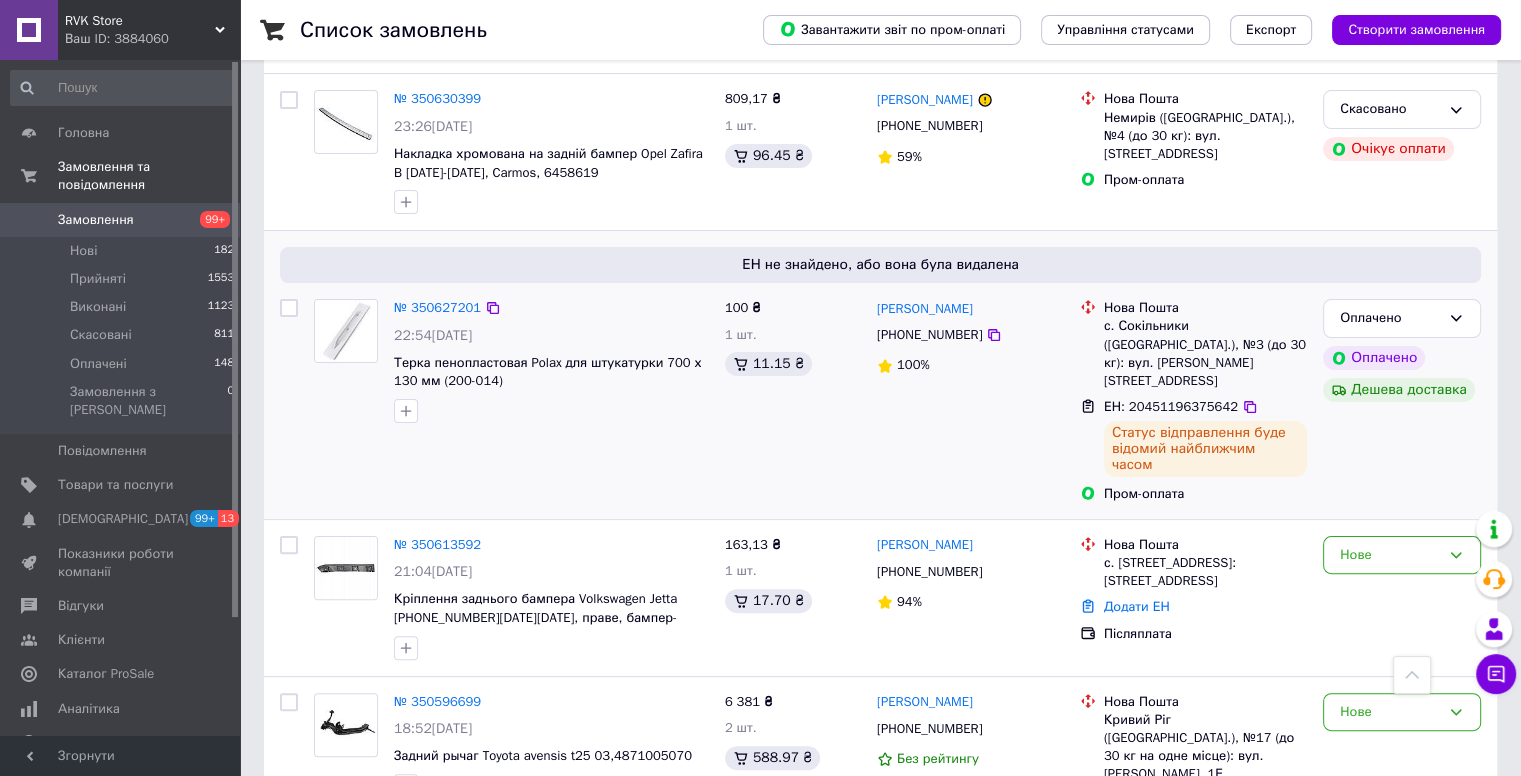 click at bounding box center [551, 411] 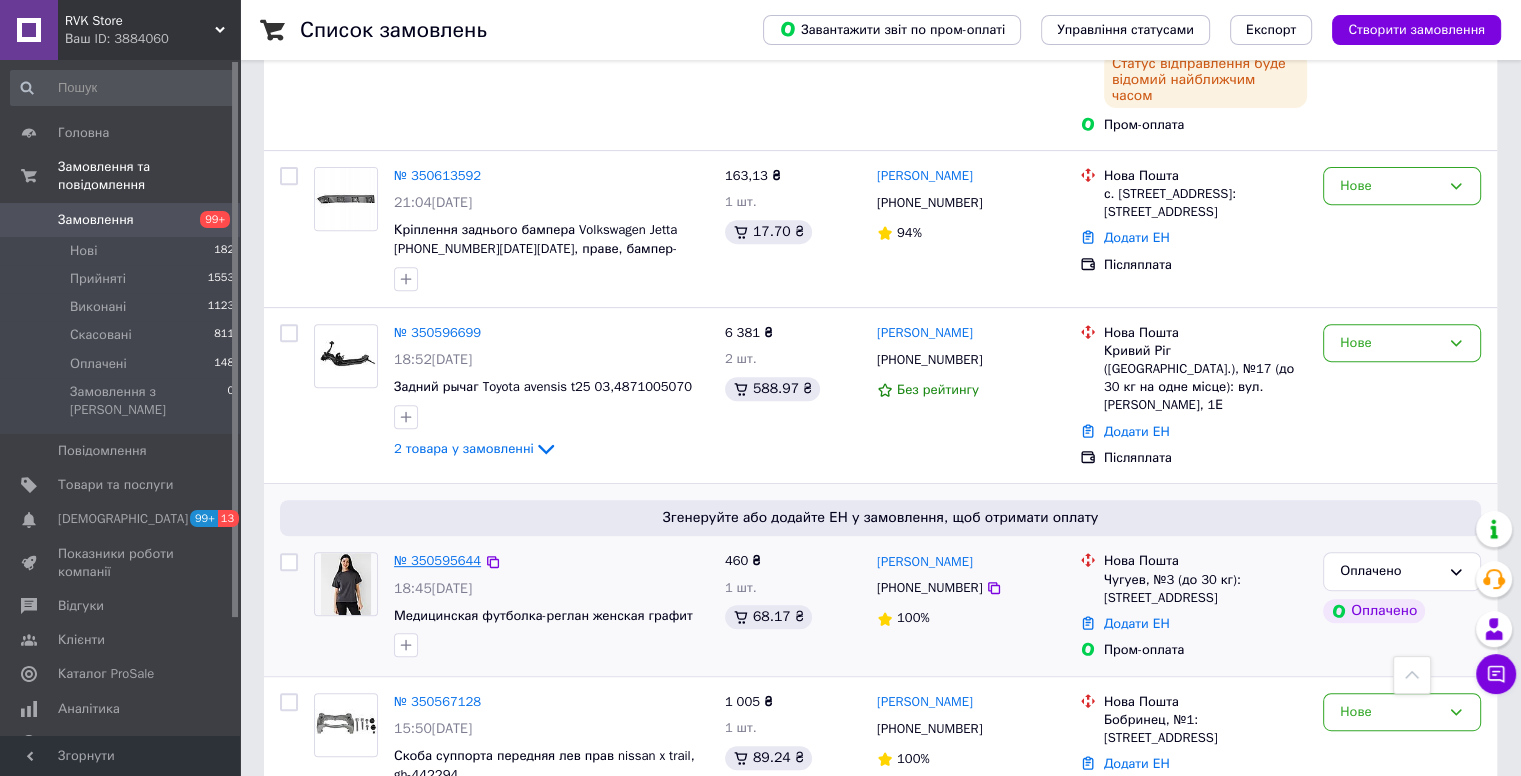 scroll, scrollTop: 900, scrollLeft: 0, axis: vertical 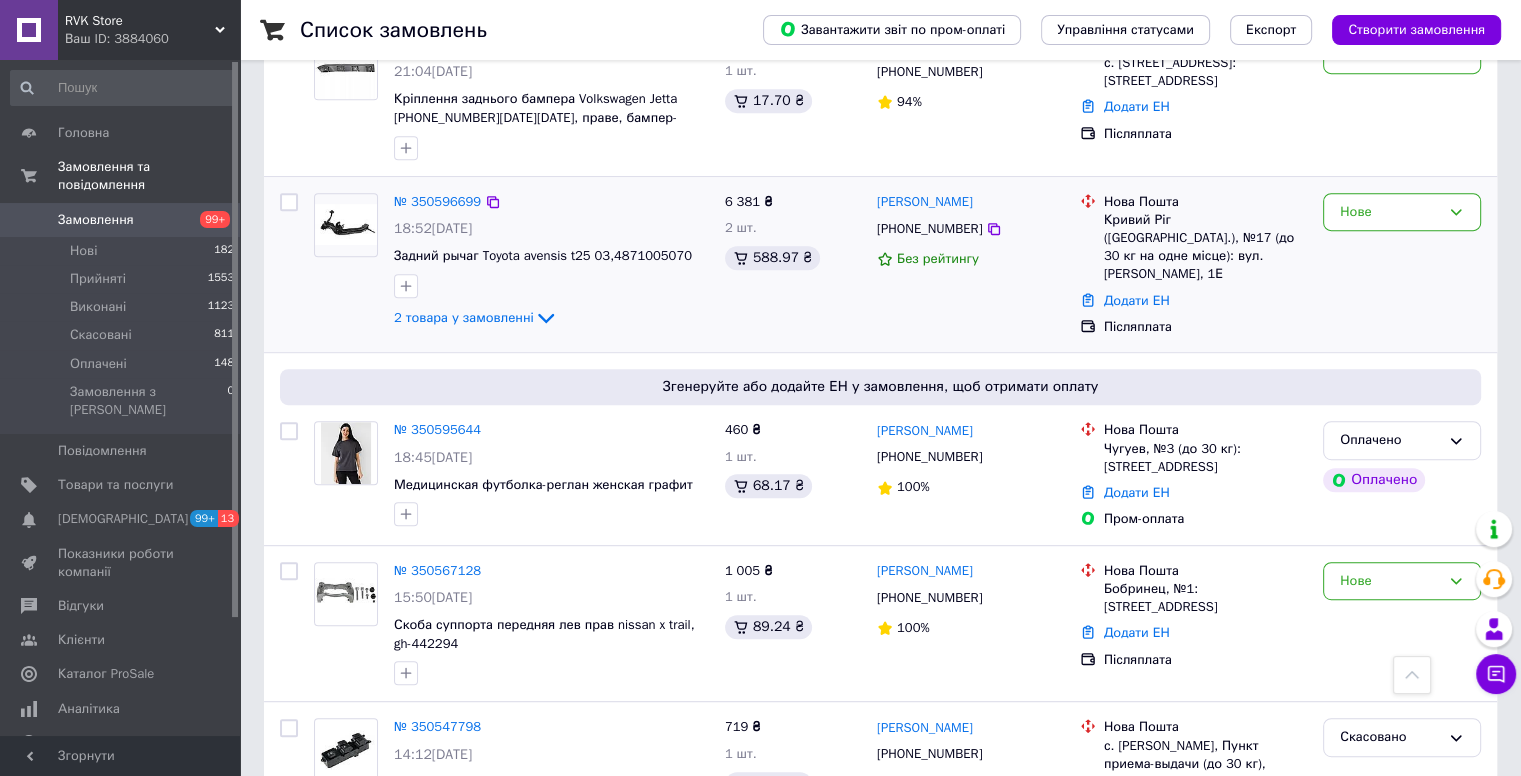click on "№ 350596699 18:52, 30.06.2025 Задний рычаг Toyota avensis t25 03,4871005070 2 товара у замовленні" at bounding box center [551, 261] 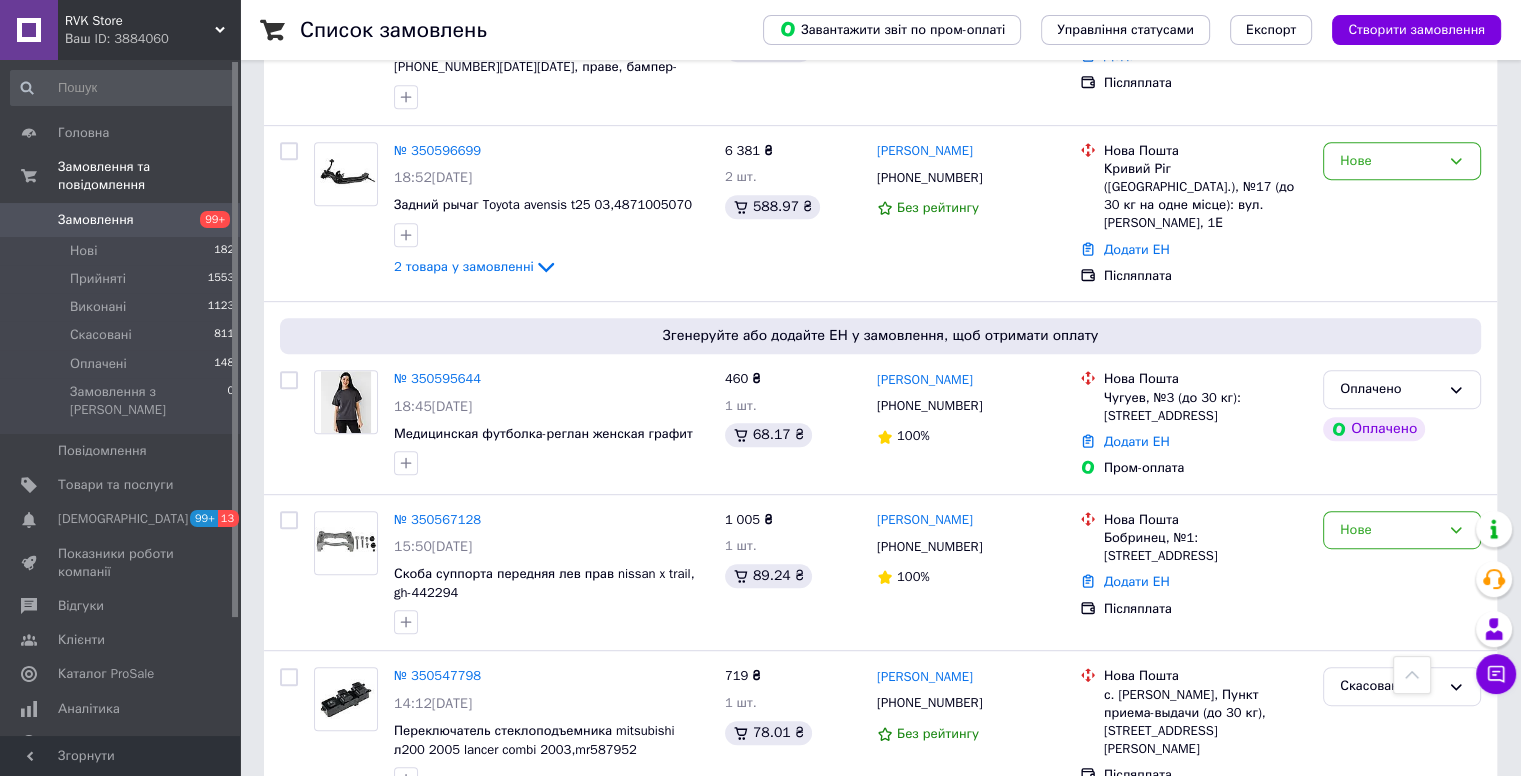 scroll, scrollTop: 1000, scrollLeft: 0, axis: vertical 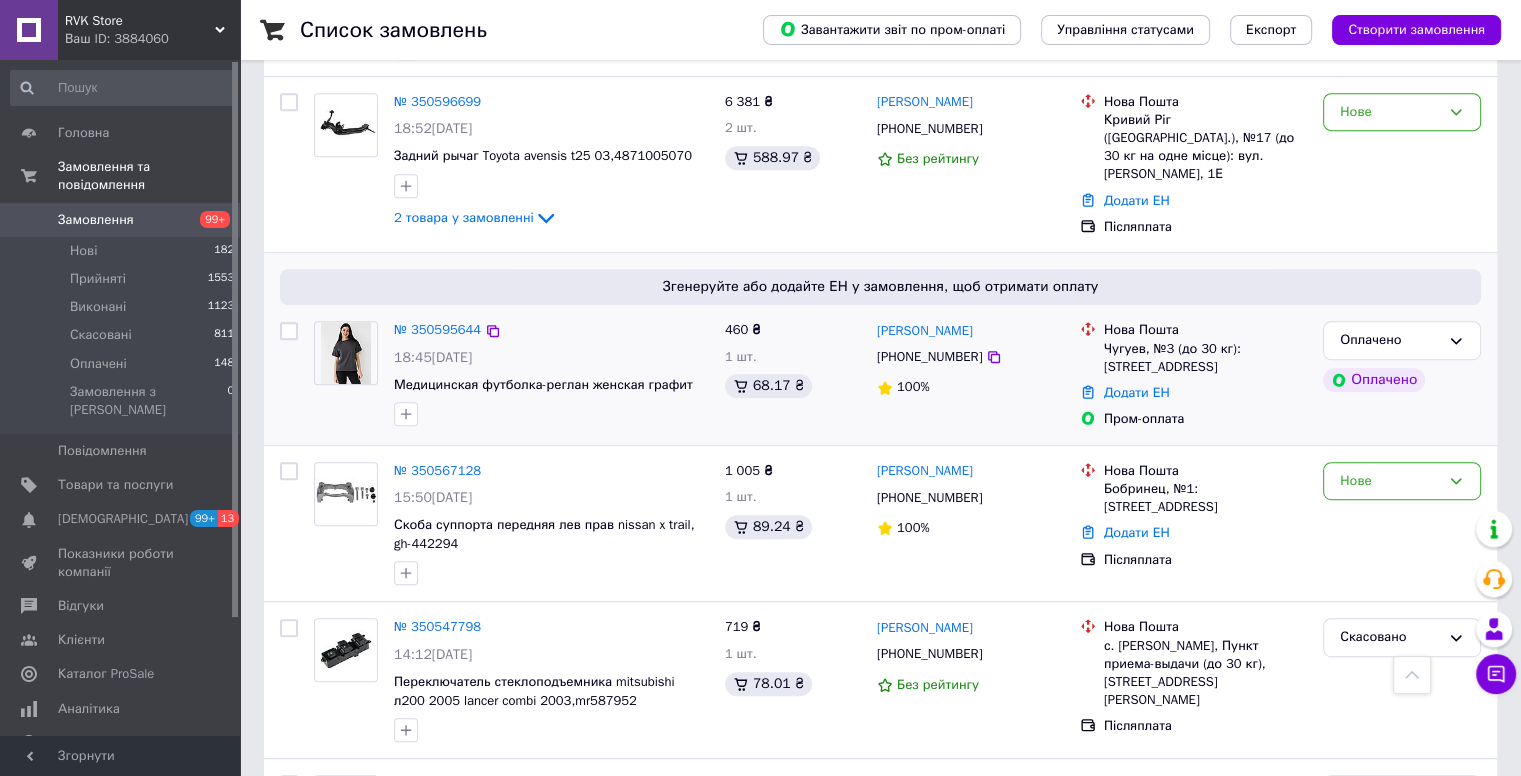 click on "[PHONE_NUMBER]" at bounding box center (929, 357) 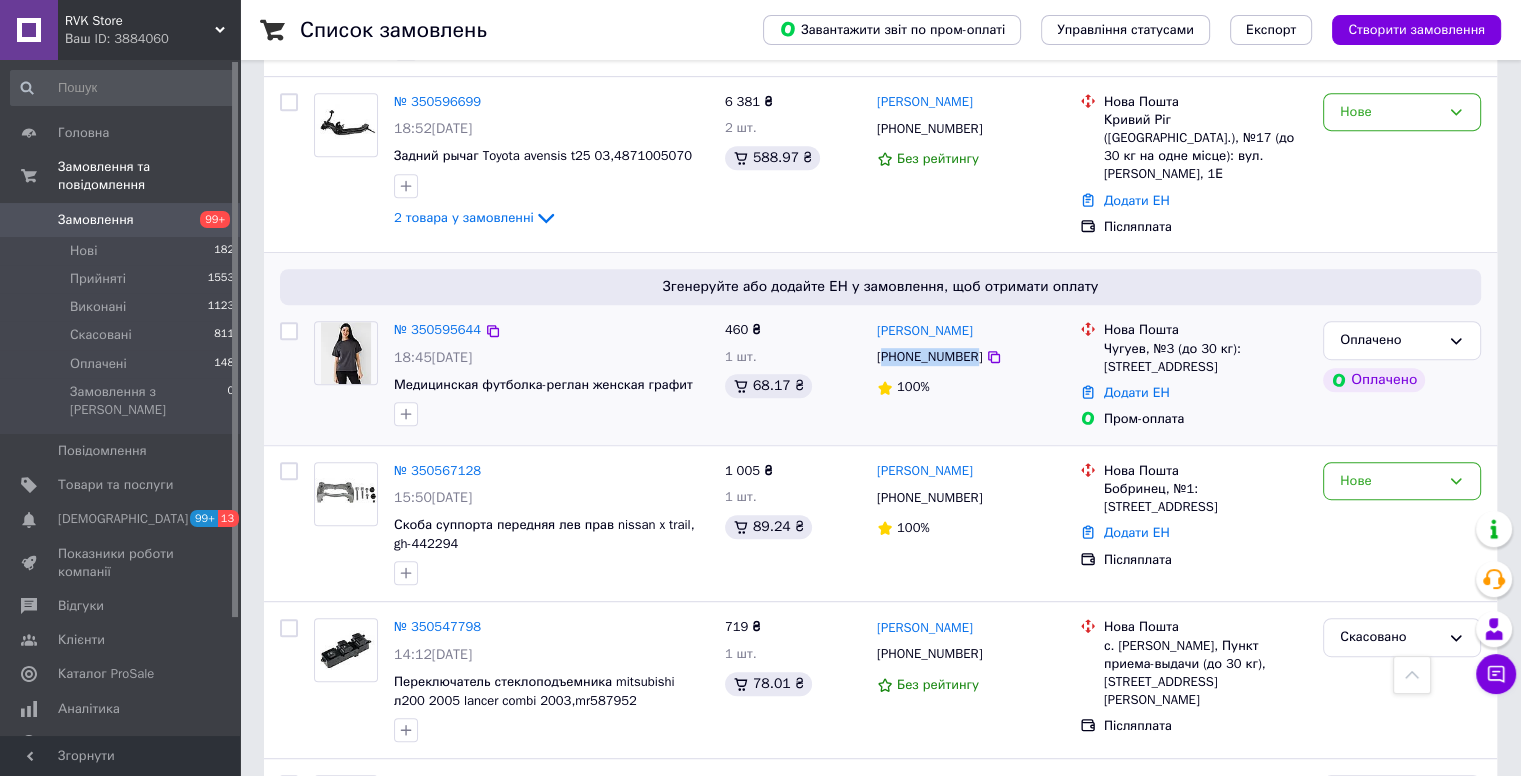 click on "[PHONE_NUMBER]" at bounding box center (929, 357) 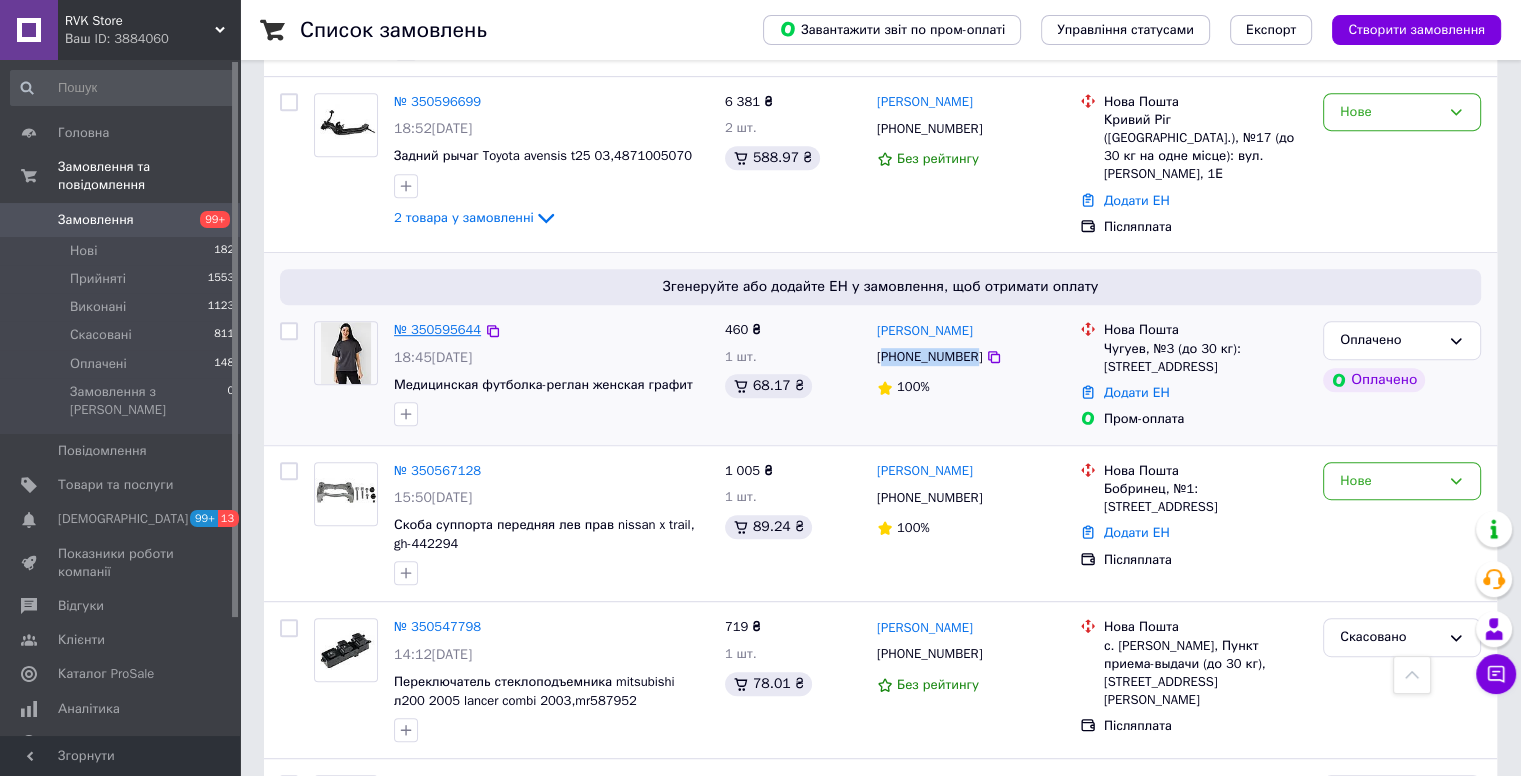 click on "№ 350595644" at bounding box center [437, 329] 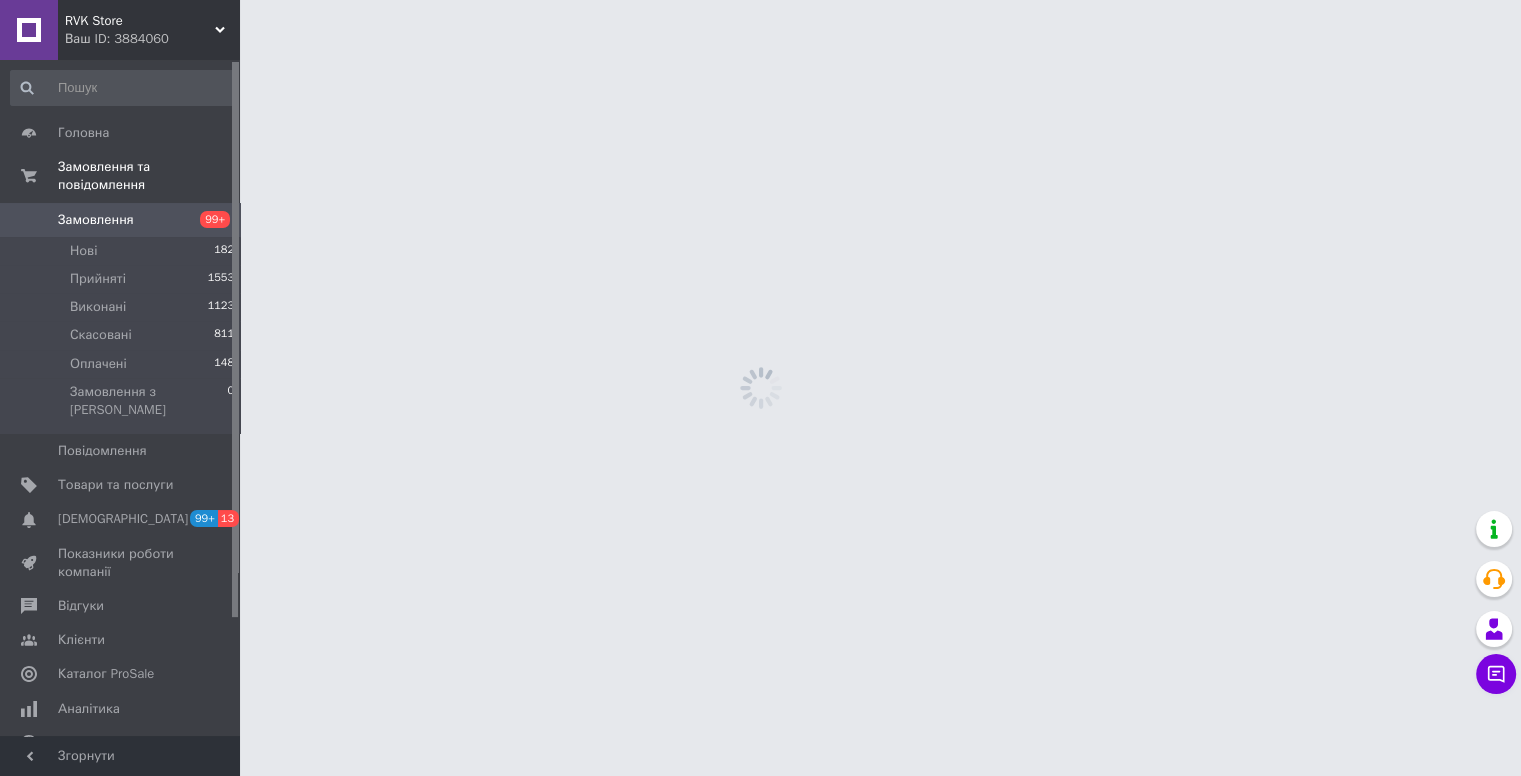 scroll, scrollTop: 0, scrollLeft: 0, axis: both 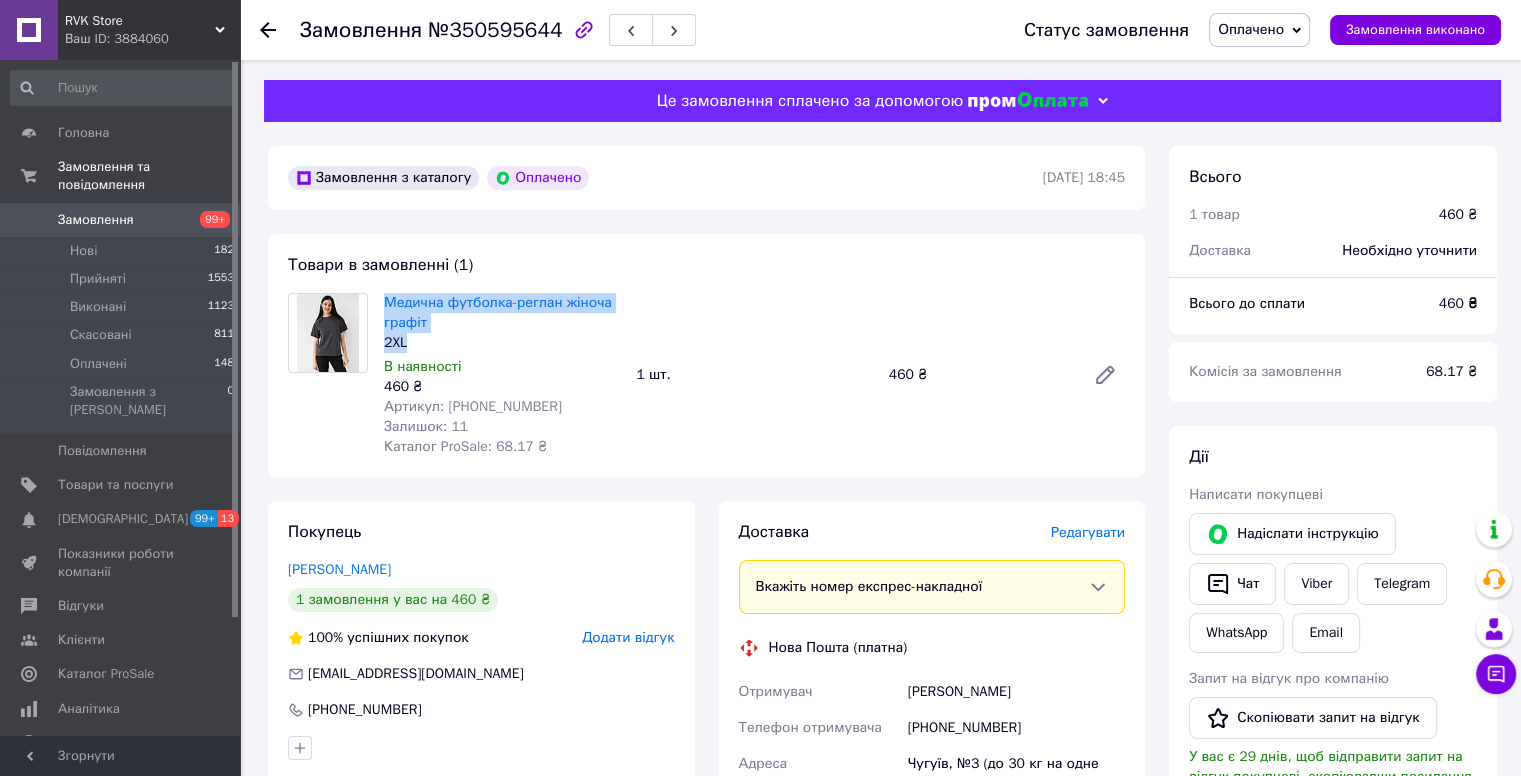 drag, startPoint x: 377, startPoint y: 297, endPoint x: 442, endPoint y: 337, distance: 76.321686 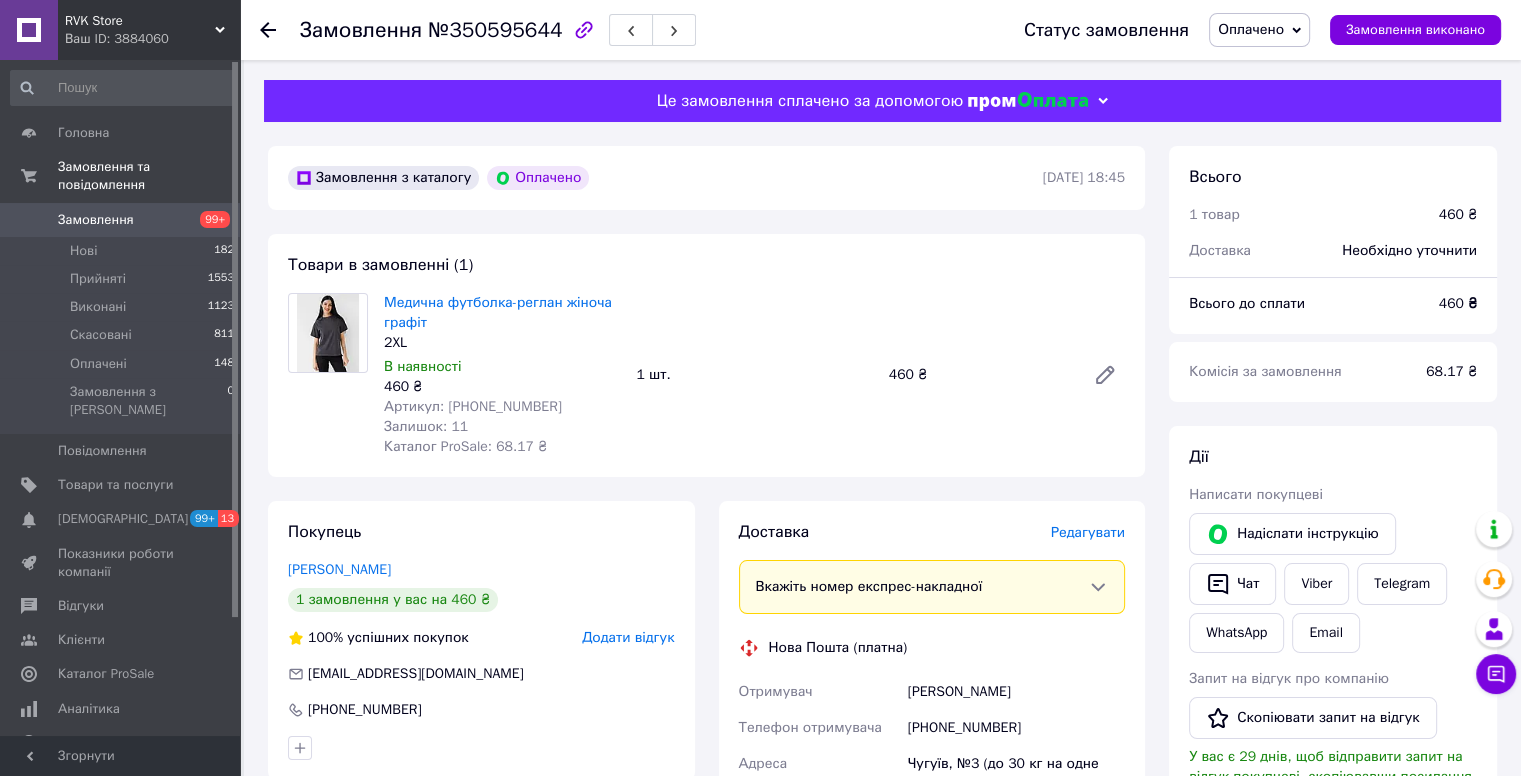 click 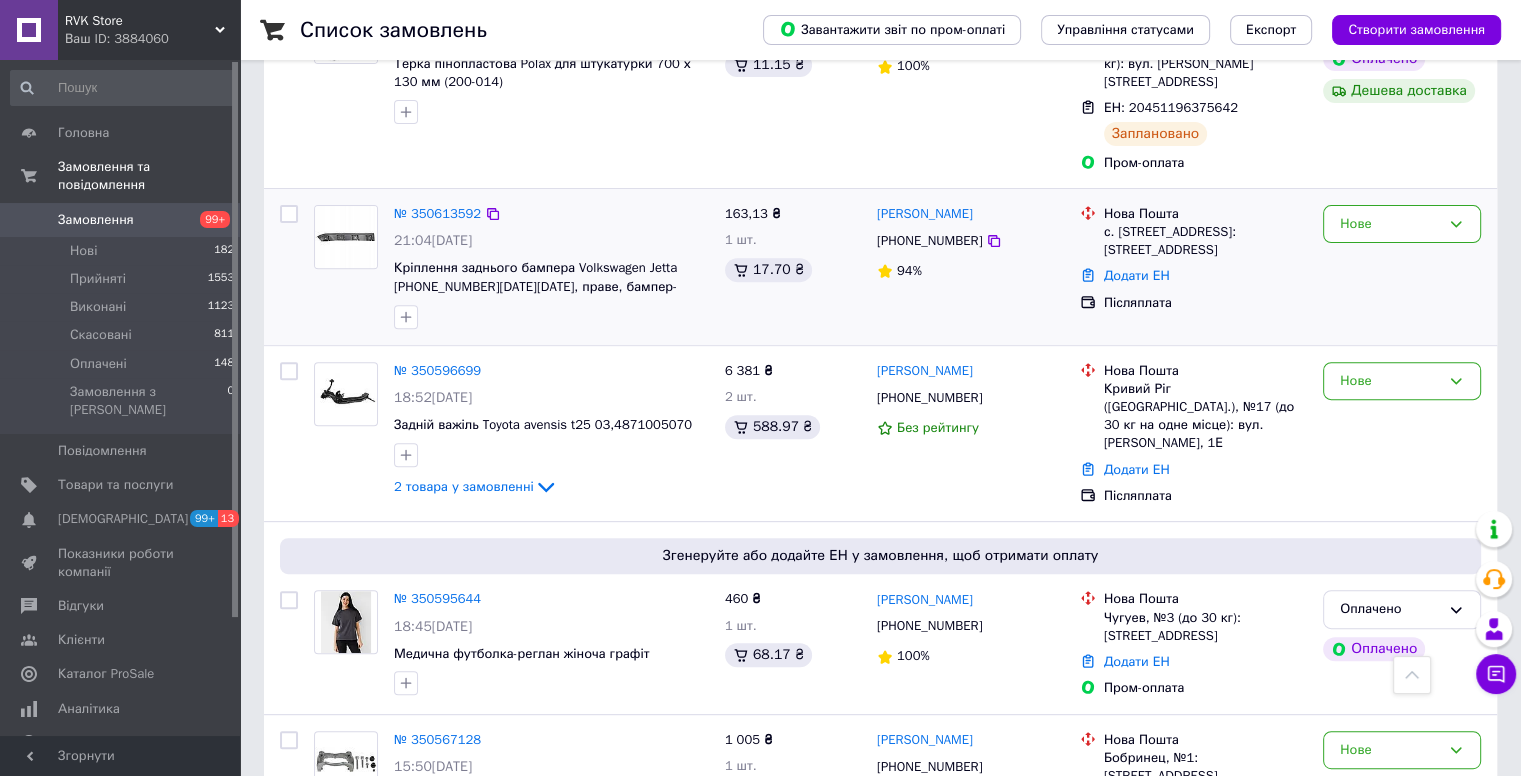 scroll, scrollTop: 700, scrollLeft: 0, axis: vertical 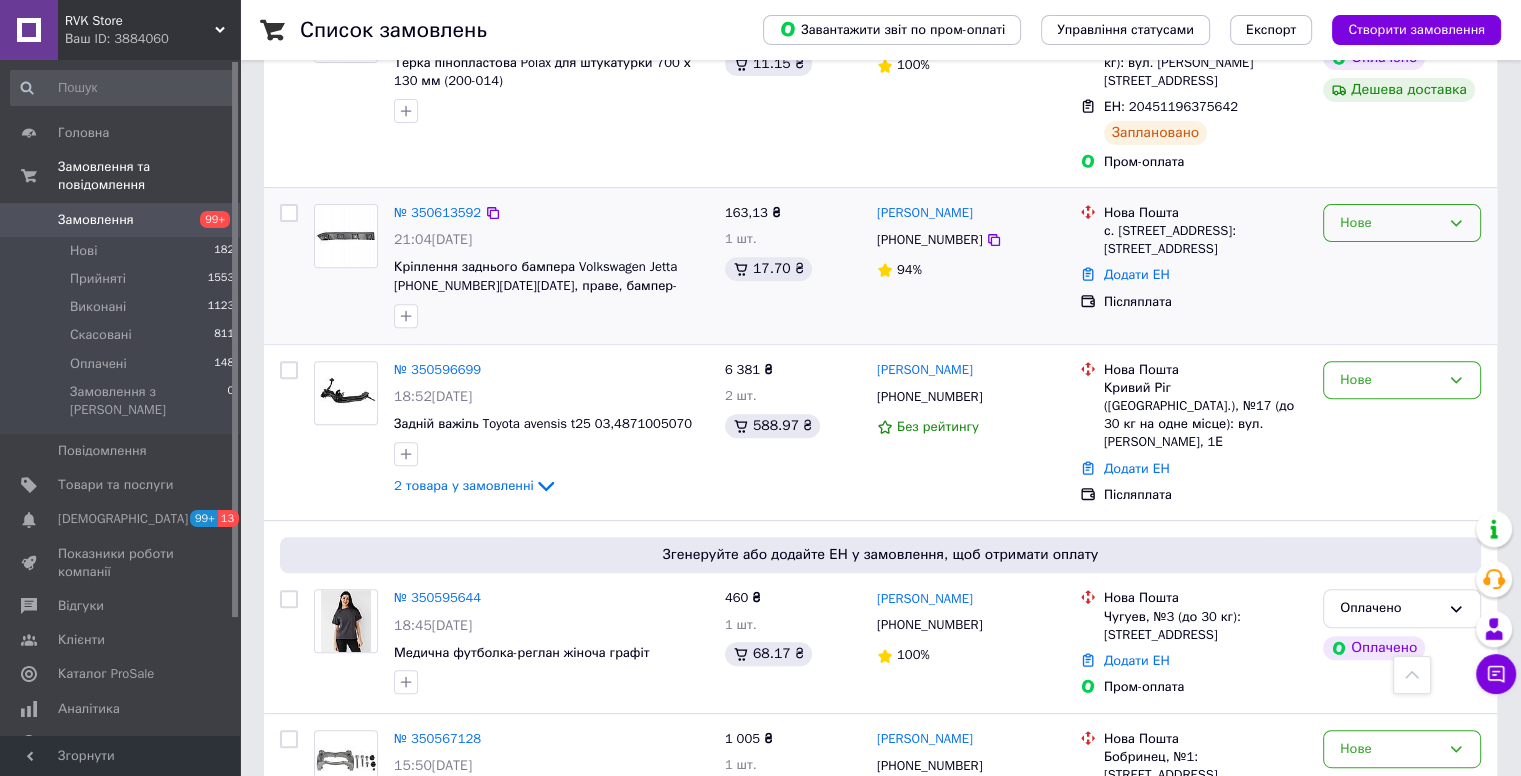 click on "Нове" at bounding box center (1402, 223) 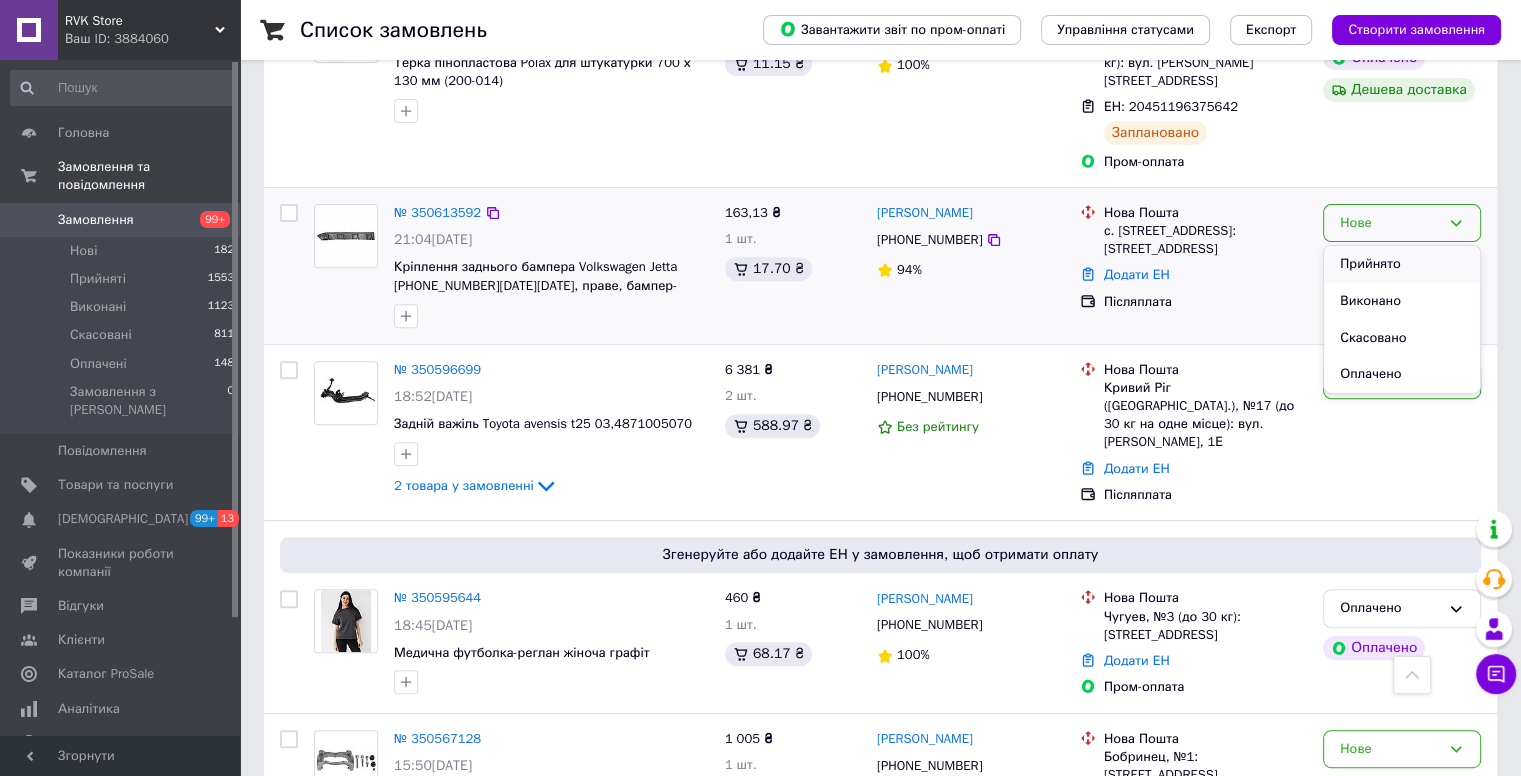 click on "Прийнято" at bounding box center (1402, 264) 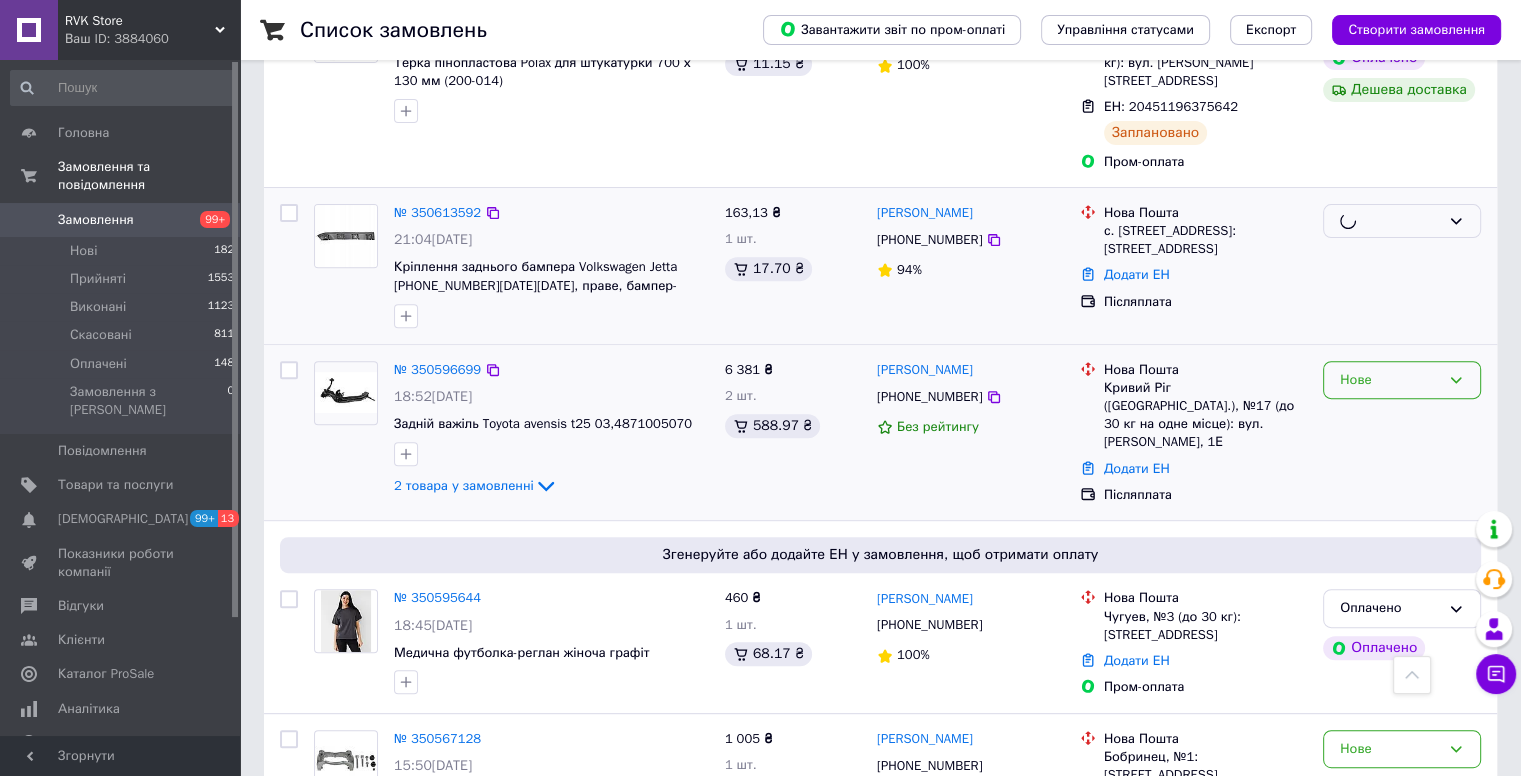 click on "Нове" at bounding box center (1390, 380) 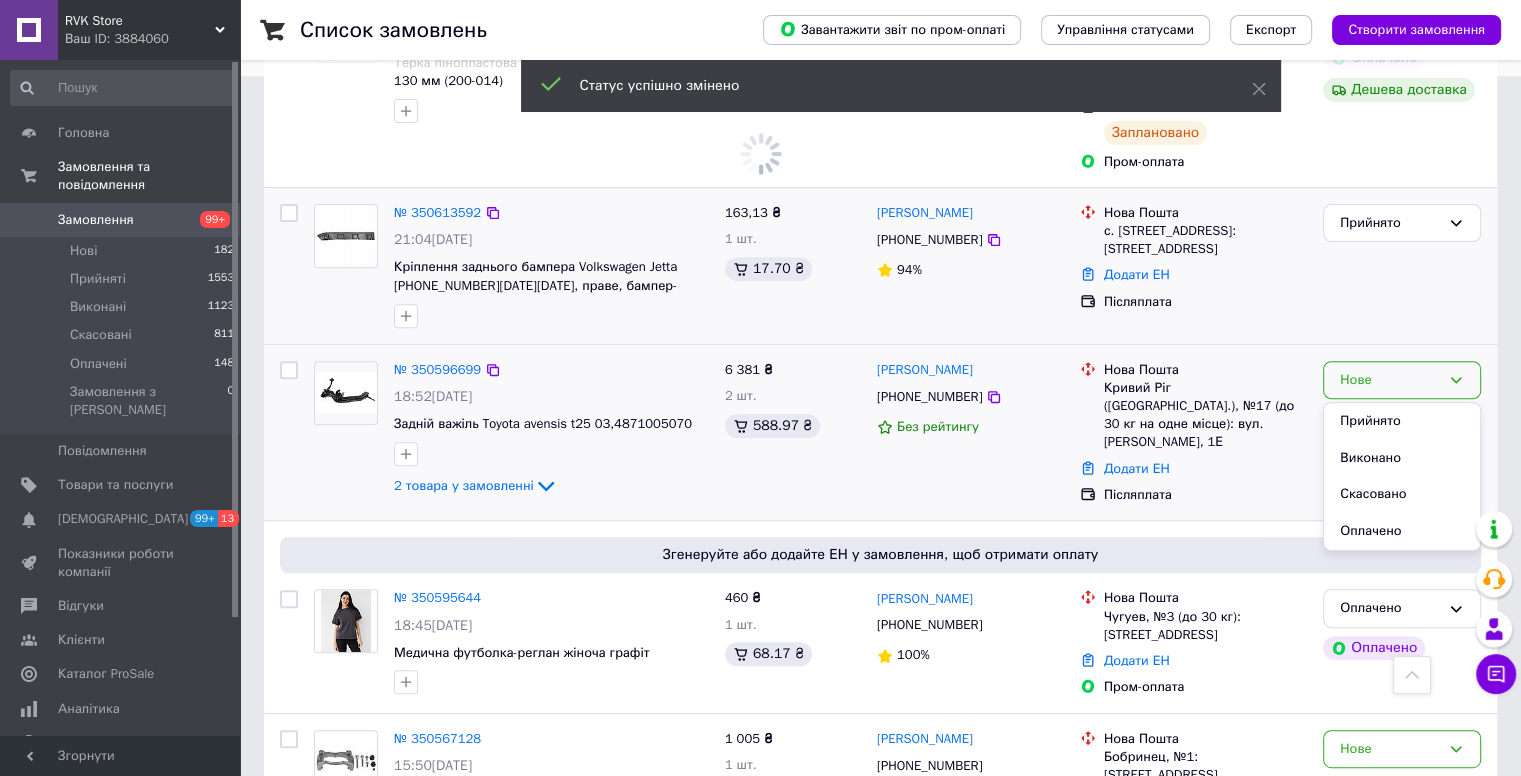 click on "Прийнято" at bounding box center (1402, 421) 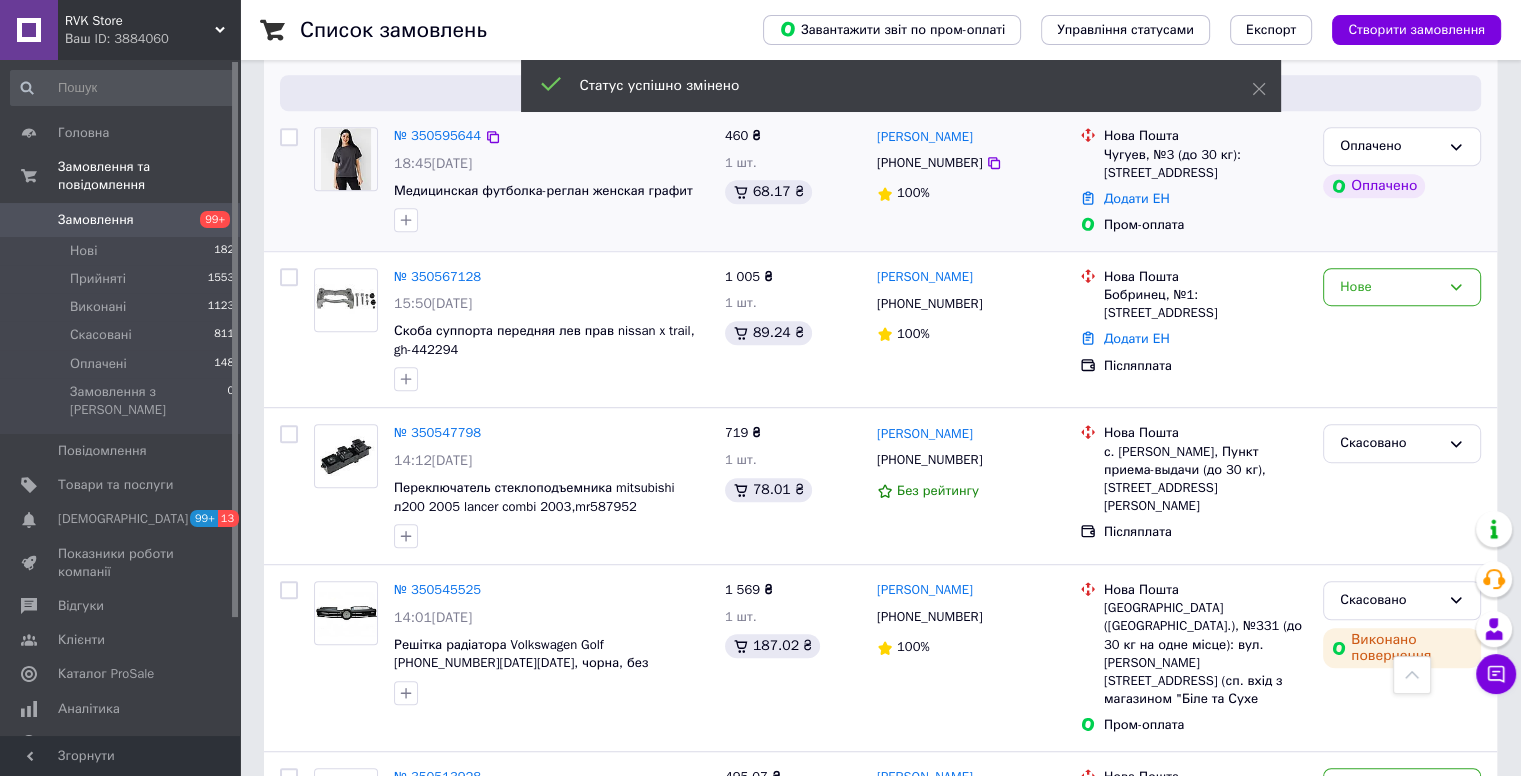 scroll, scrollTop: 1200, scrollLeft: 0, axis: vertical 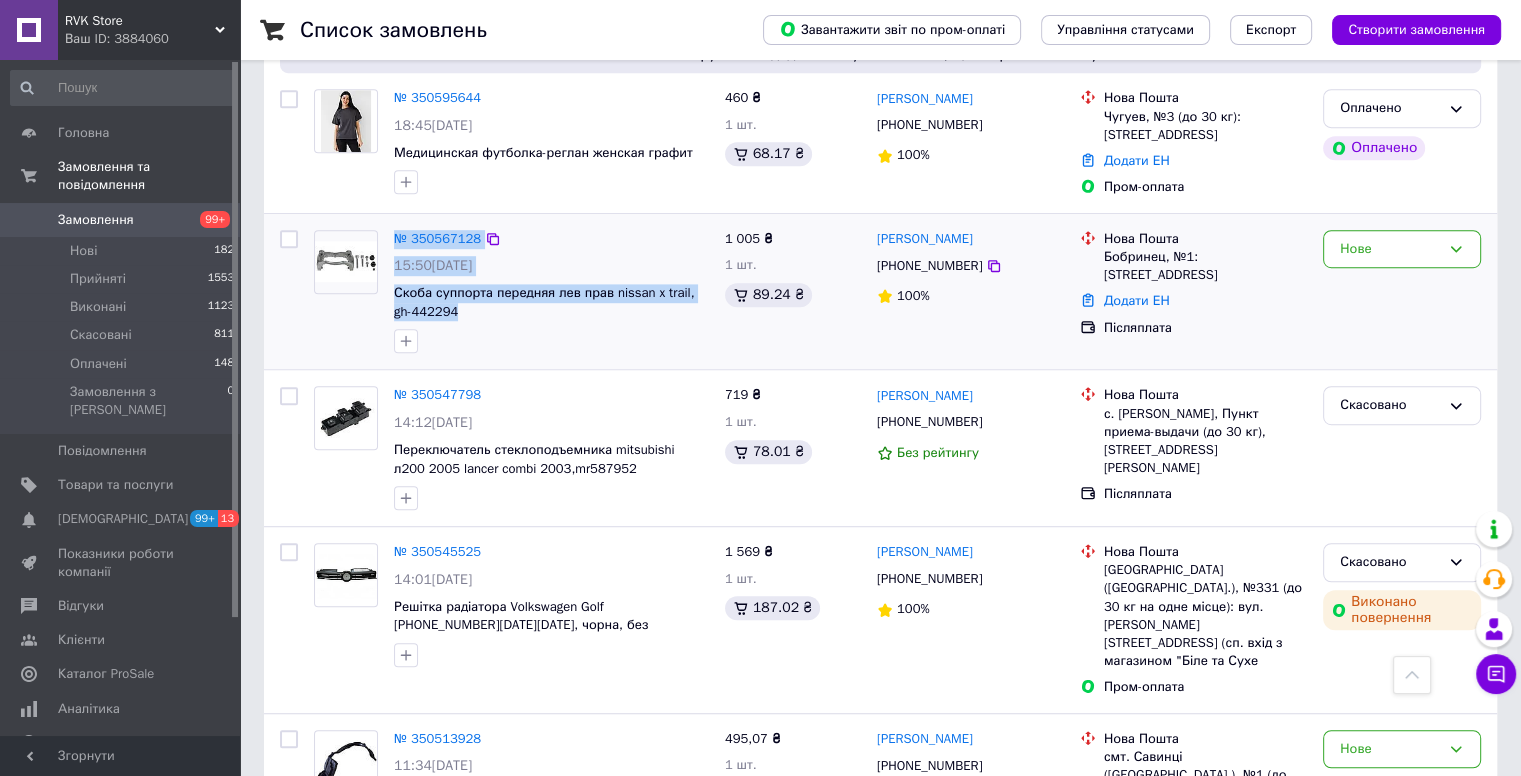 drag, startPoint x: 444, startPoint y: 283, endPoint x: 380, endPoint y: 262, distance: 67.357254 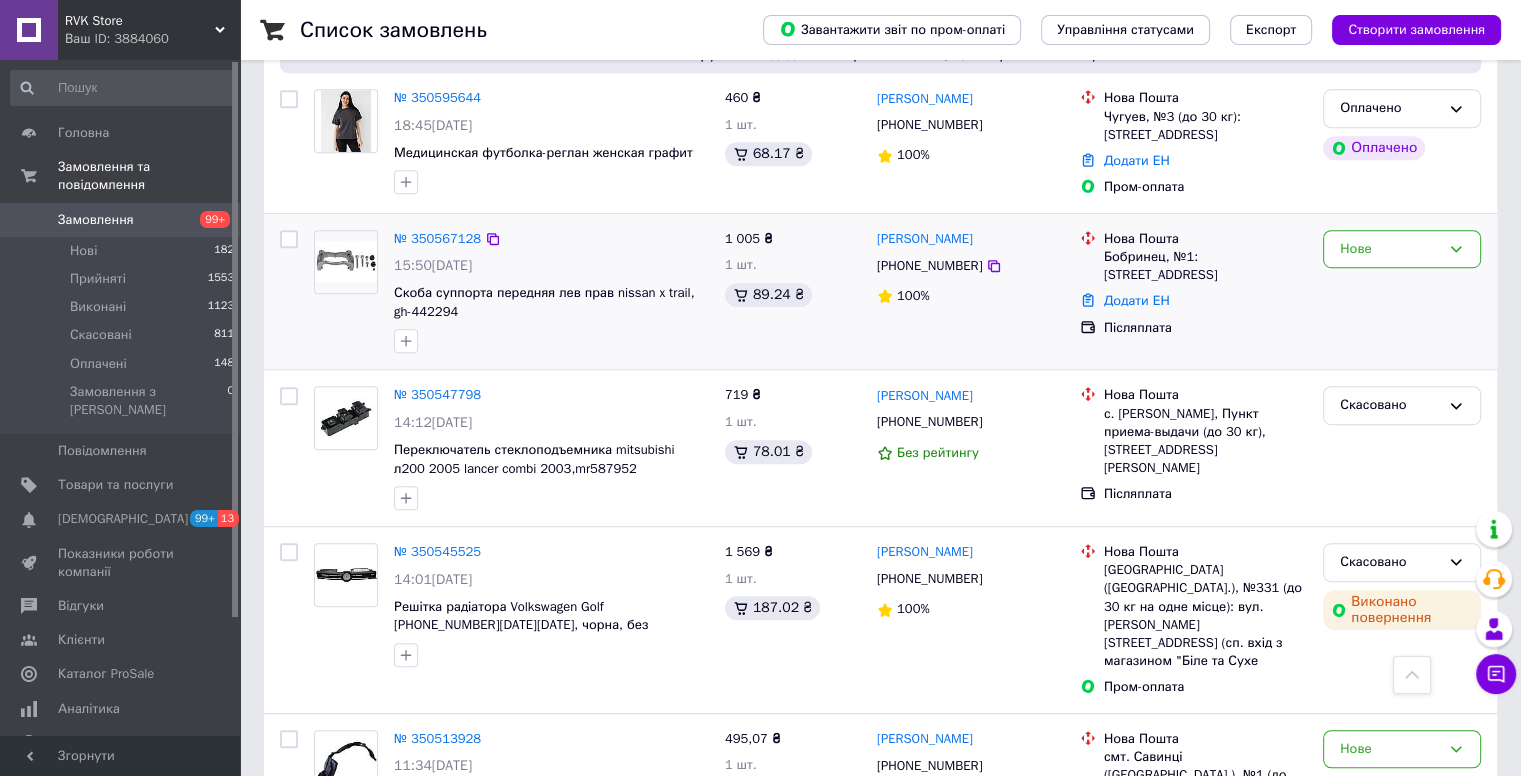 click on "[PHONE_NUMBER]" at bounding box center (929, 266) 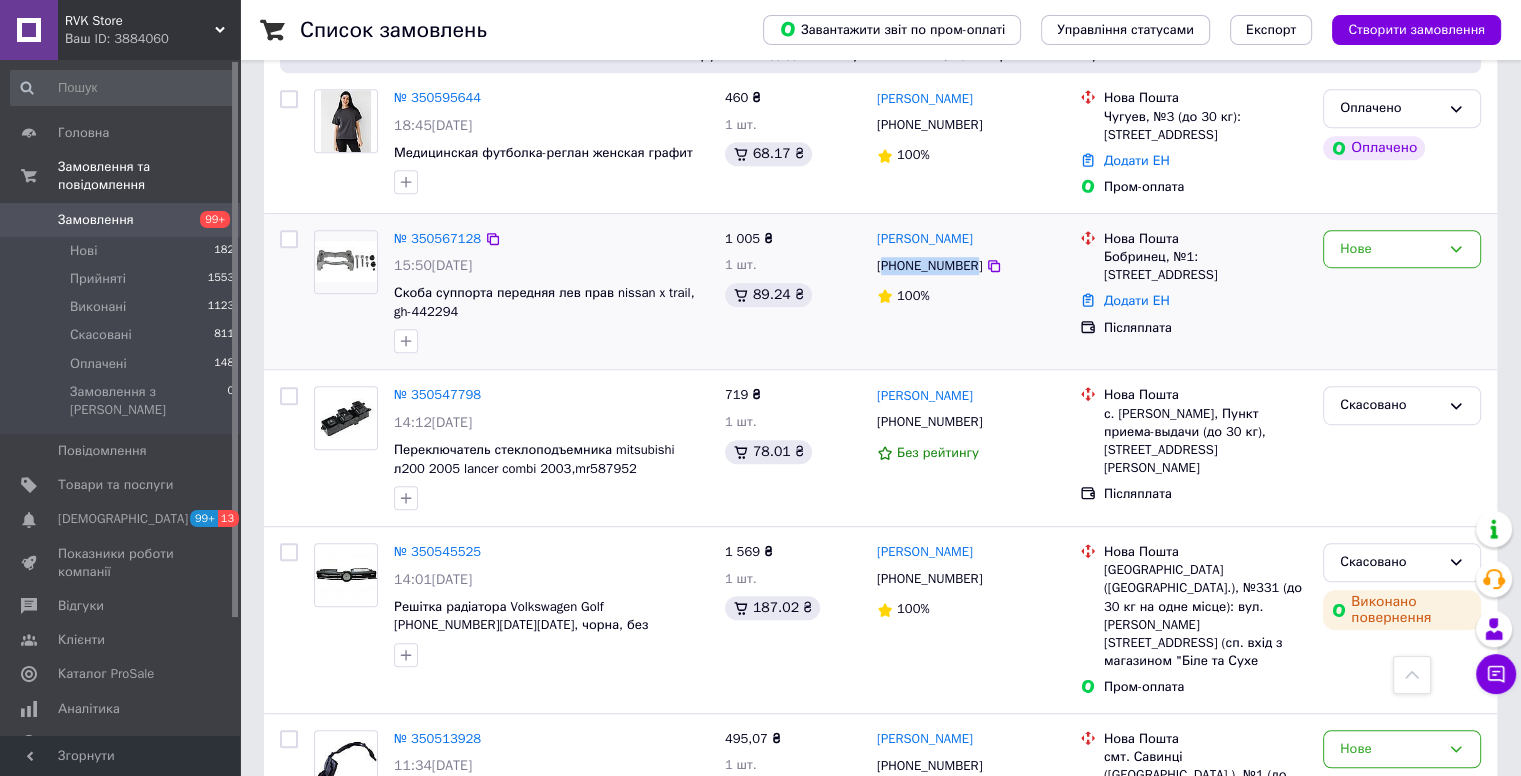 click on "[PHONE_NUMBER]" at bounding box center [929, 266] 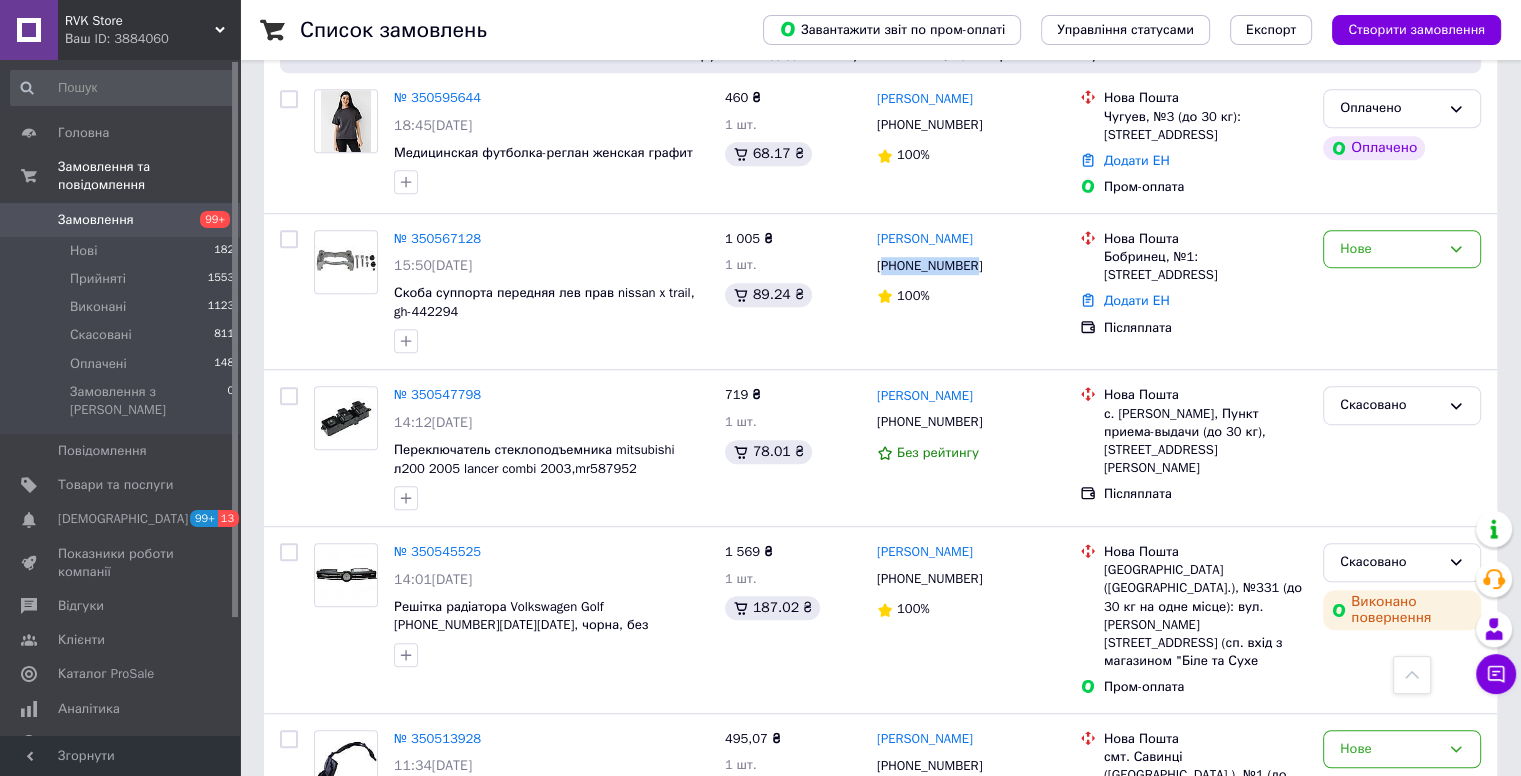 copy on "380983043404" 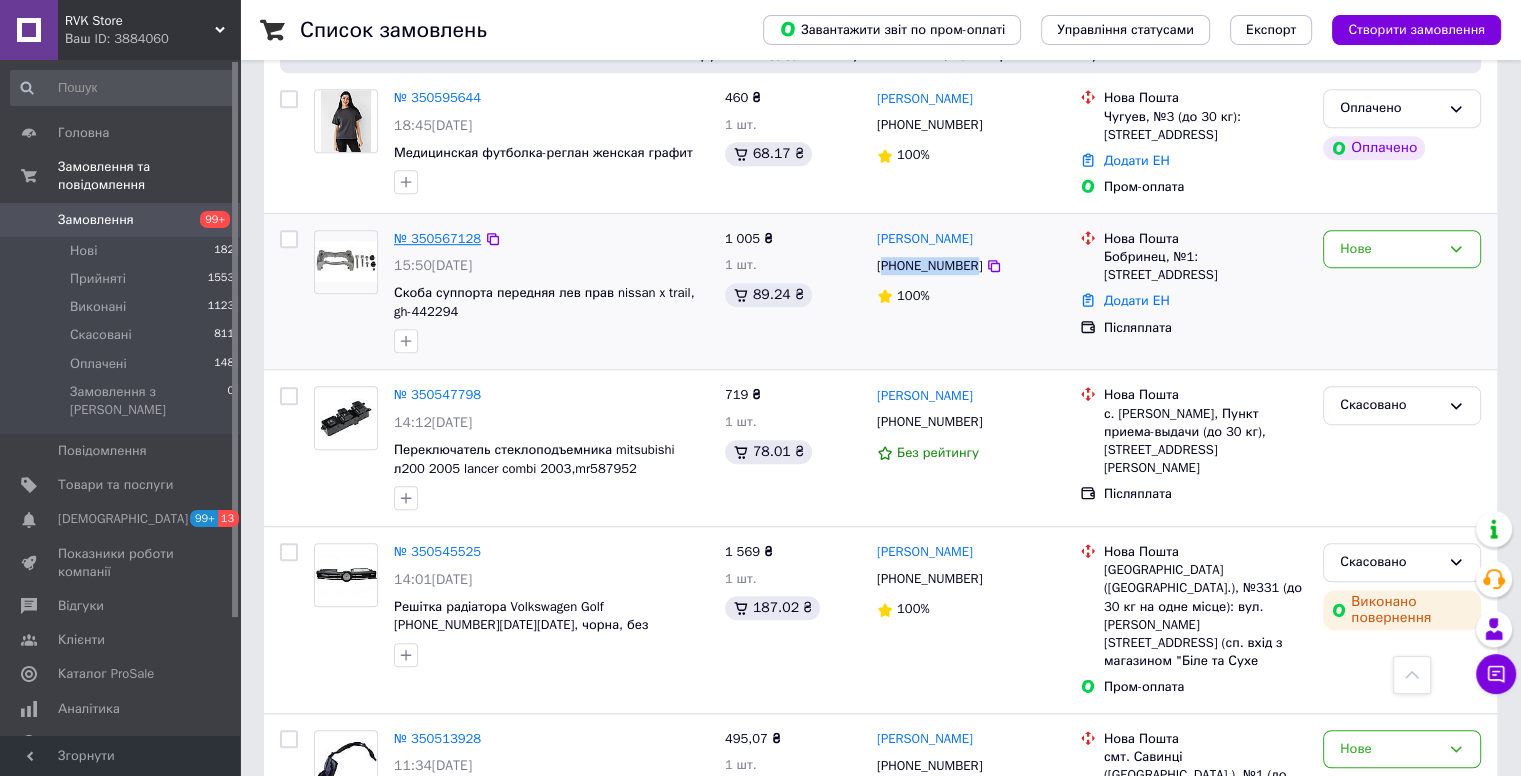 click on "№ 350567128" at bounding box center [437, 238] 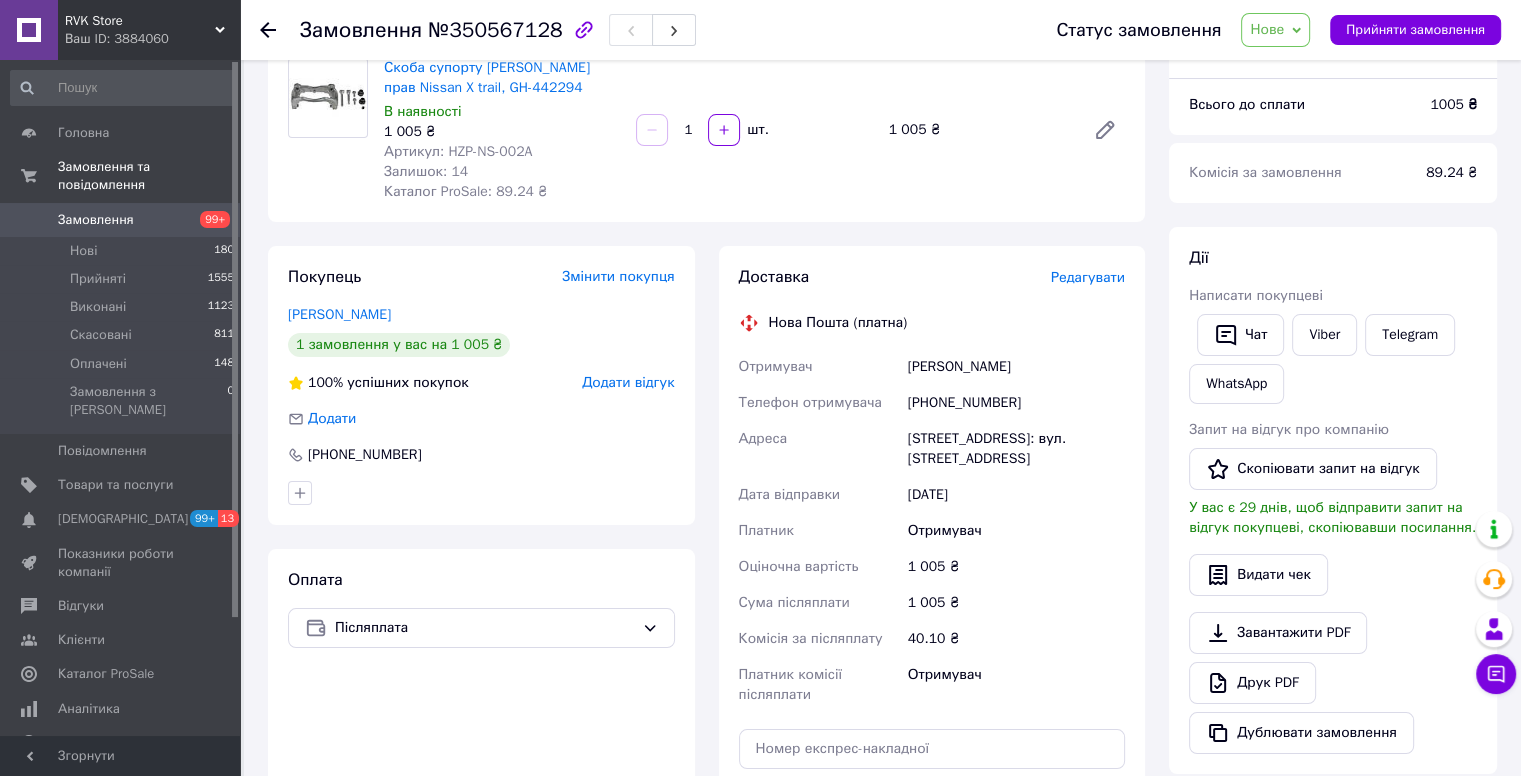 scroll, scrollTop: 136, scrollLeft: 0, axis: vertical 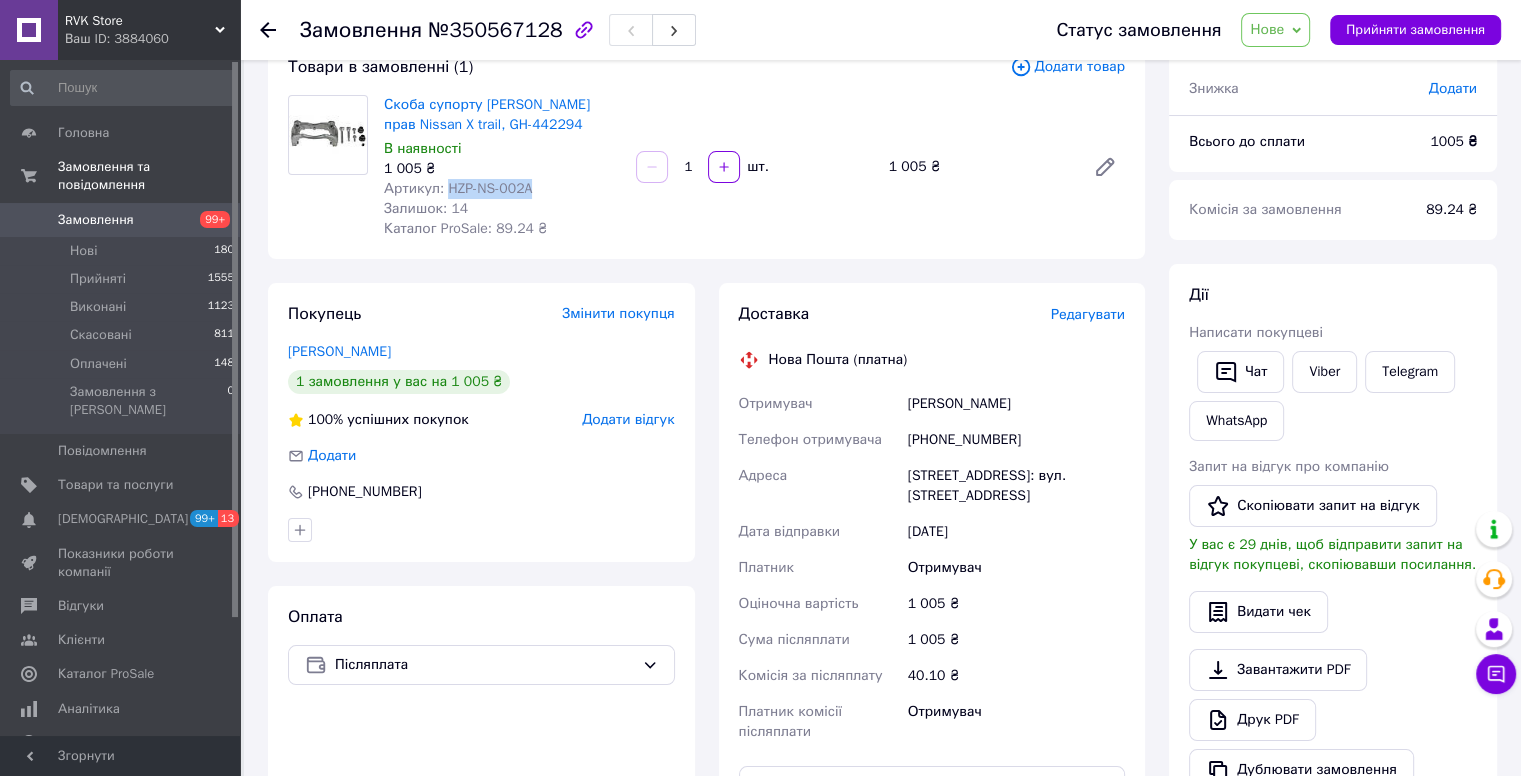 drag, startPoint x: 541, startPoint y: 189, endPoint x: 444, endPoint y: 183, distance: 97.18539 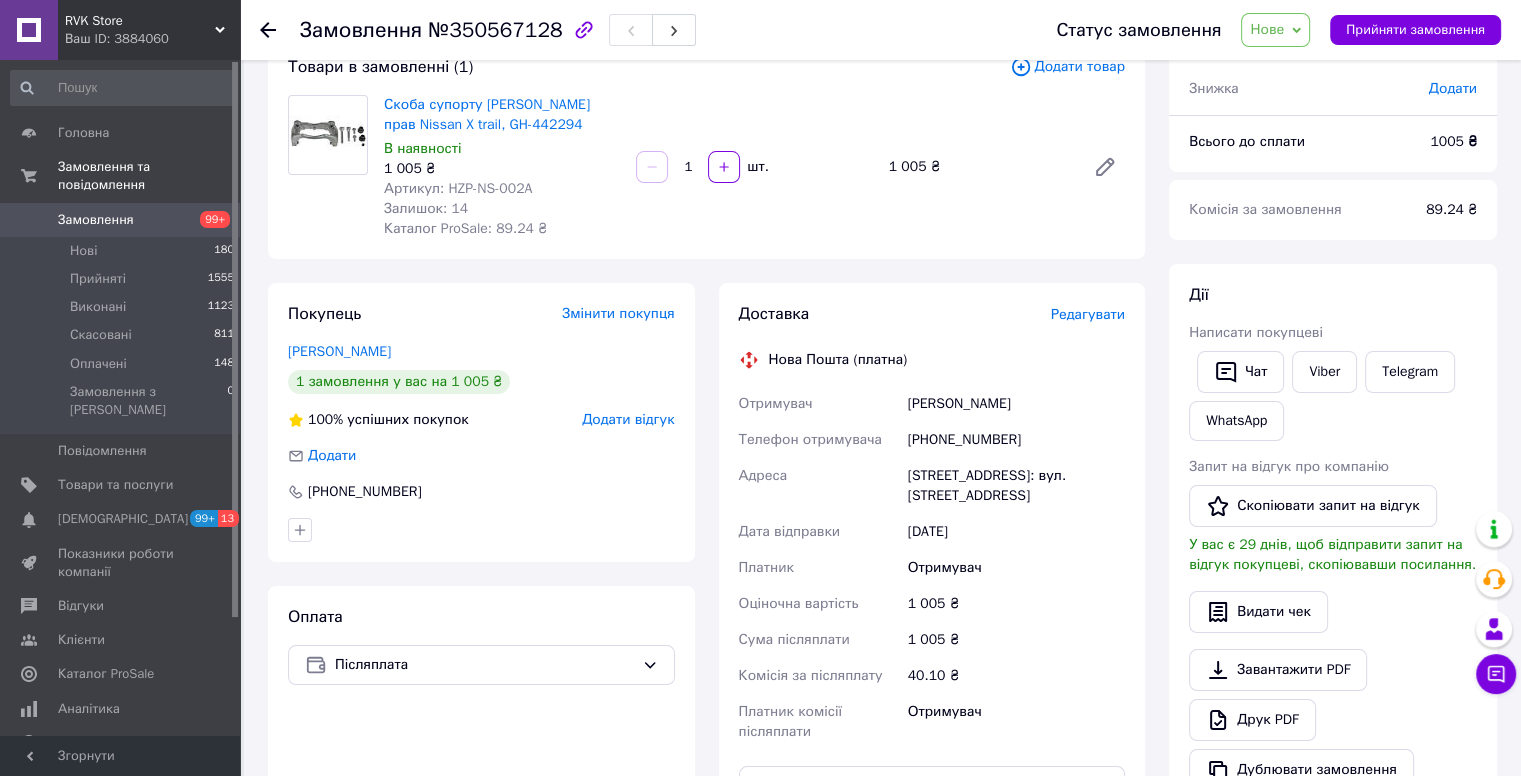 click at bounding box center (268, 30) 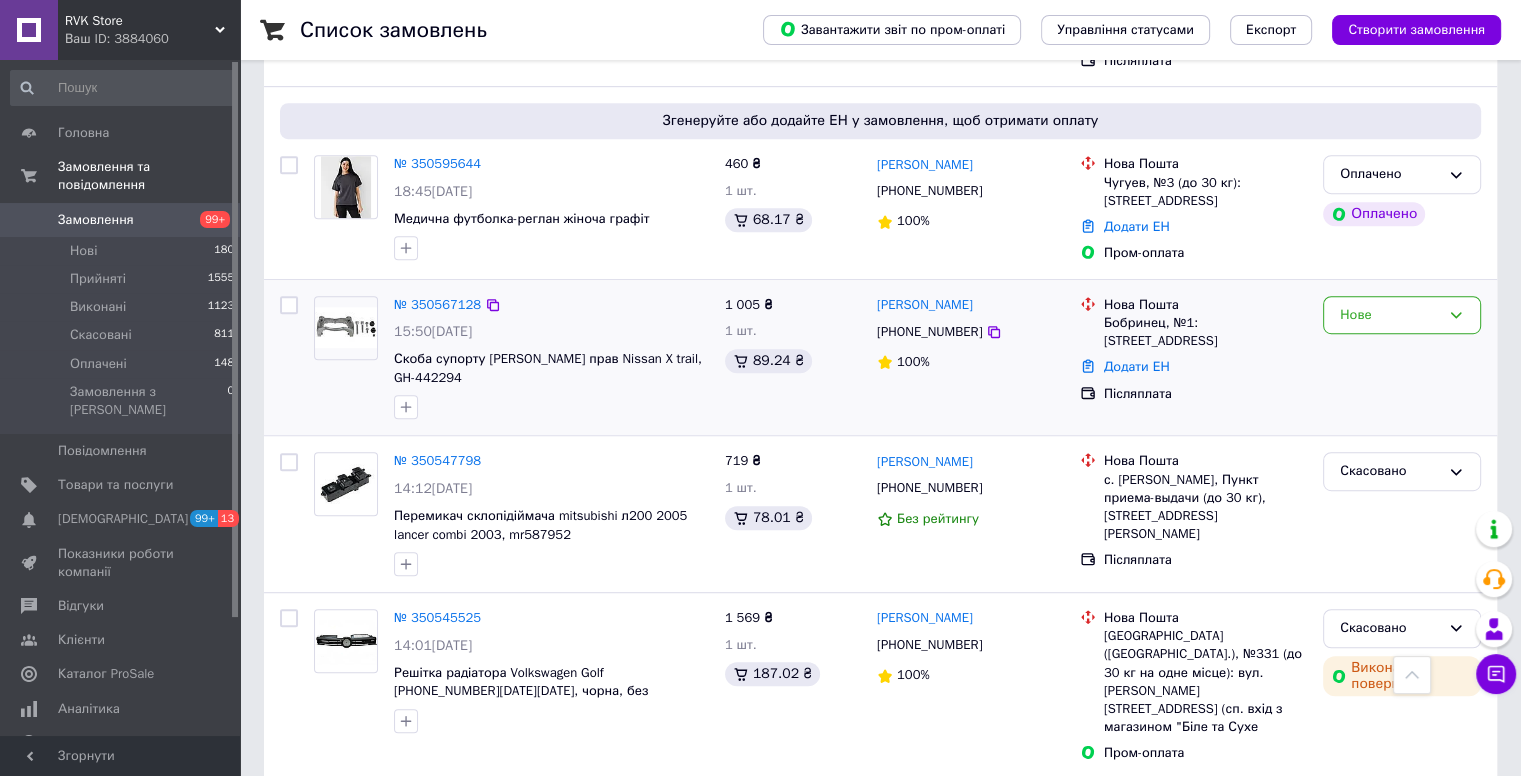 scroll, scrollTop: 1100, scrollLeft: 0, axis: vertical 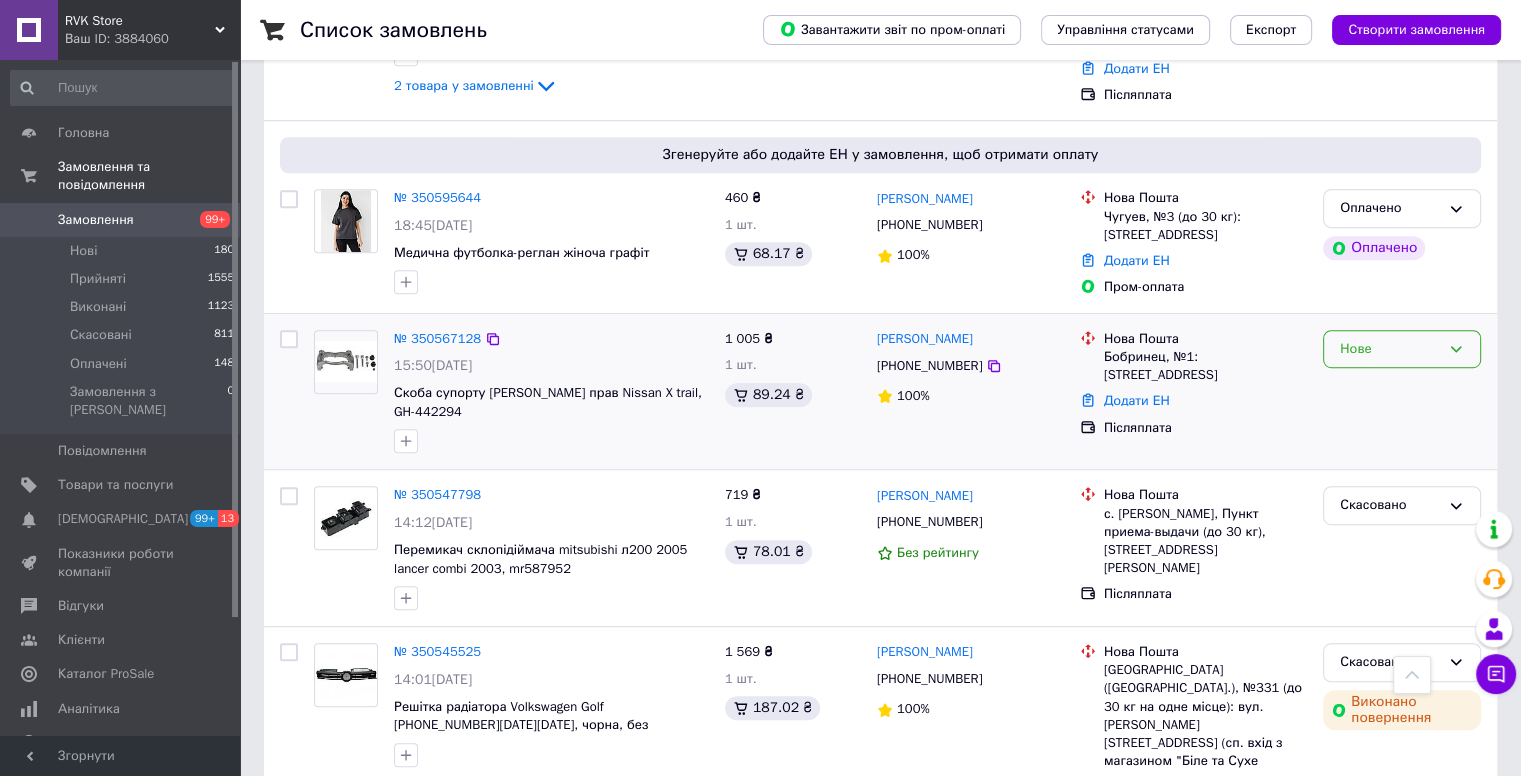 click on "Нове" at bounding box center (1390, 349) 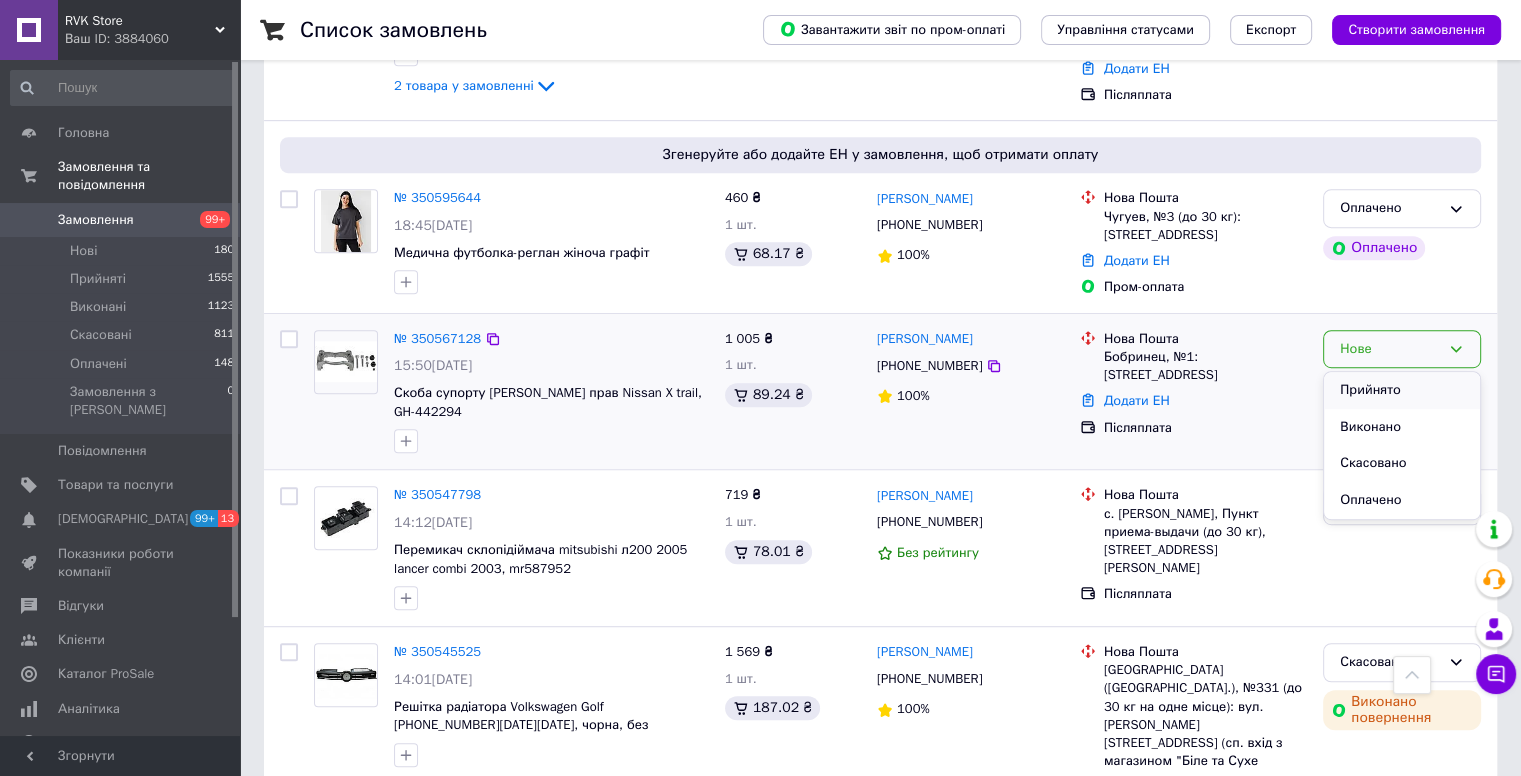 click on "Прийнято" at bounding box center (1402, 390) 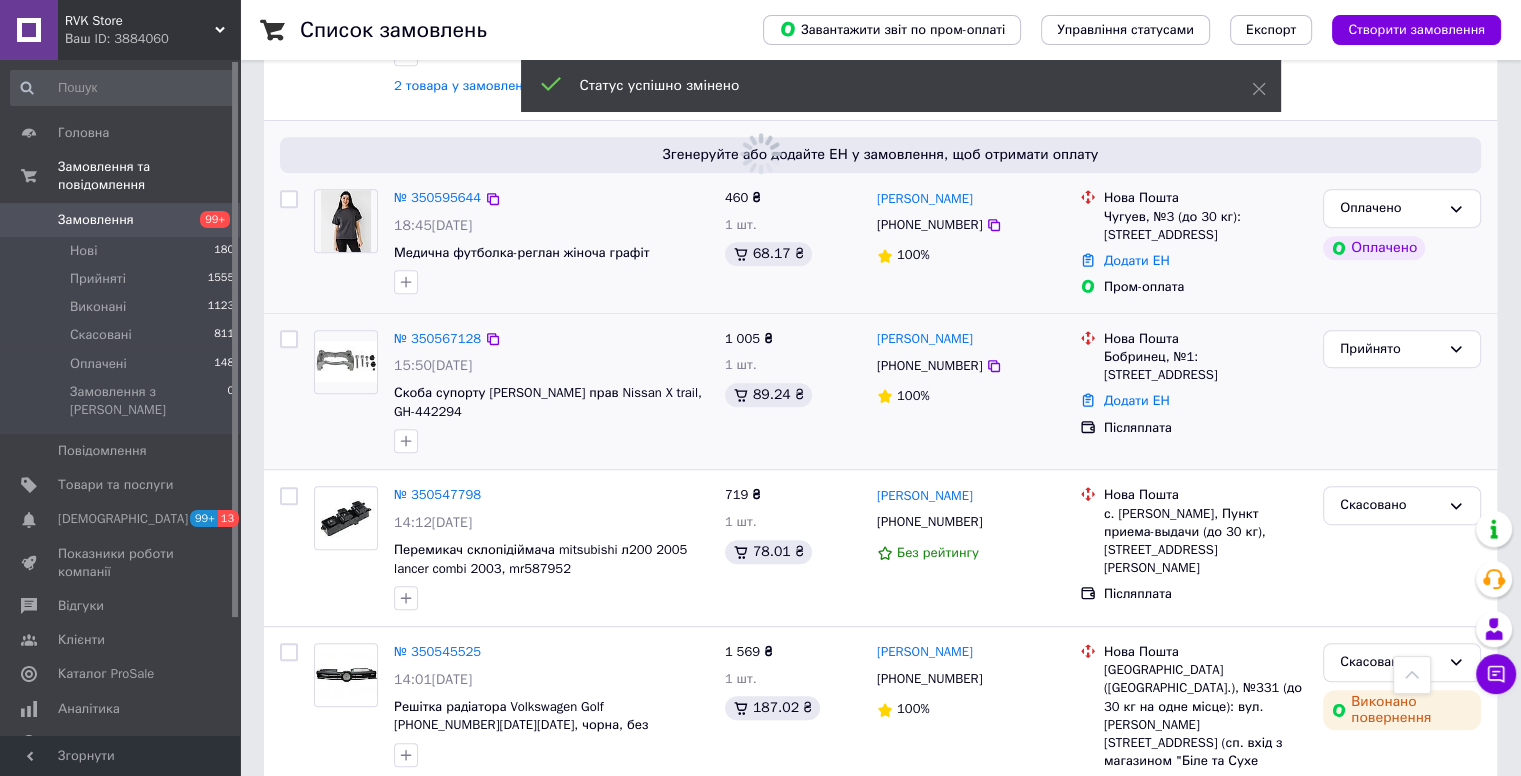 click on "Сергій Шкель +380669840391 100%" at bounding box center (970, 242) 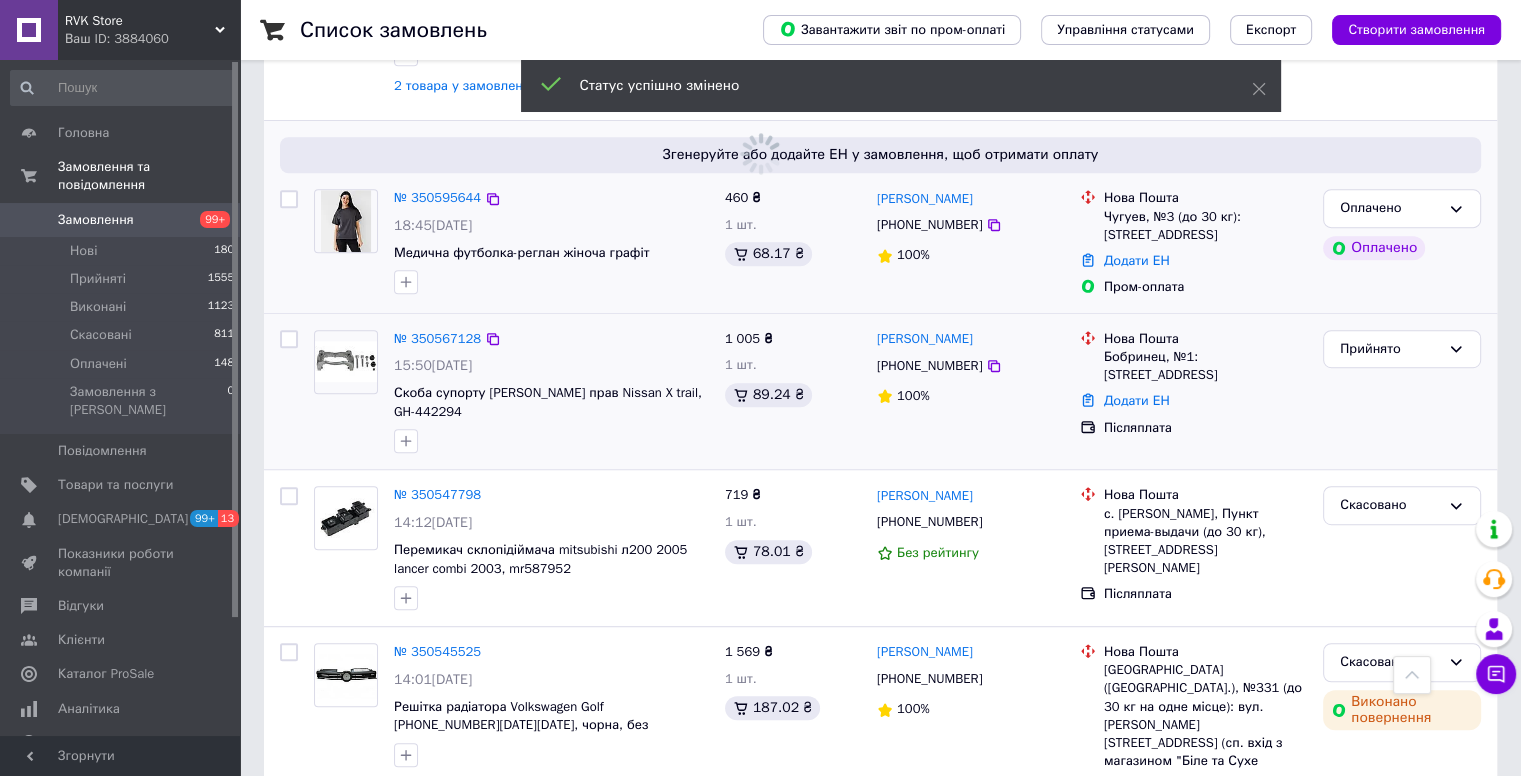 click on "Сергій Шкель +380669840391 100%" at bounding box center (970, 242) 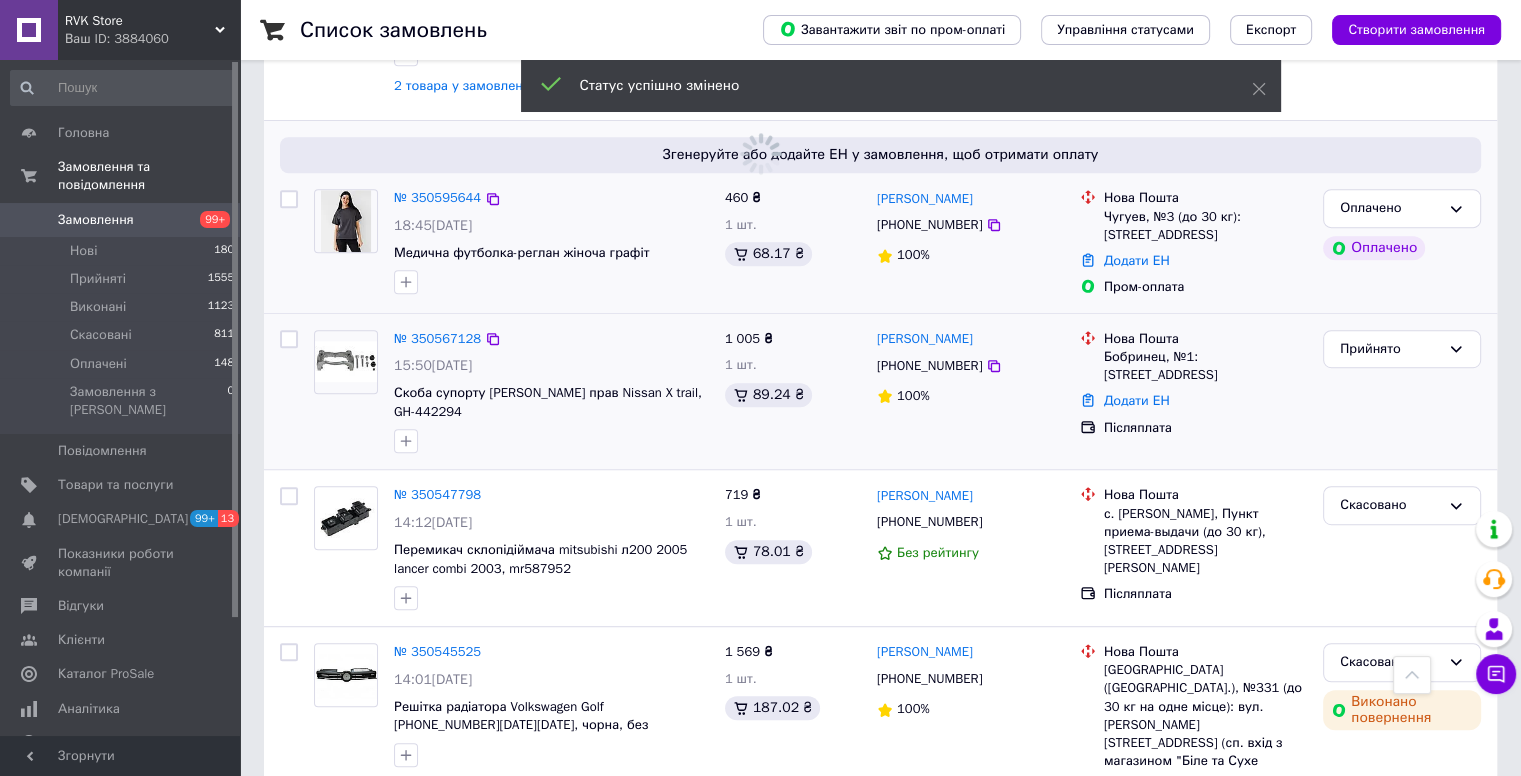 click on "[PHONE_NUMBER]" at bounding box center [929, 225] 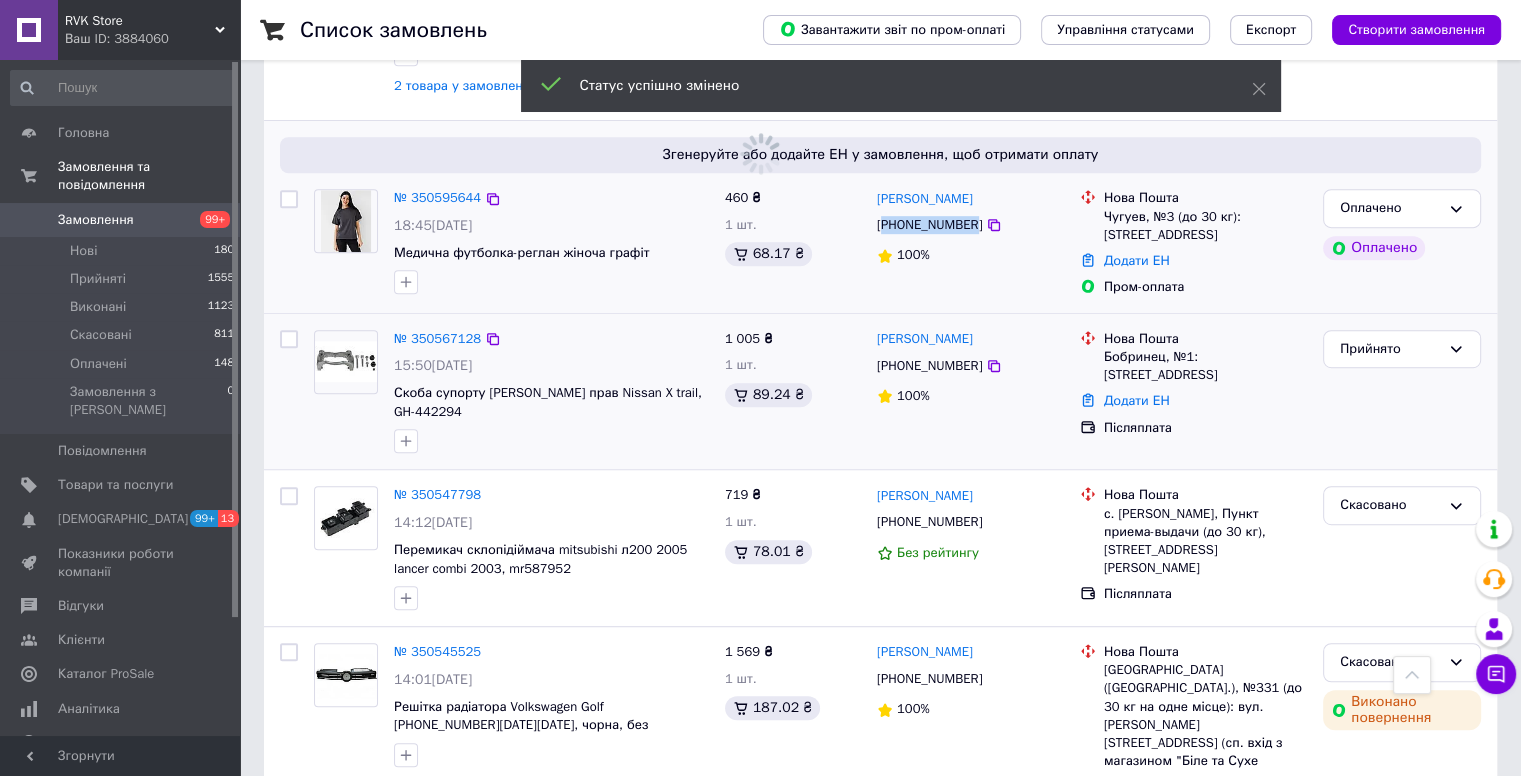 click on "[PHONE_NUMBER]" at bounding box center (929, 225) 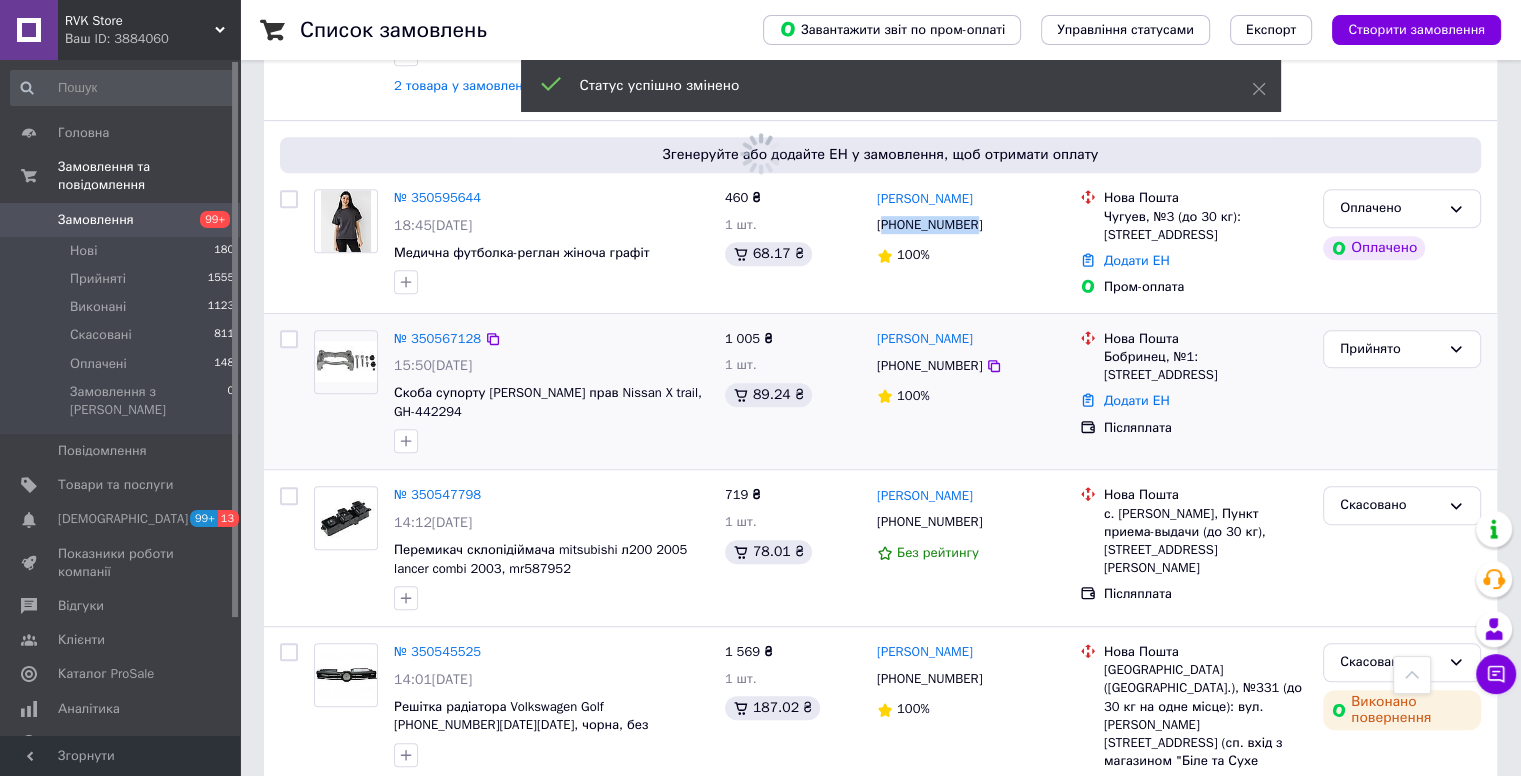 copy on "380669840391" 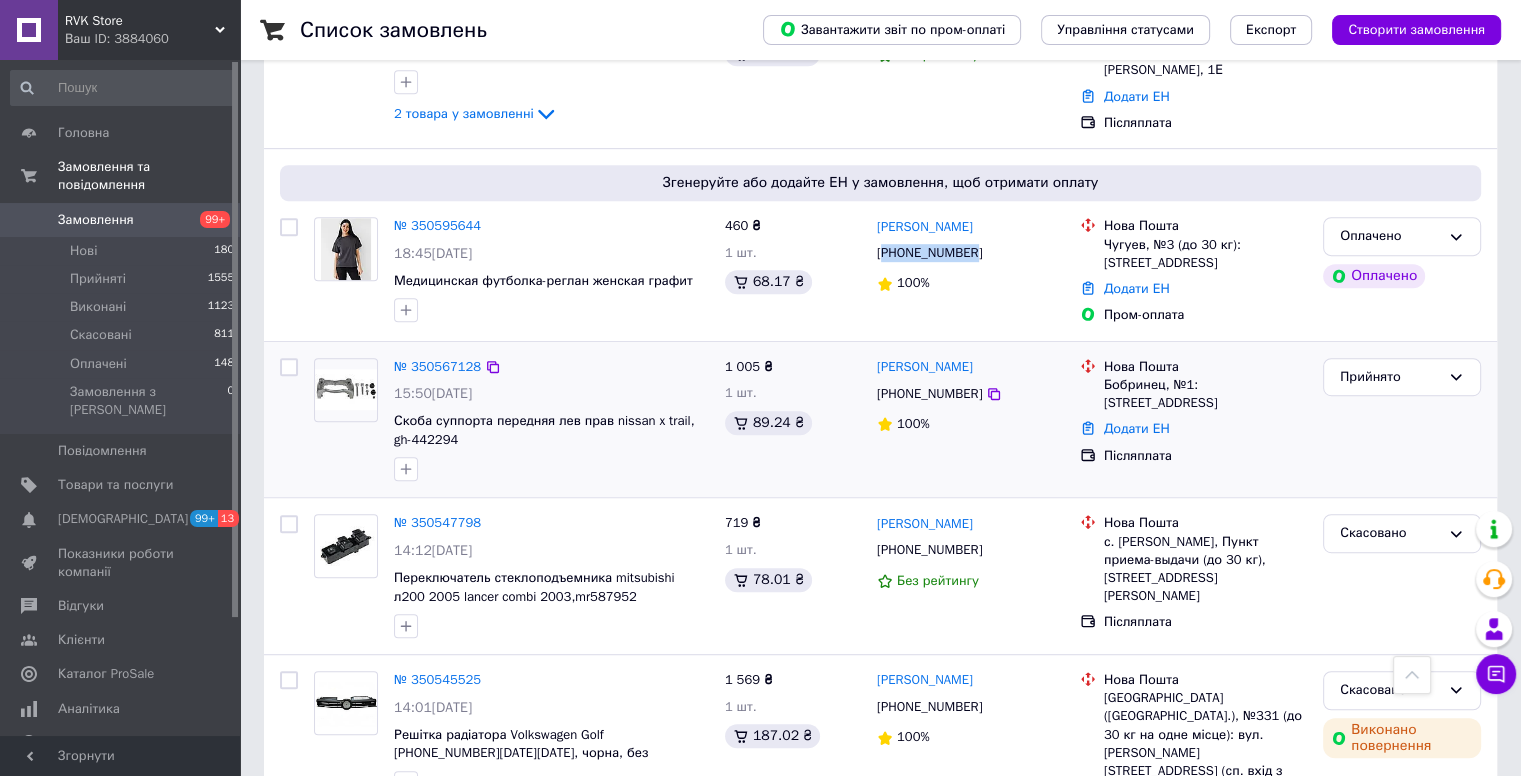 scroll, scrollTop: 1000, scrollLeft: 0, axis: vertical 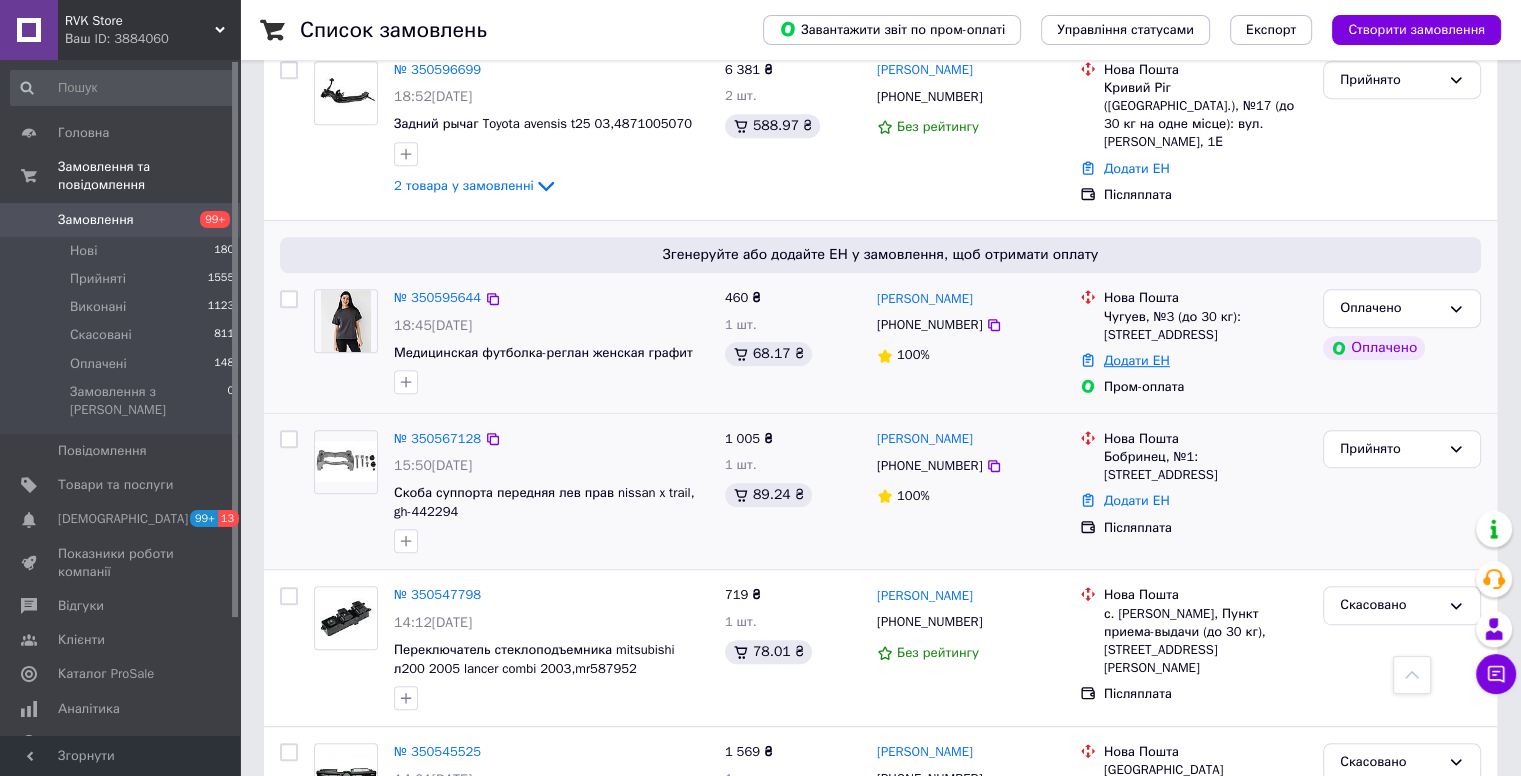 click on "Додати ЕН" at bounding box center [1137, 360] 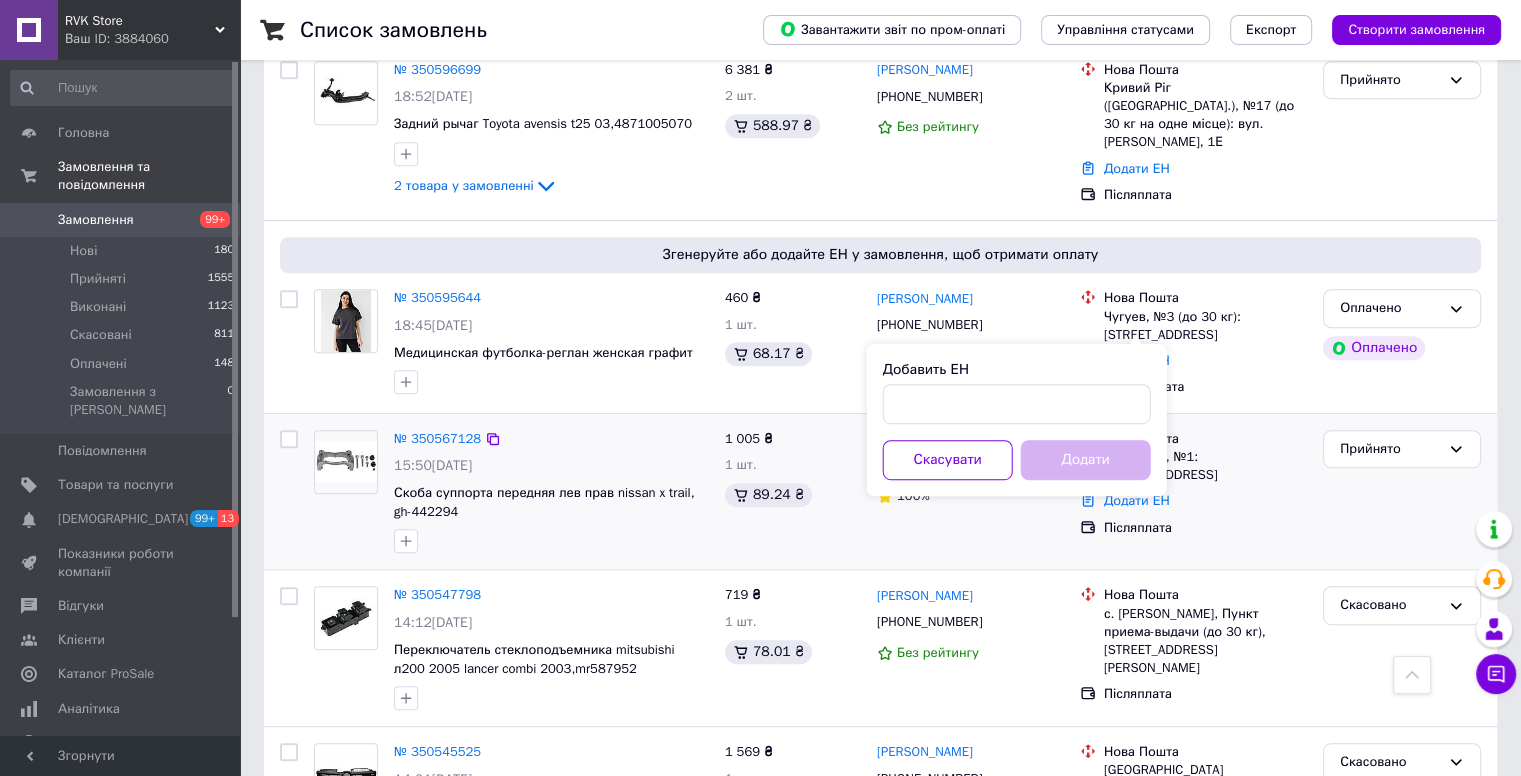 drag, startPoint x: 1054, startPoint y: 441, endPoint x: 1054, endPoint y: 397, distance: 44 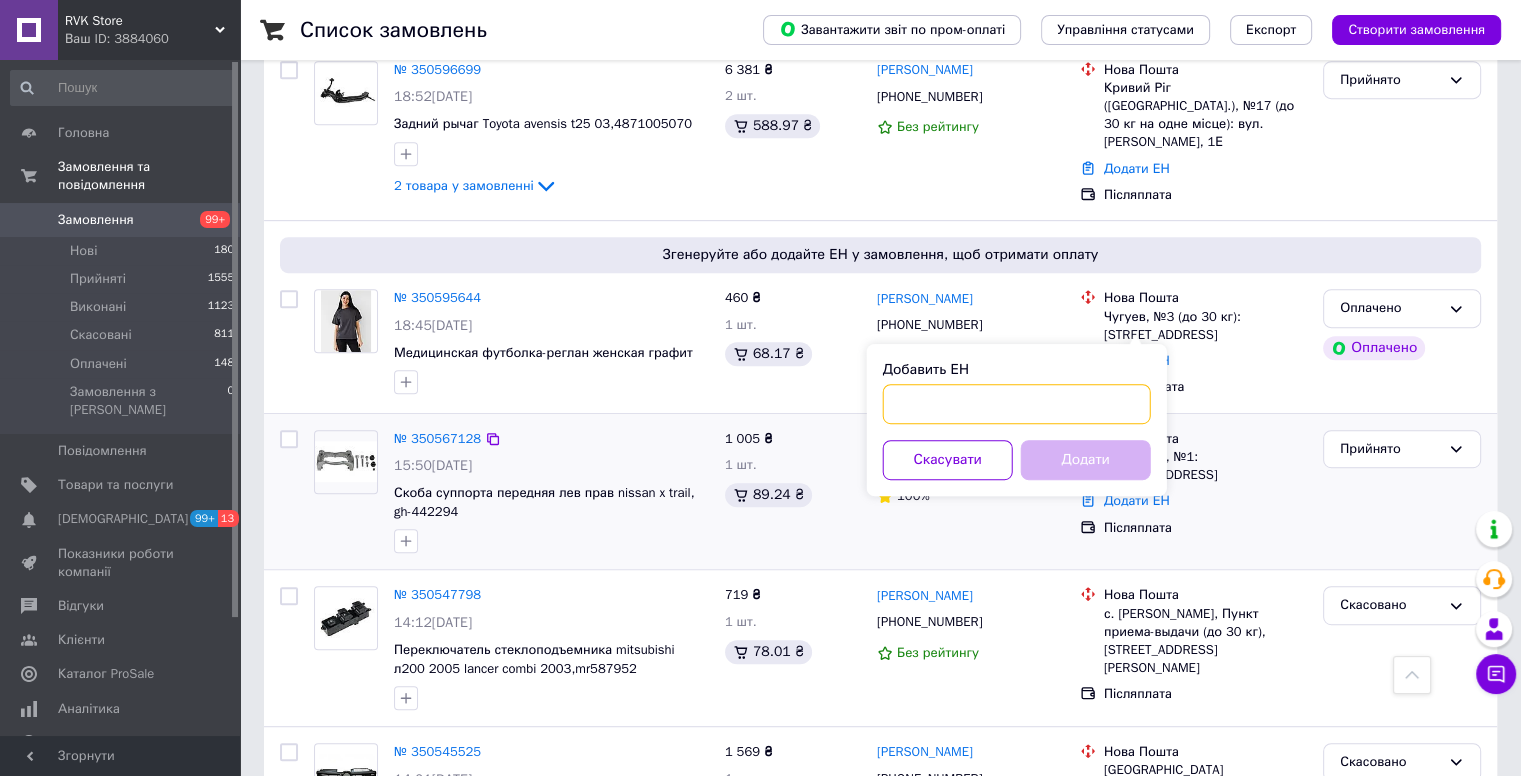 click on "Добавить ЕН" at bounding box center [1017, 404] 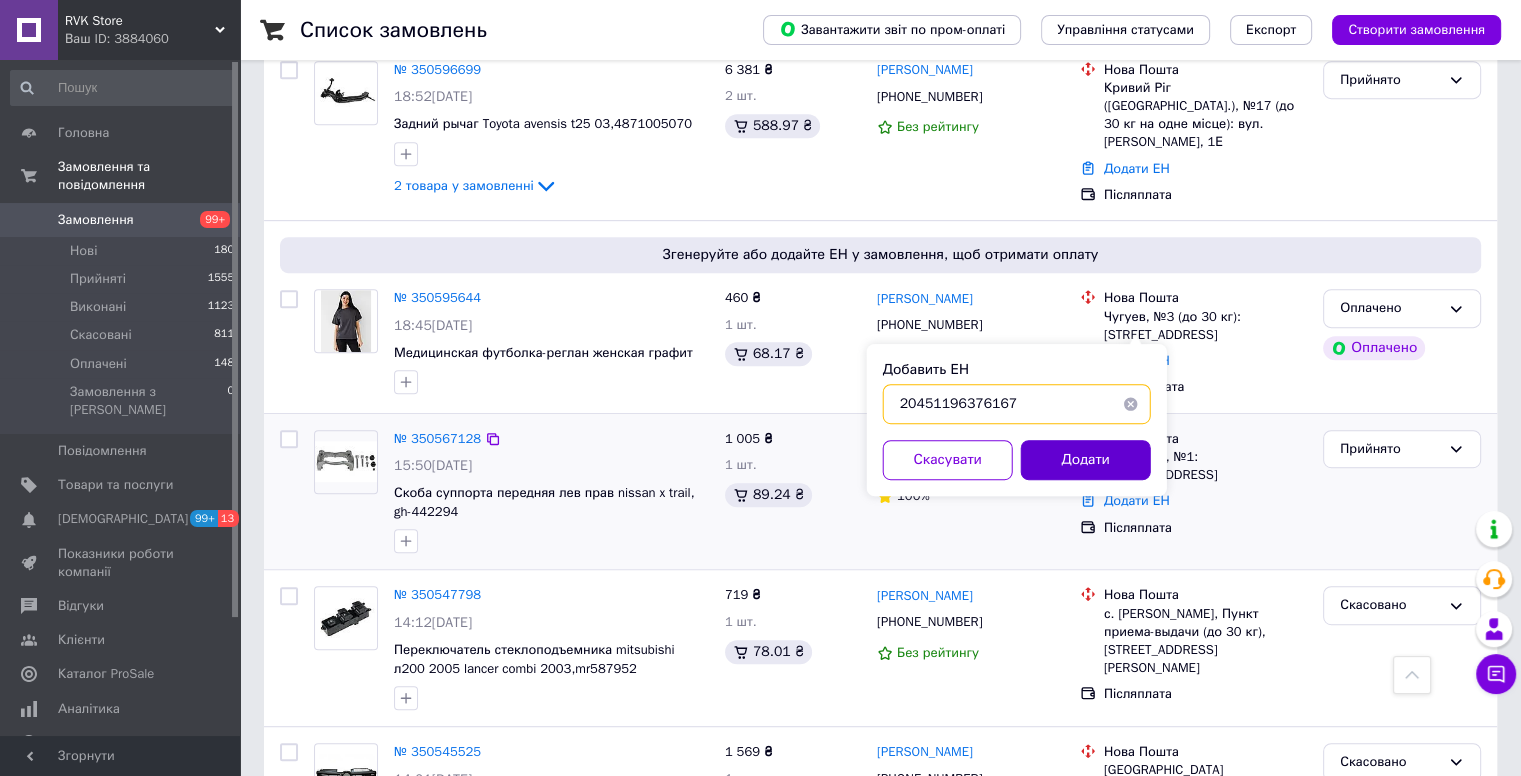 type on "20451196376167" 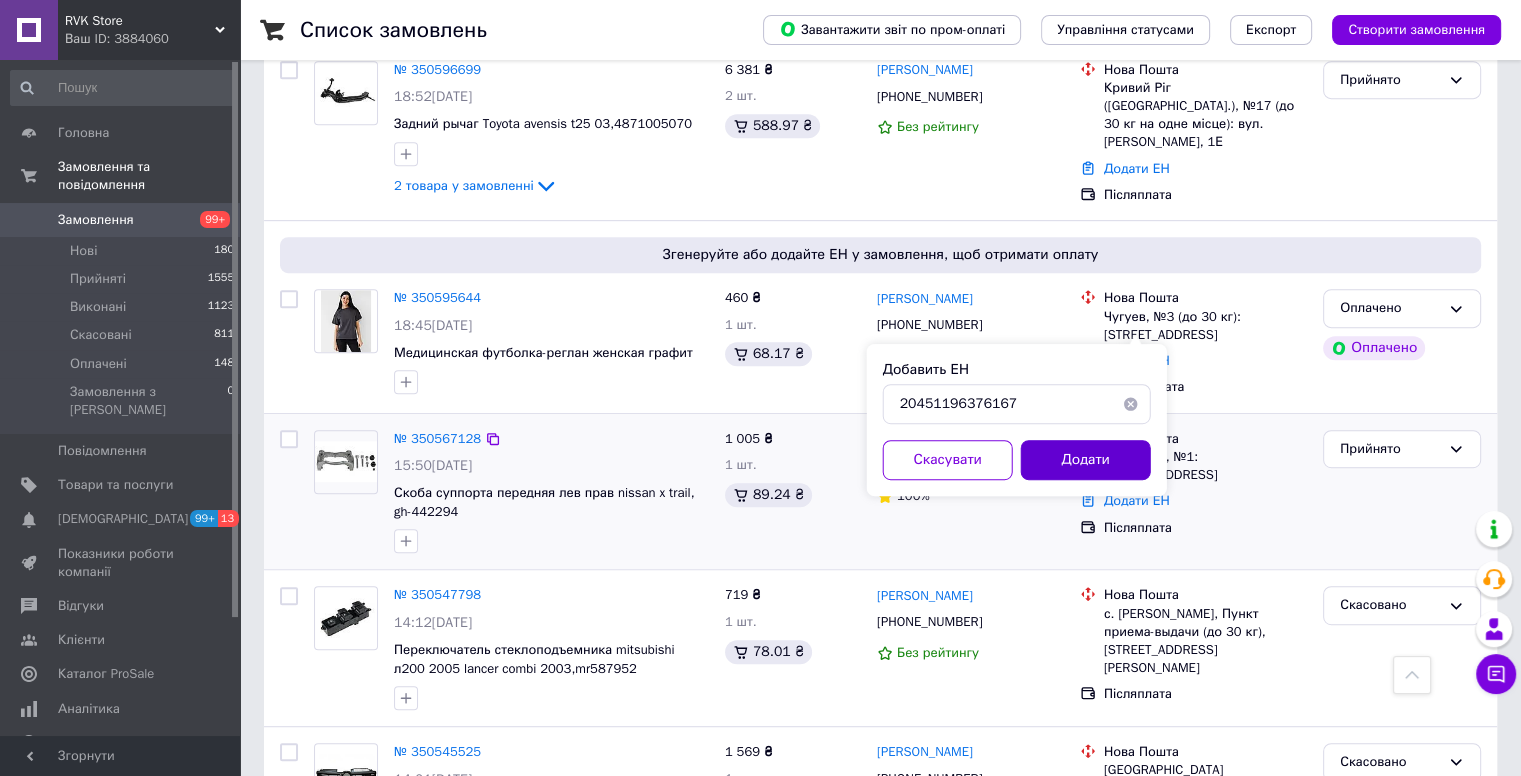 click on "Додати" at bounding box center (1086, 460) 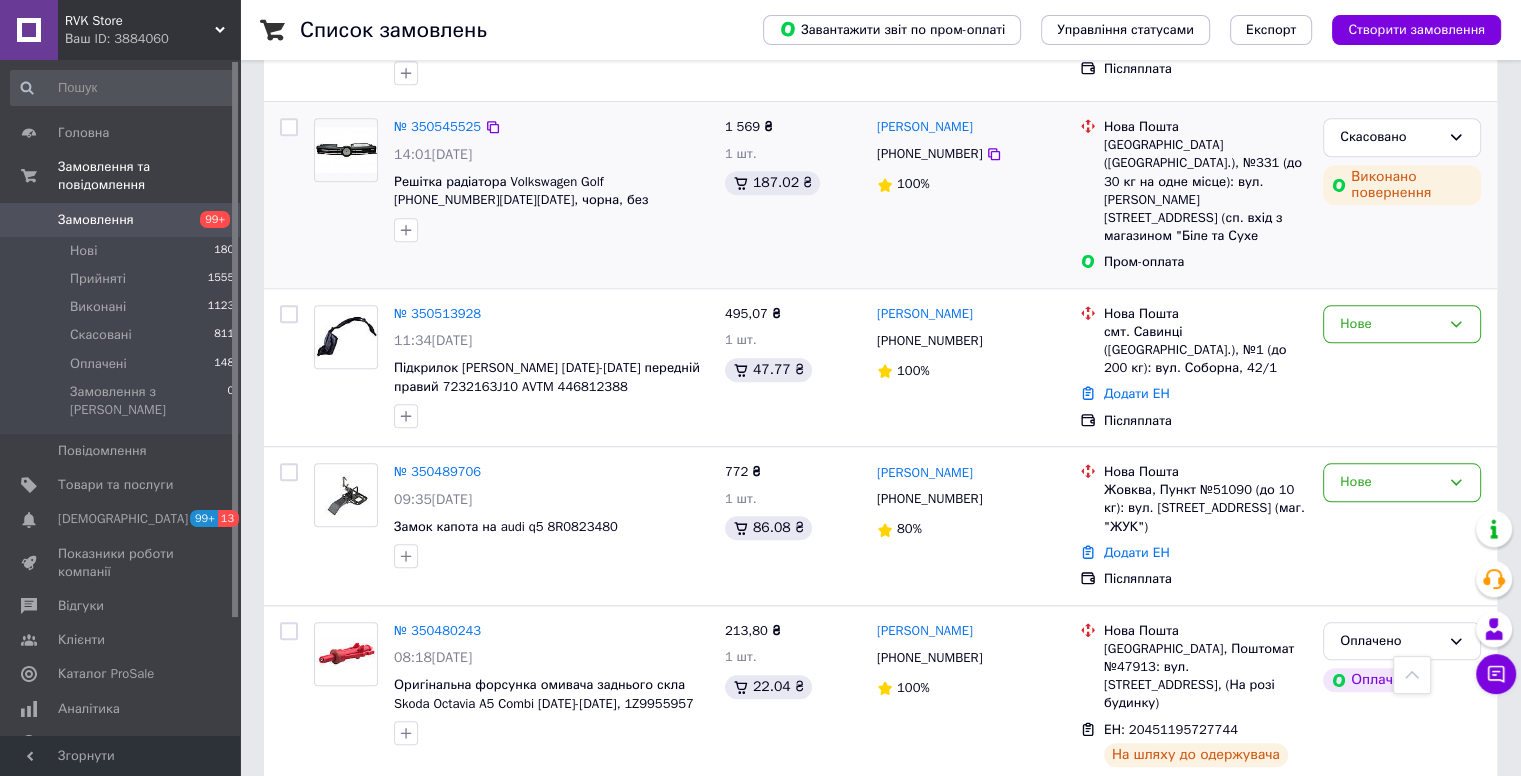 scroll, scrollTop: 1800, scrollLeft: 0, axis: vertical 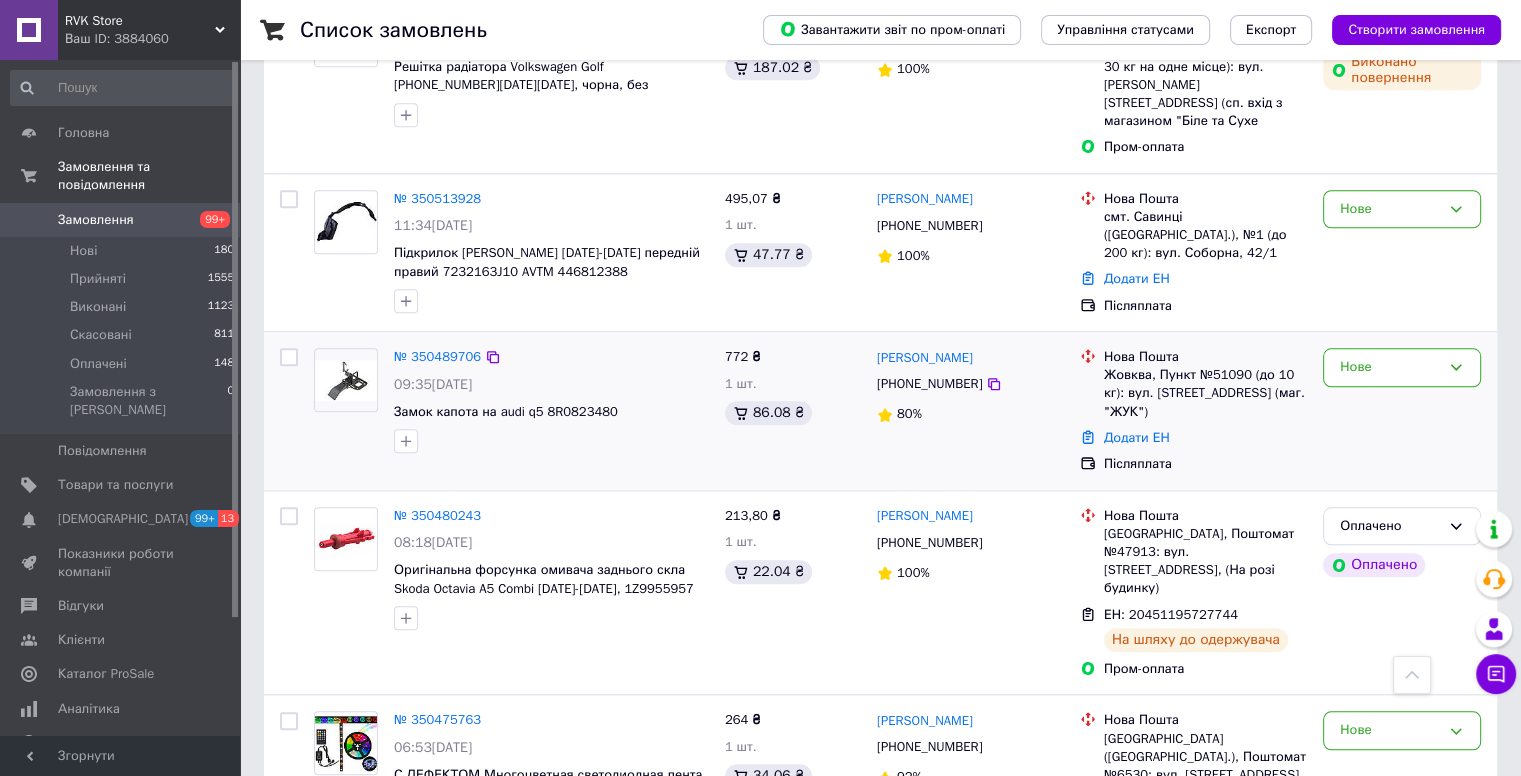 click on "Нове" at bounding box center [1402, 411] 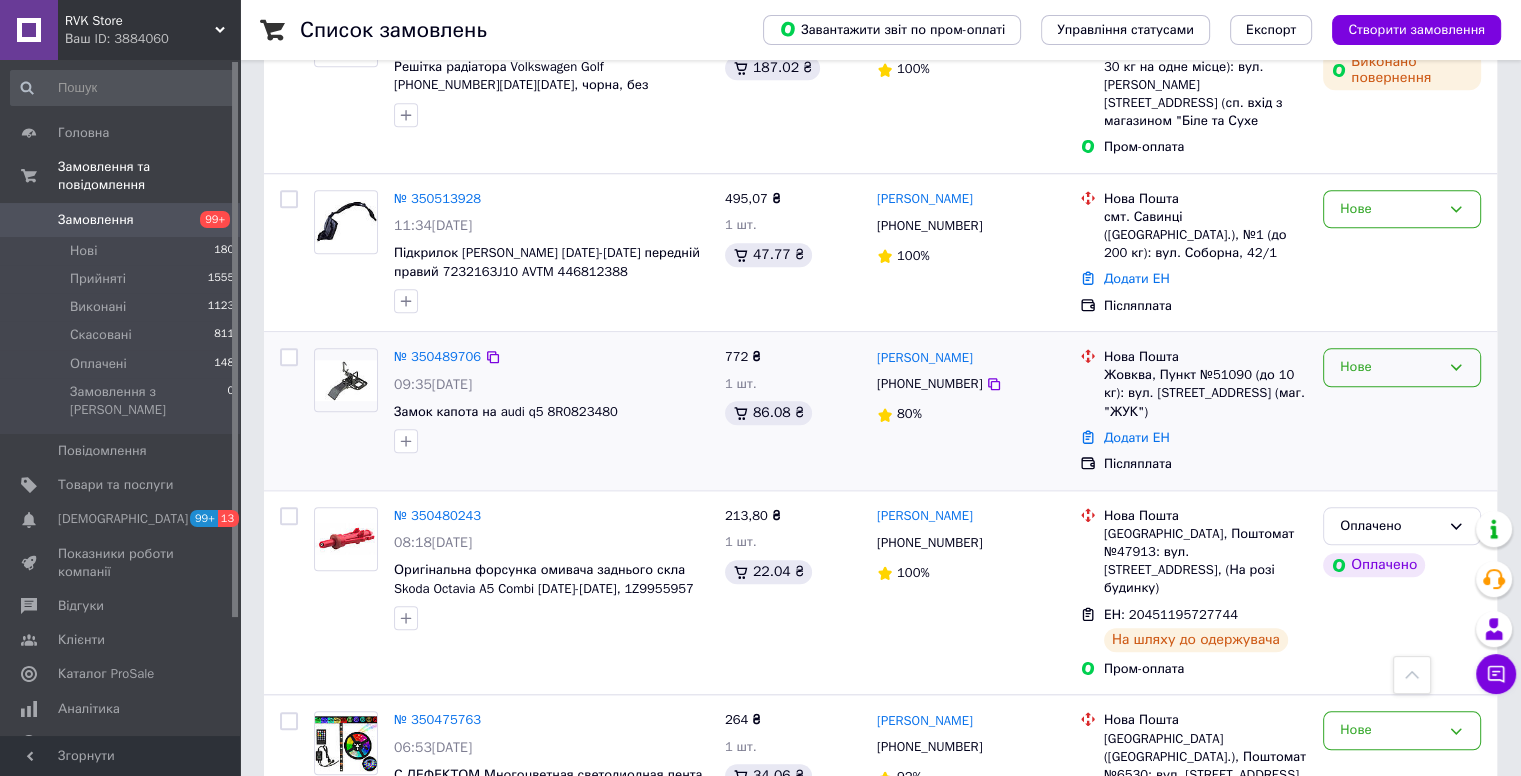 click 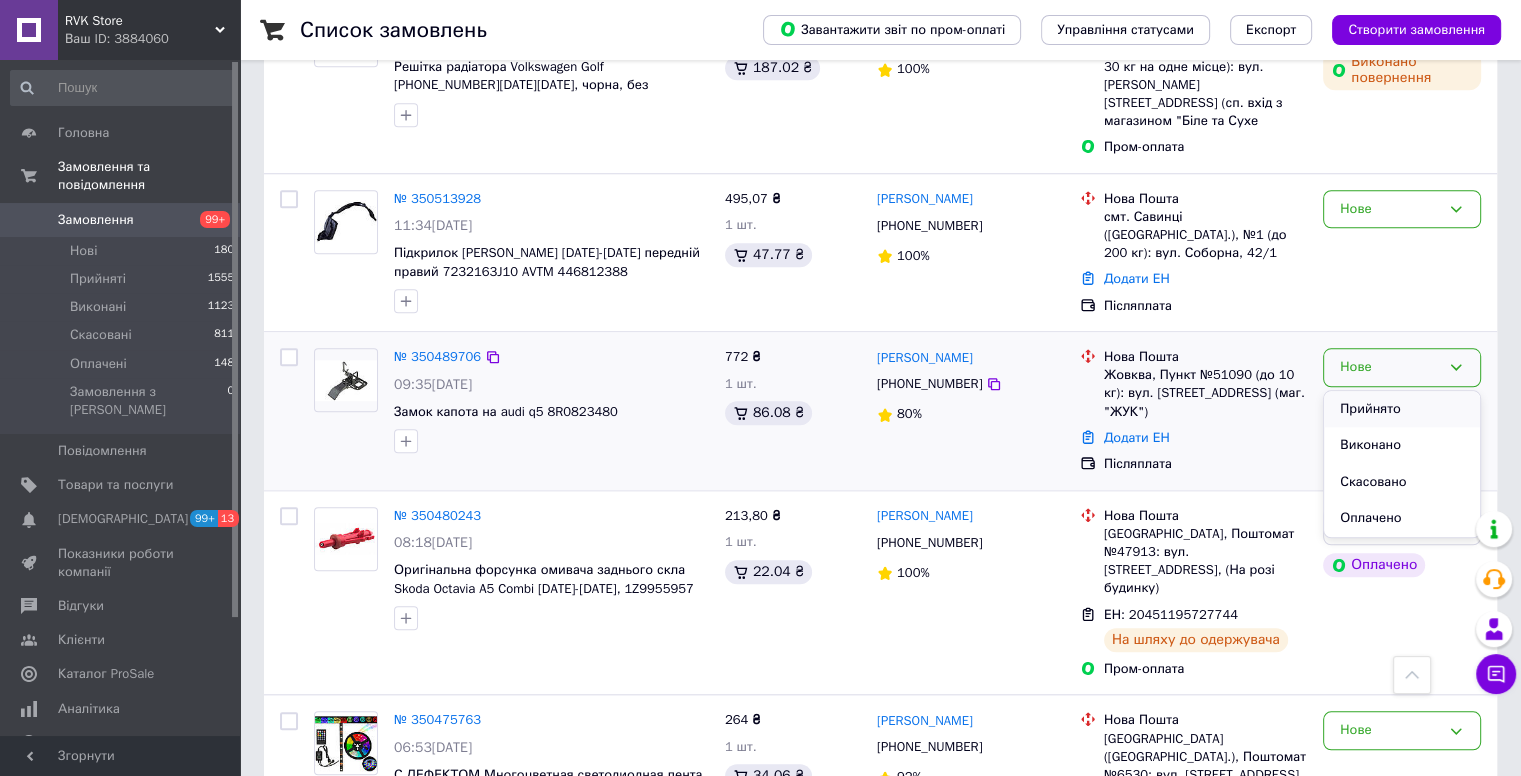 click on "Прийнято" at bounding box center (1402, 409) 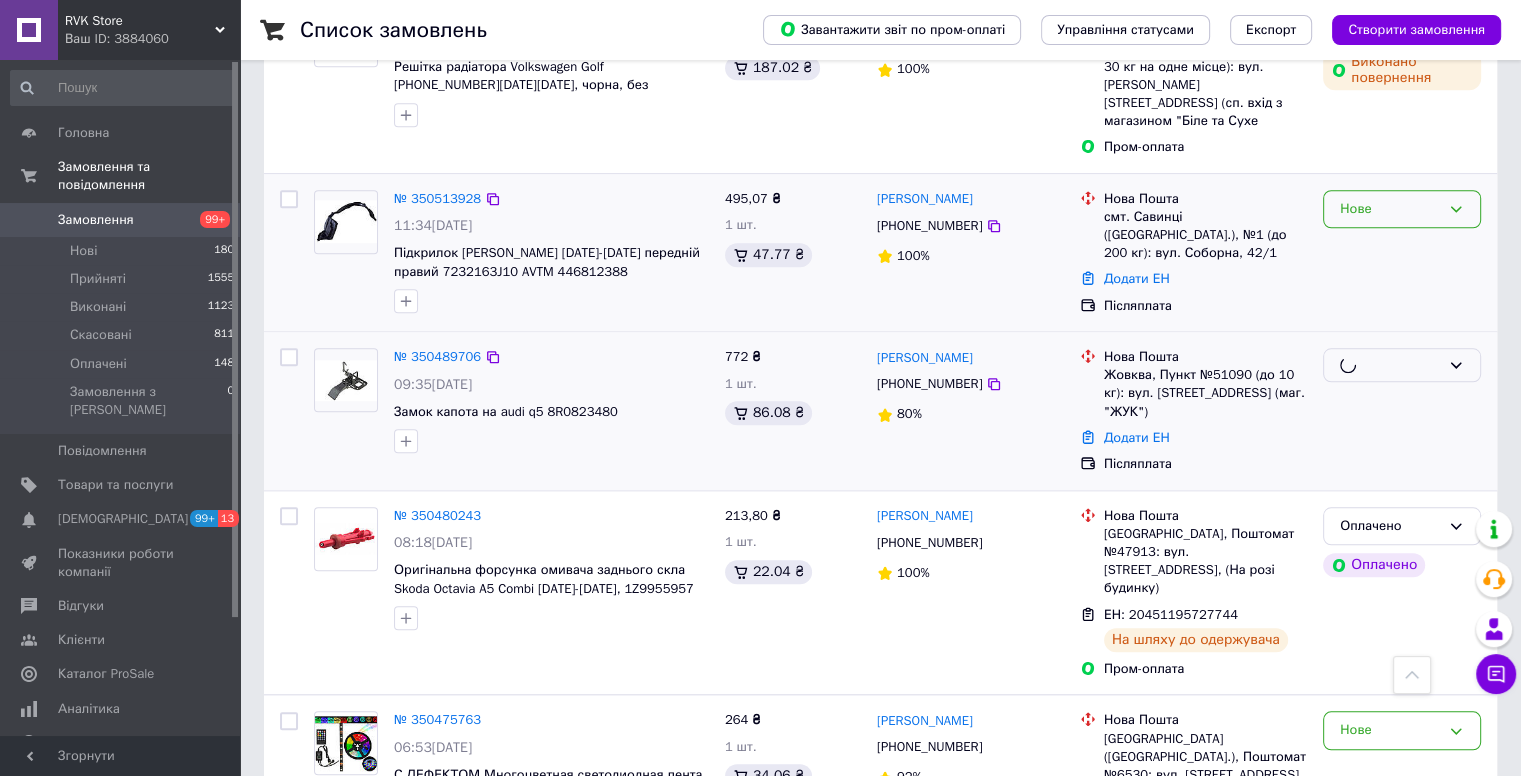 click on "Нове" at bounding box center (1390, 209) 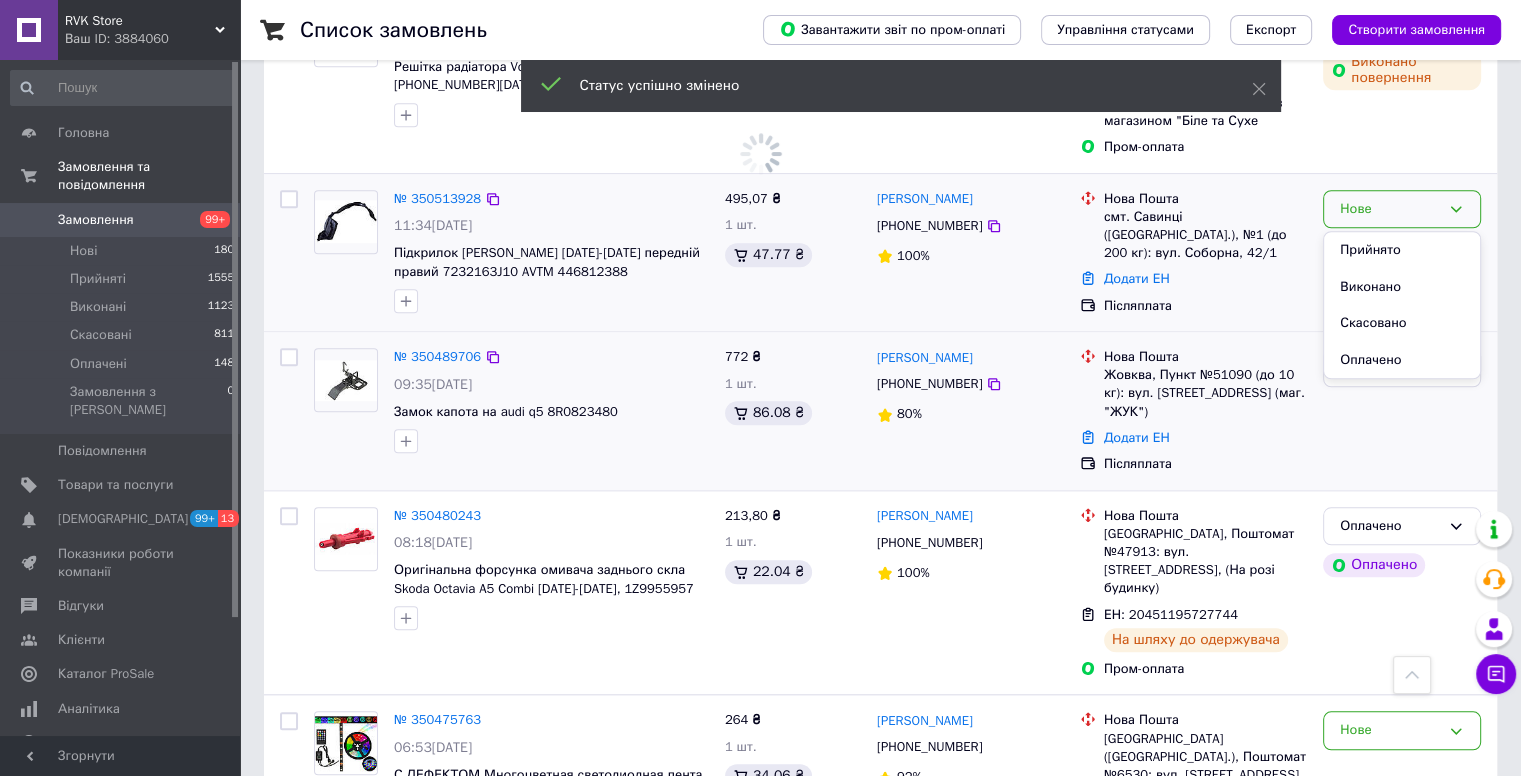 click on "Прийнято" at bounding box center (1402, 250) 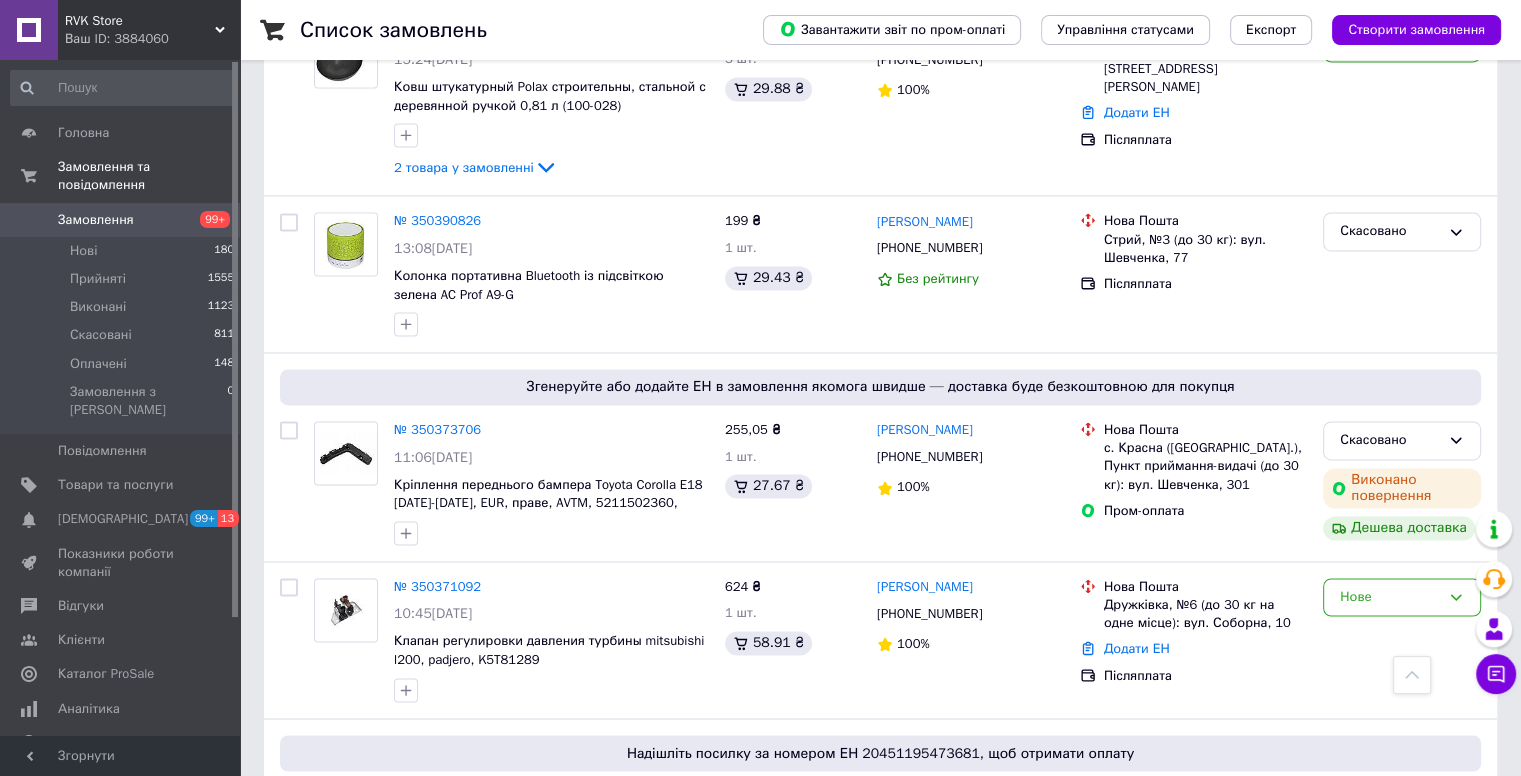 scroll, scrollTop: 3173, scrollLeft: 0, axis: vertical 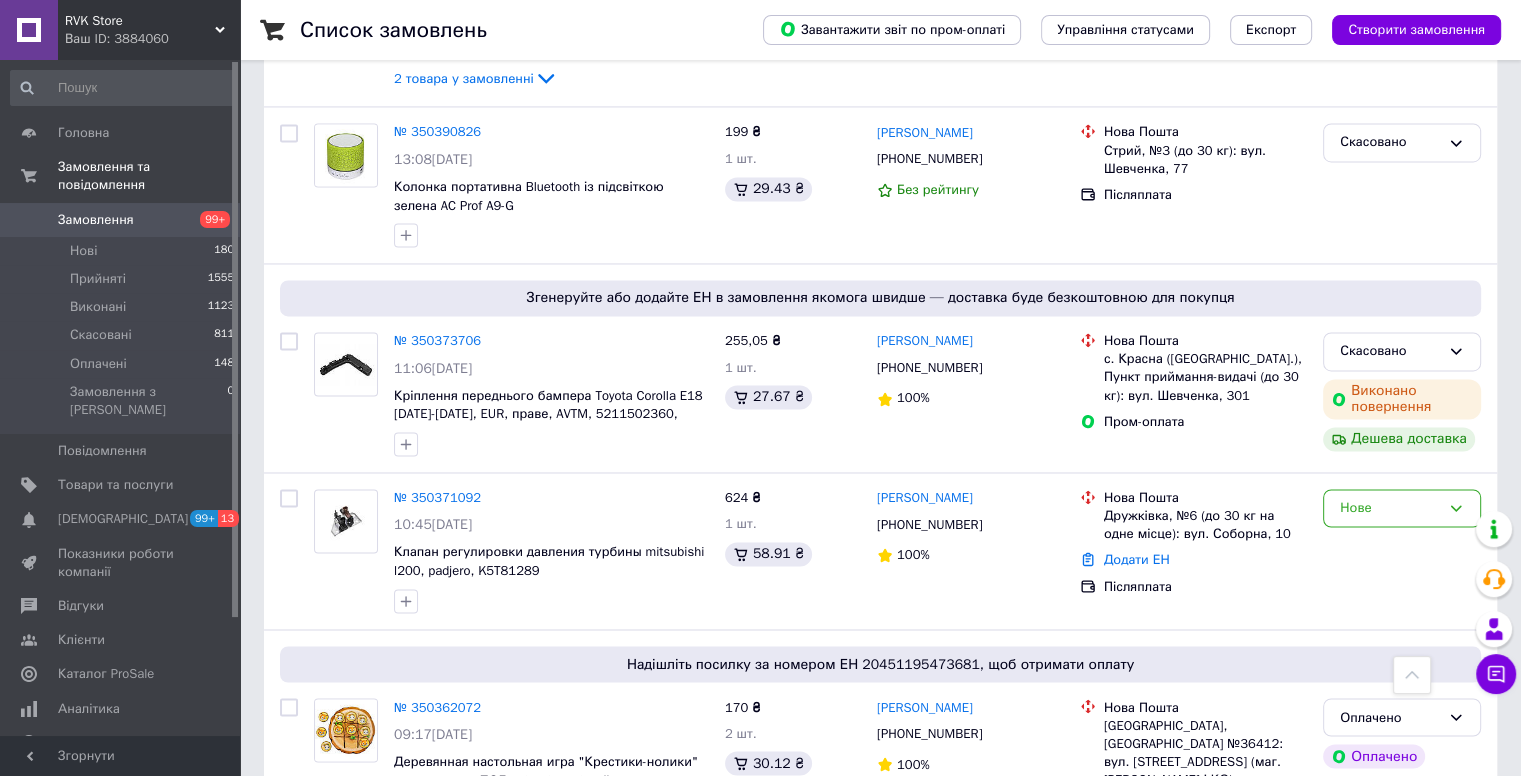 click on "2" at bounding box center (327, 930) 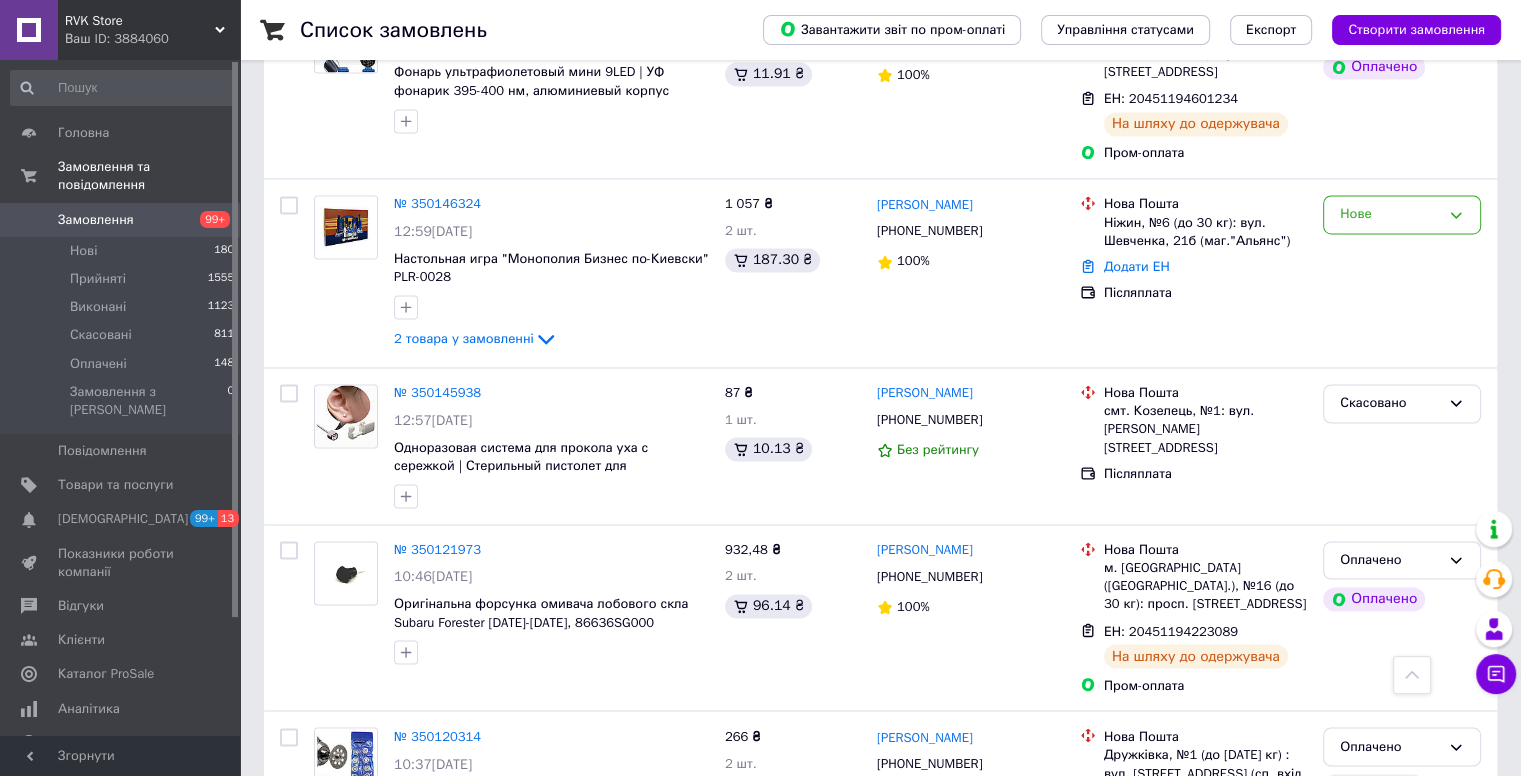 scroll, scrollTop: 0, scrollLeft: 0, axis: both 